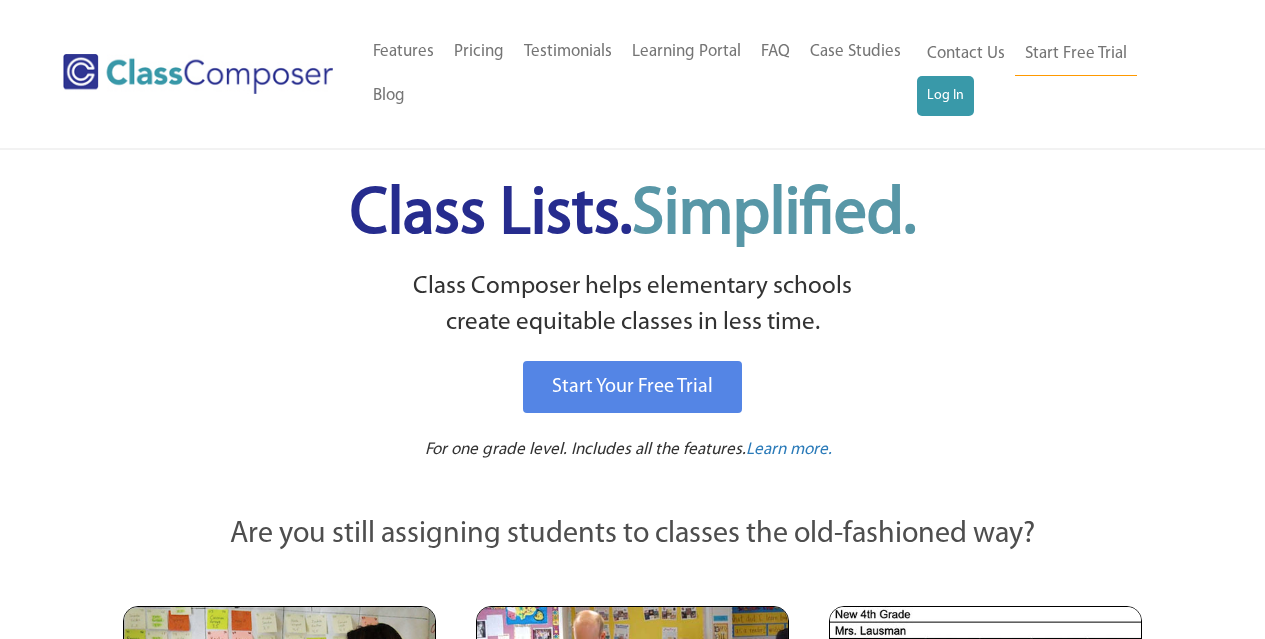 scroll, scrollTop: 0, scrollLeft: 0, axis: both 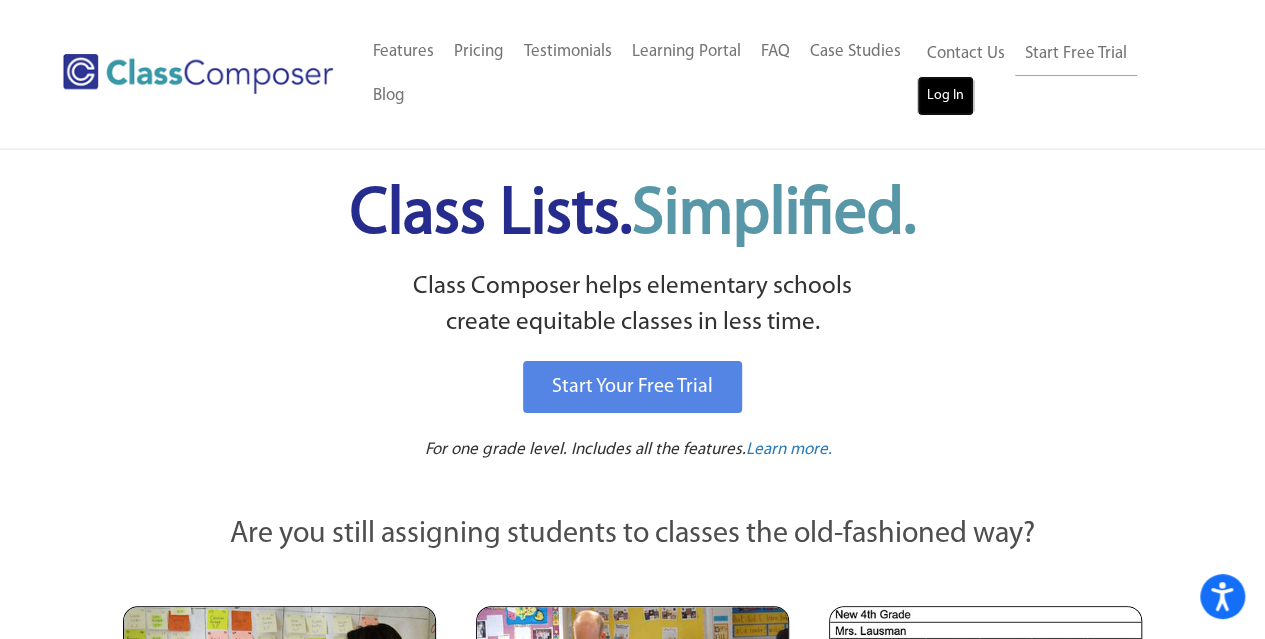 click on "Log In" at bounding box center [945, 96] 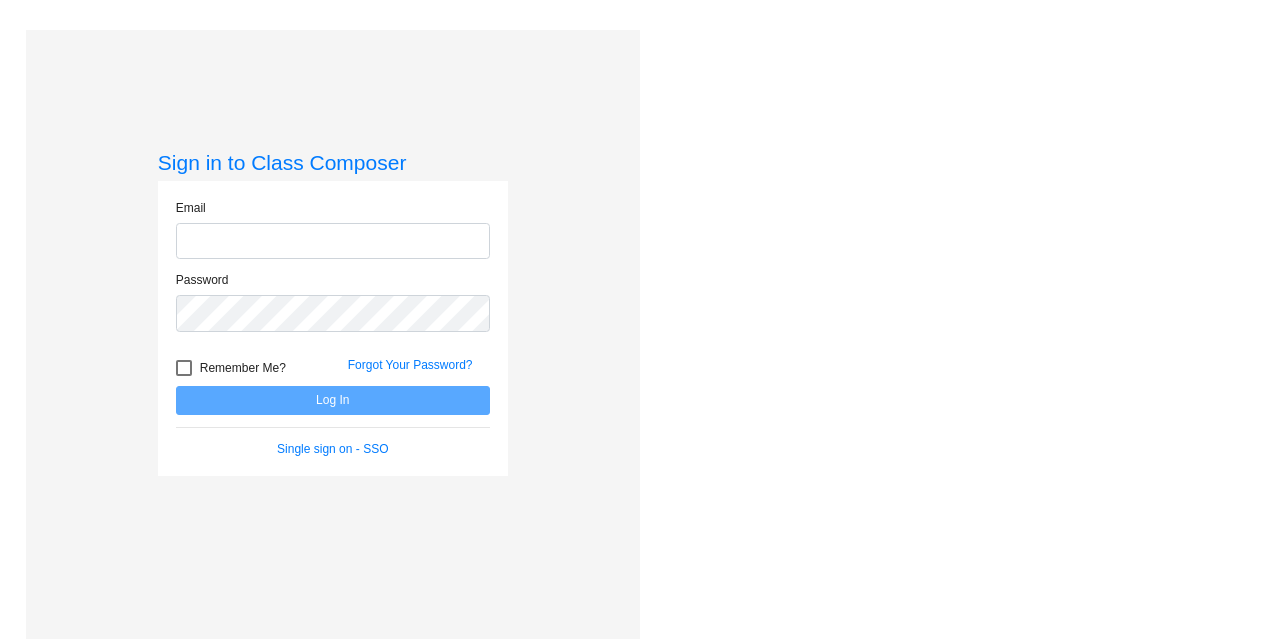 scroll, scrollTop: 0, scrollLeft: 0, axis: both 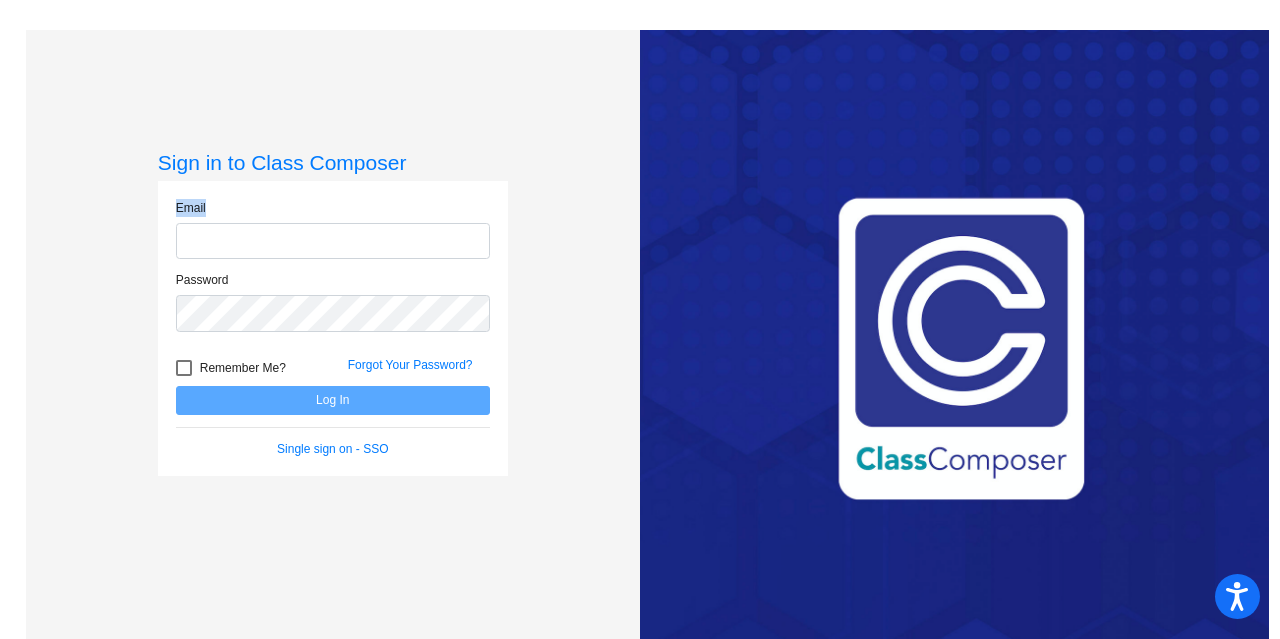 drag, startPoint x: 265, startPoint y: 249, endPoint x: 262, endPoint y: 239, distance: 10.440307 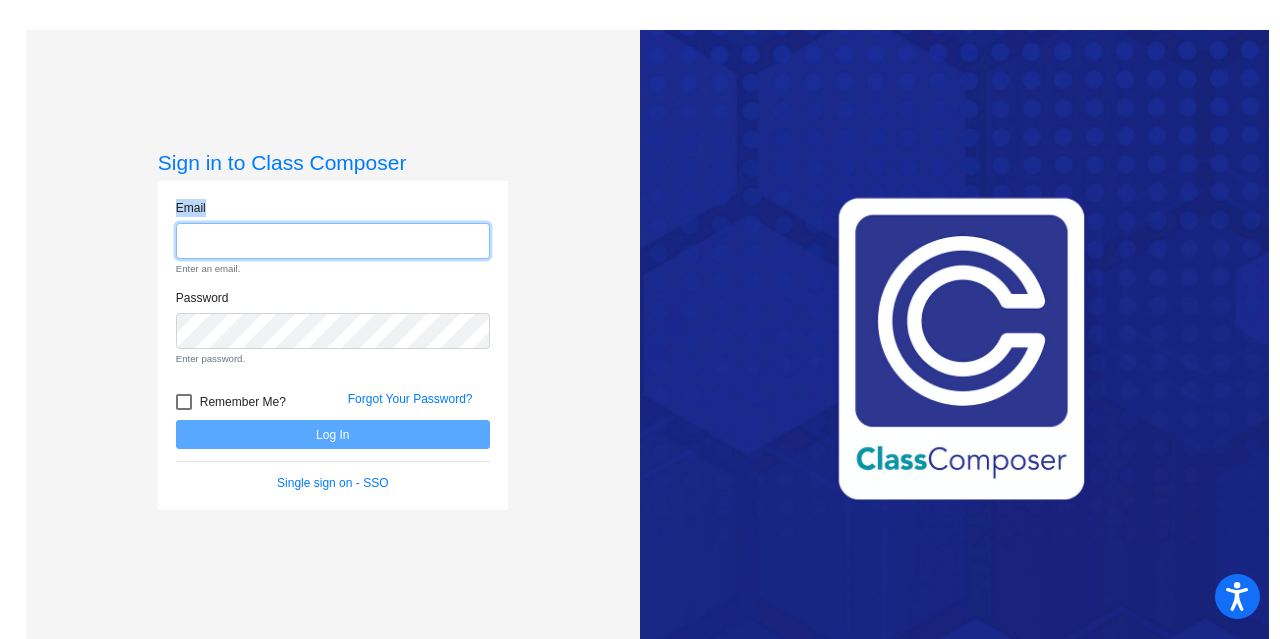 click 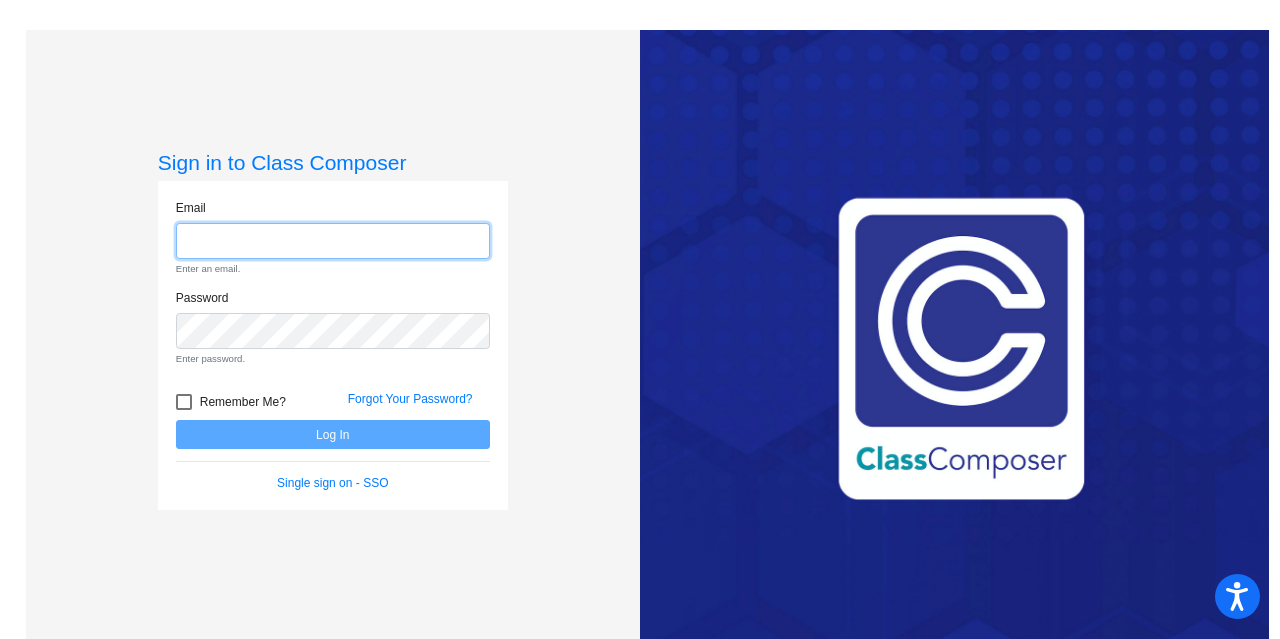 type on "emcgovern@lcusd.net" 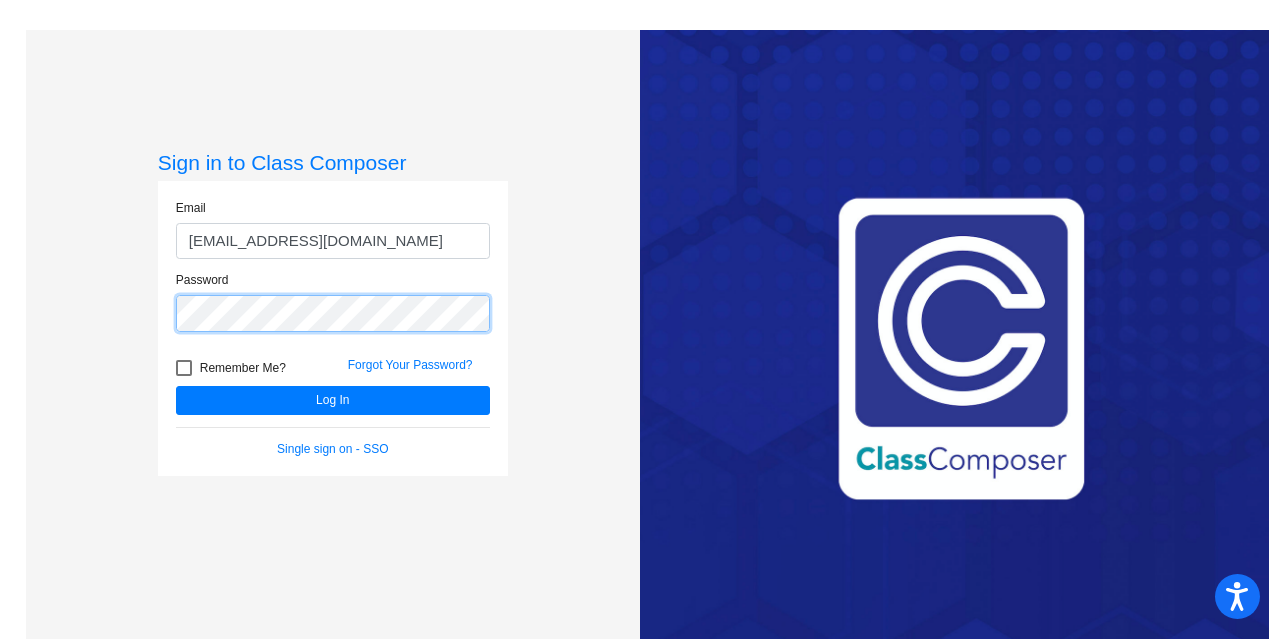 click on "Log In" 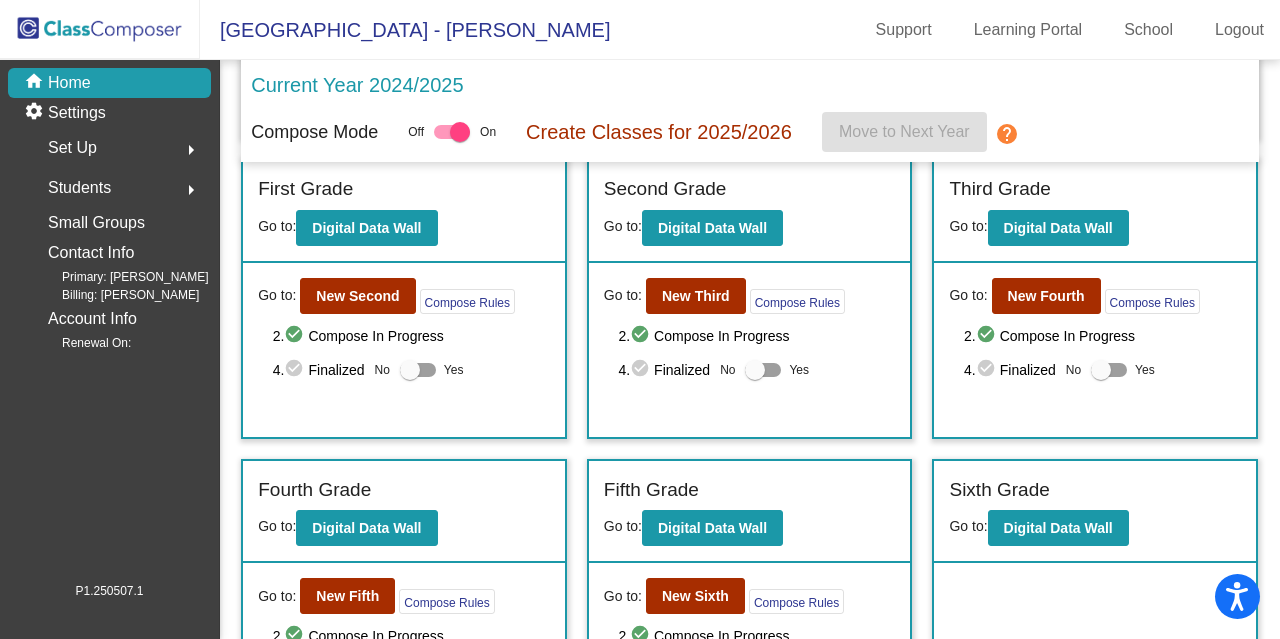 scroll, scrollTop: 475, scrollLeft: 0, axis: vertical 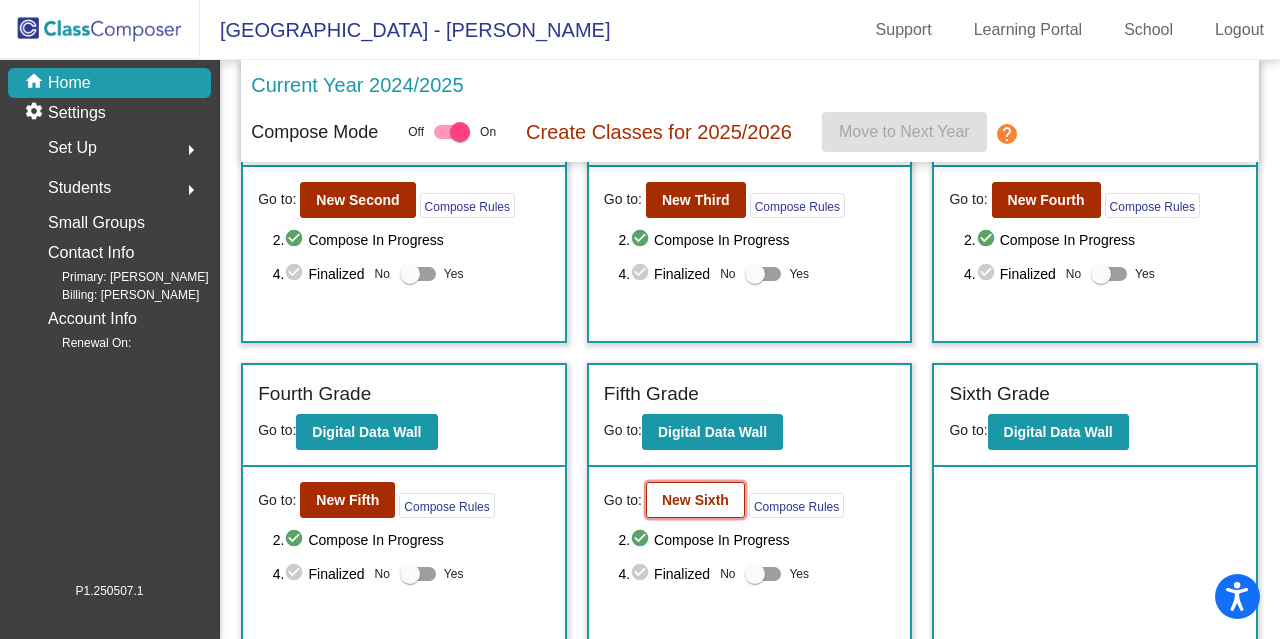 click on "New Sixth" 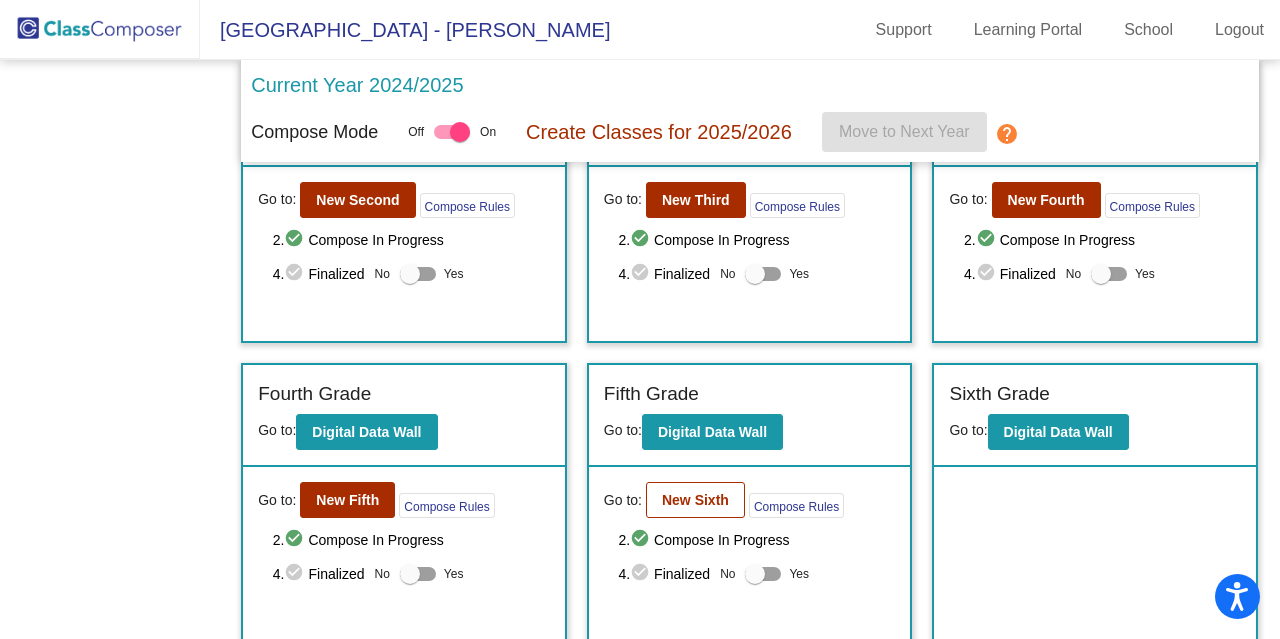 scroll, scrollTop: 0, scrollLeft: 0, axis: both 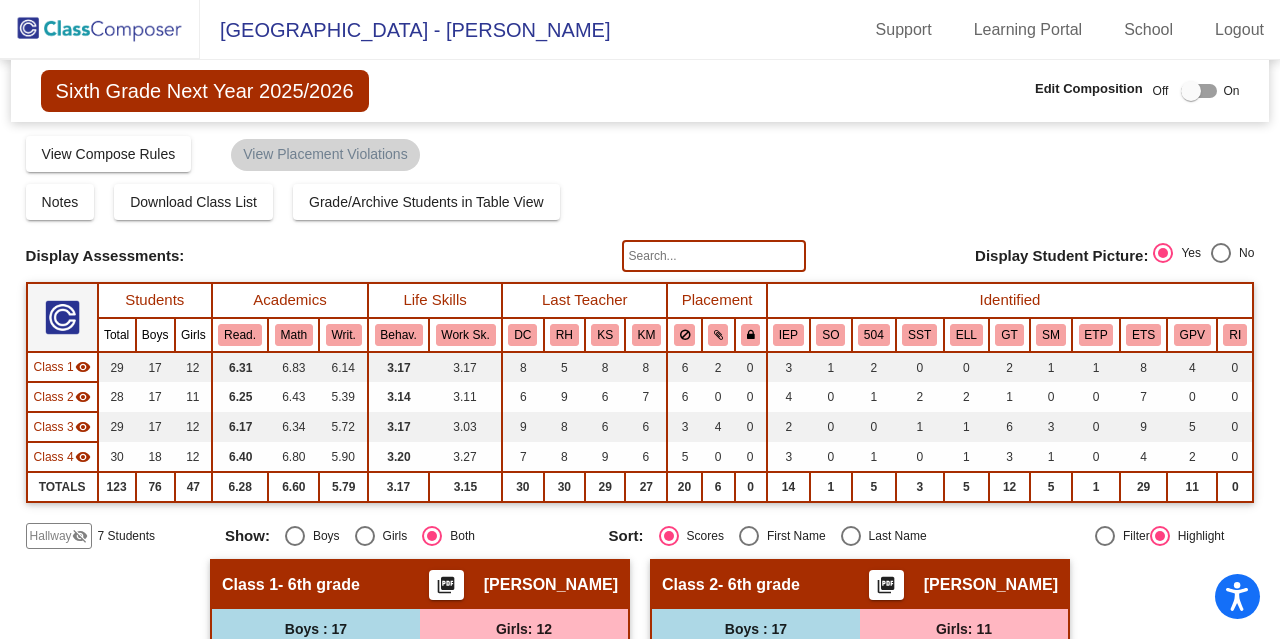 click on "Hallway" 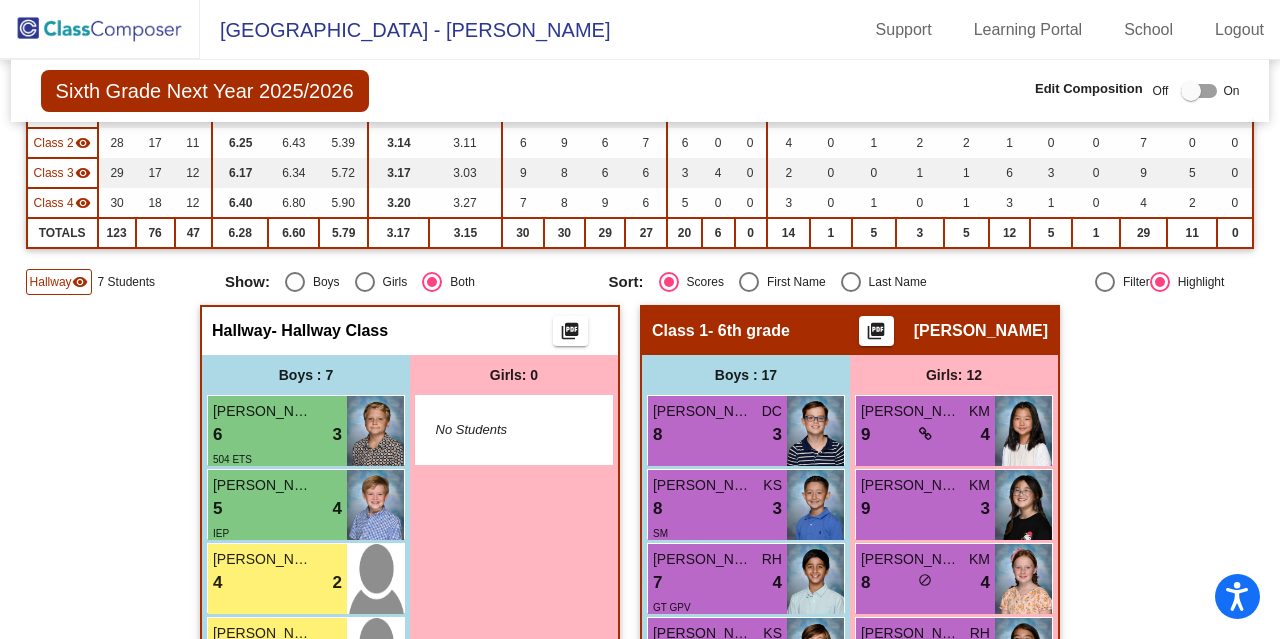 scroll, scrollTop: 298, scrollLeft: 0, axis: vertical 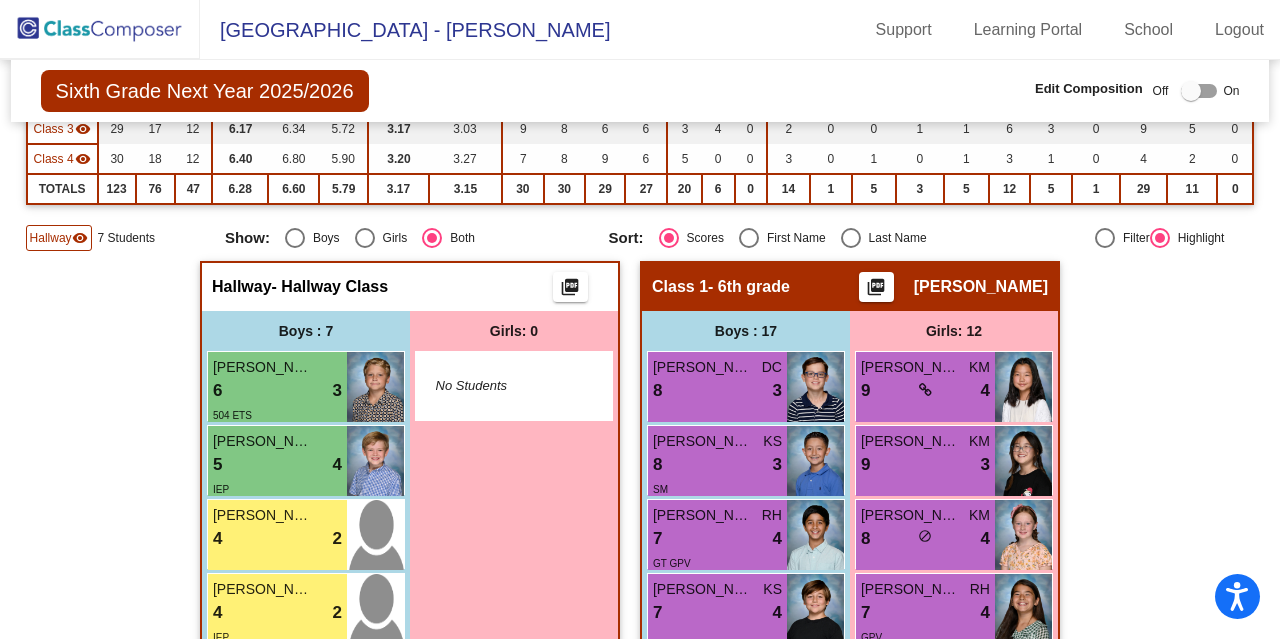 click at bounding box center (1191, 91) 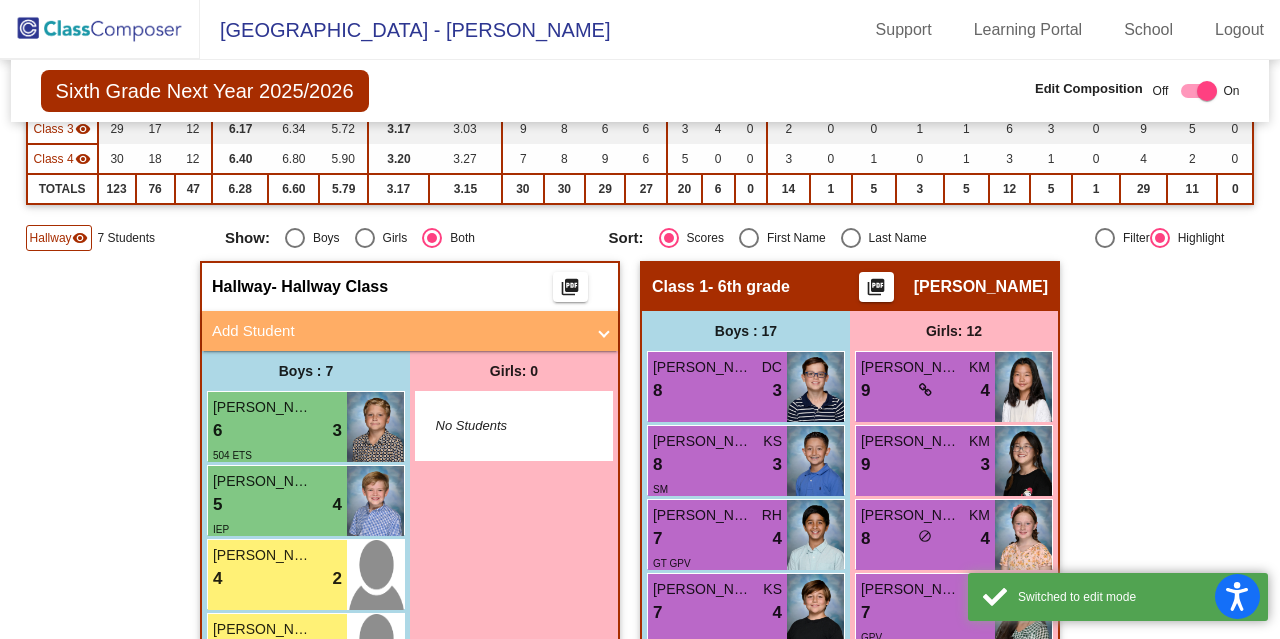 click on "Add Student" at bounding box center (398, 331) 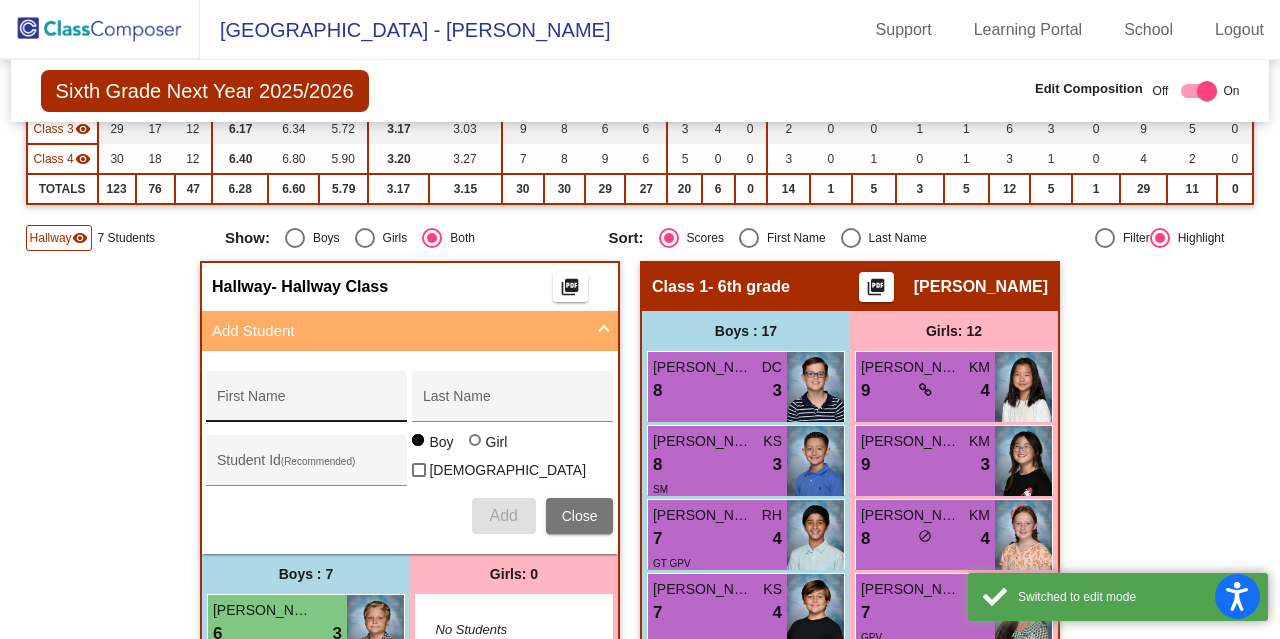 click on "First Name" at bounding box center (307, 404) 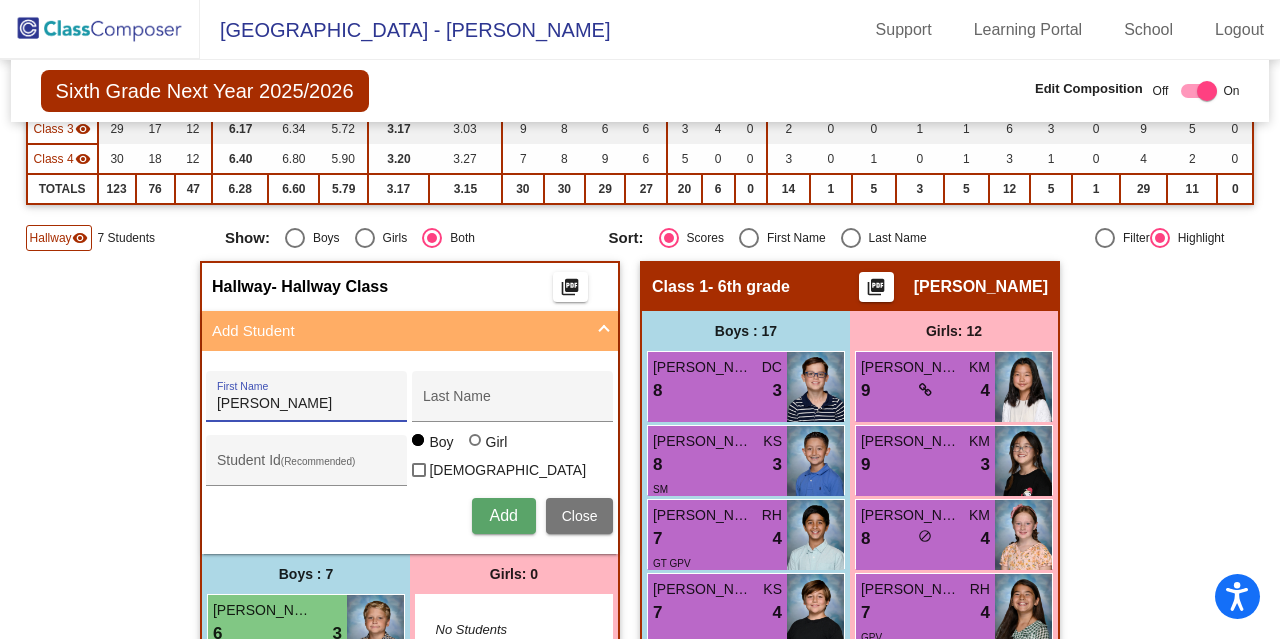 type on "Wyatt" 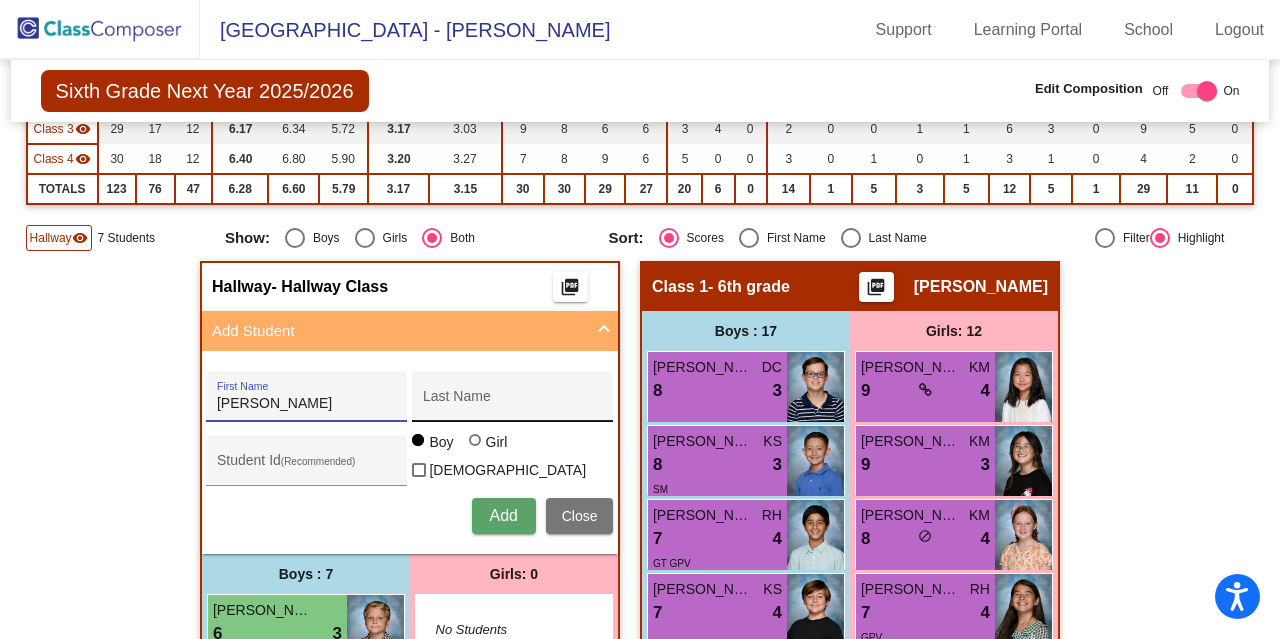 click on "Last Name" at bounding box center (513, 404) 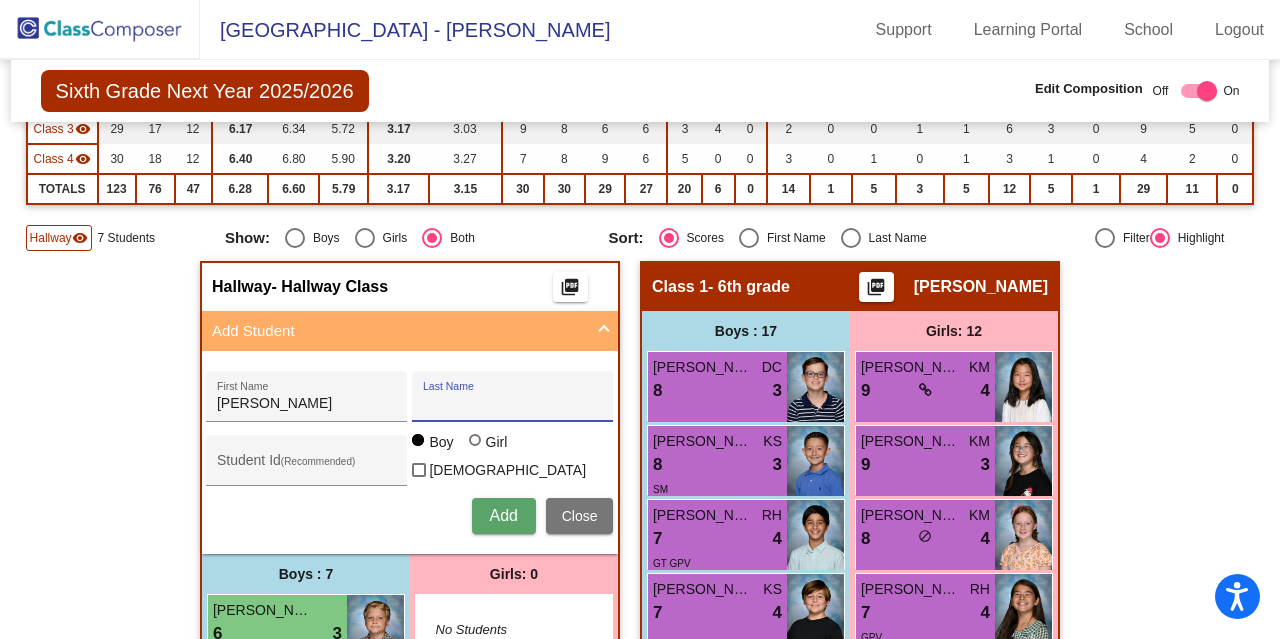 paste on "Halferty" 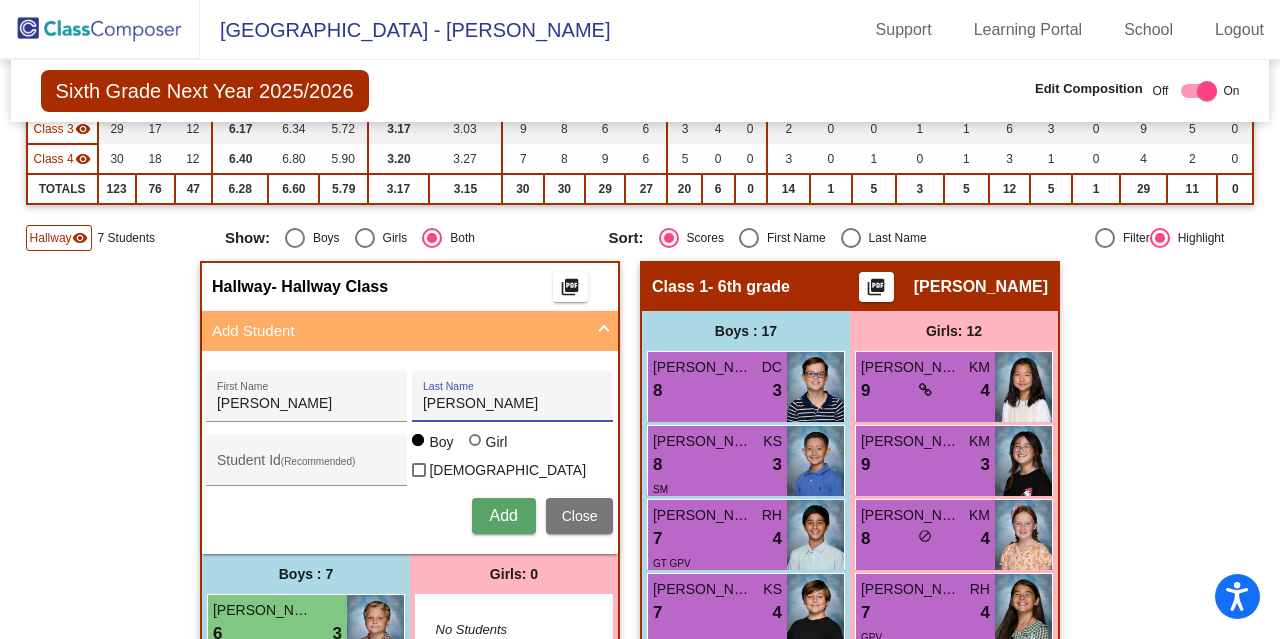 type on "Halferty" 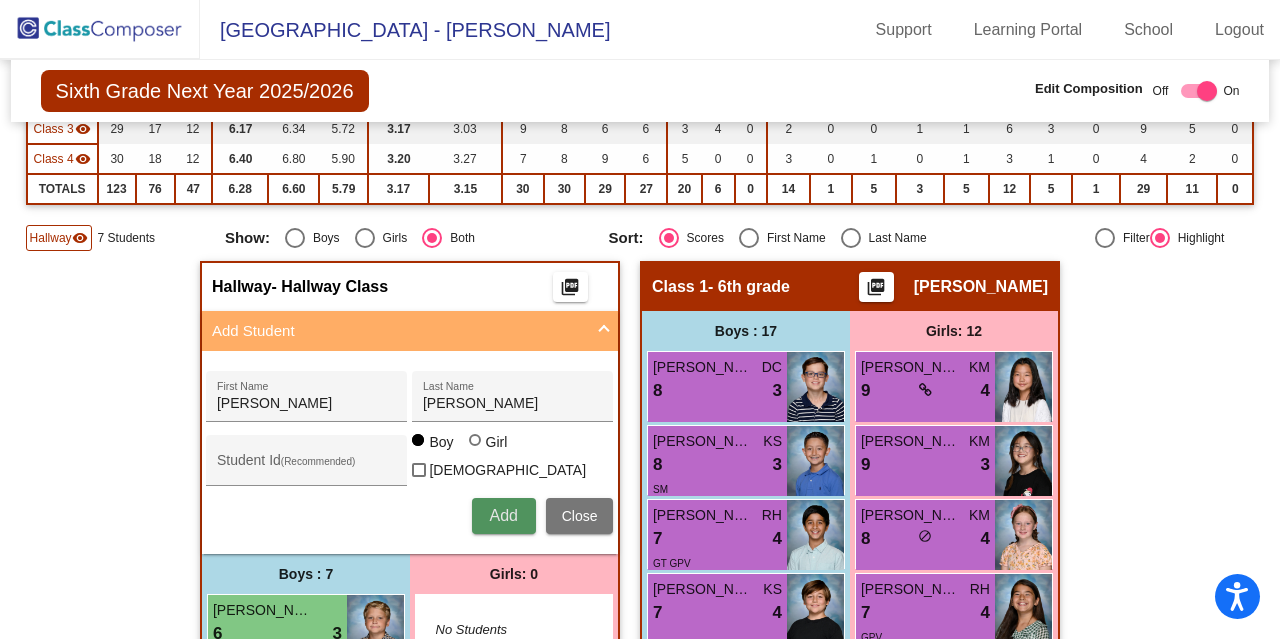 click on "Add" at bounding box center [503, 515] 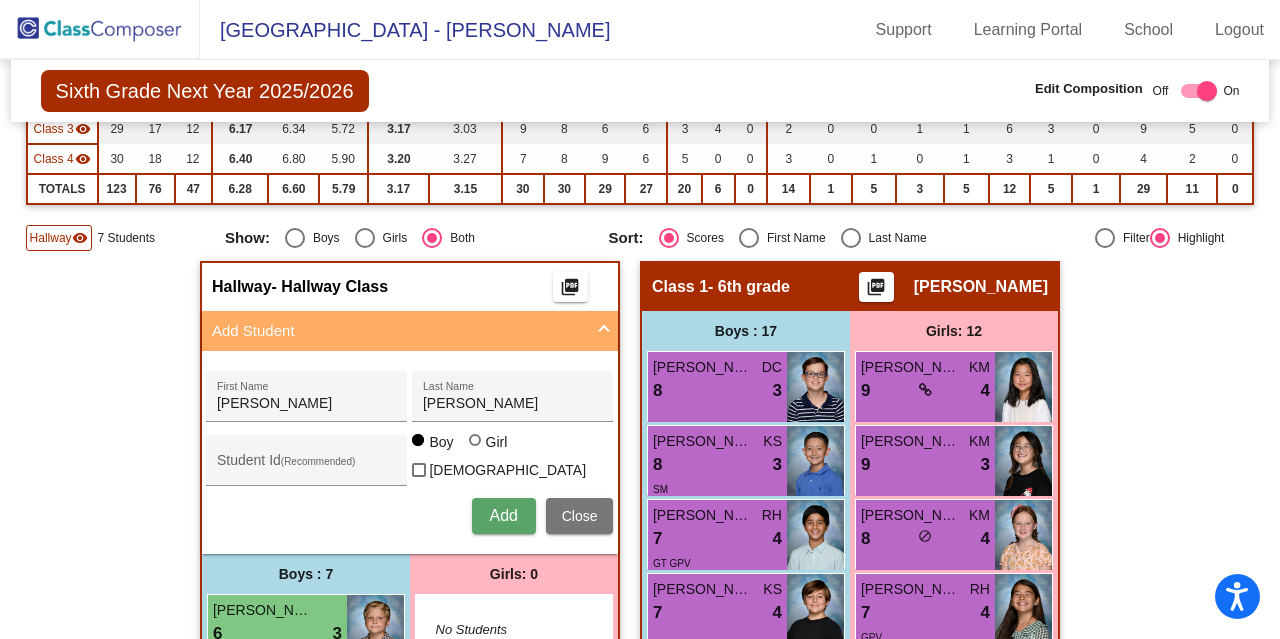 type 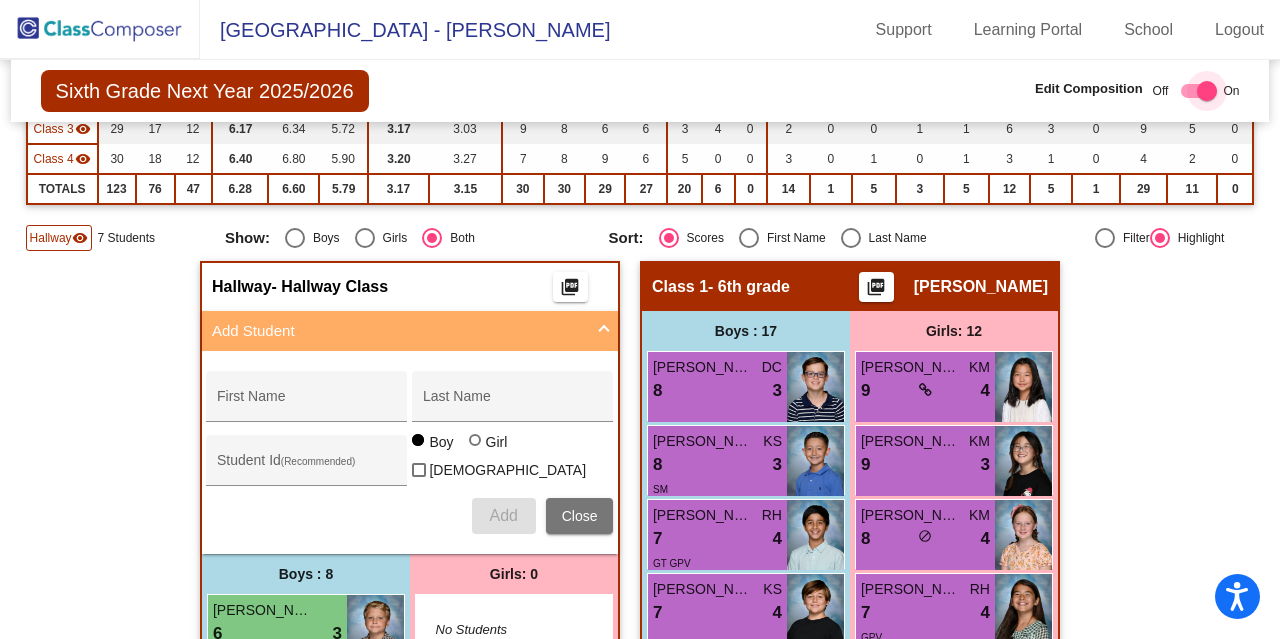 click at bounding box center [1207, 91] 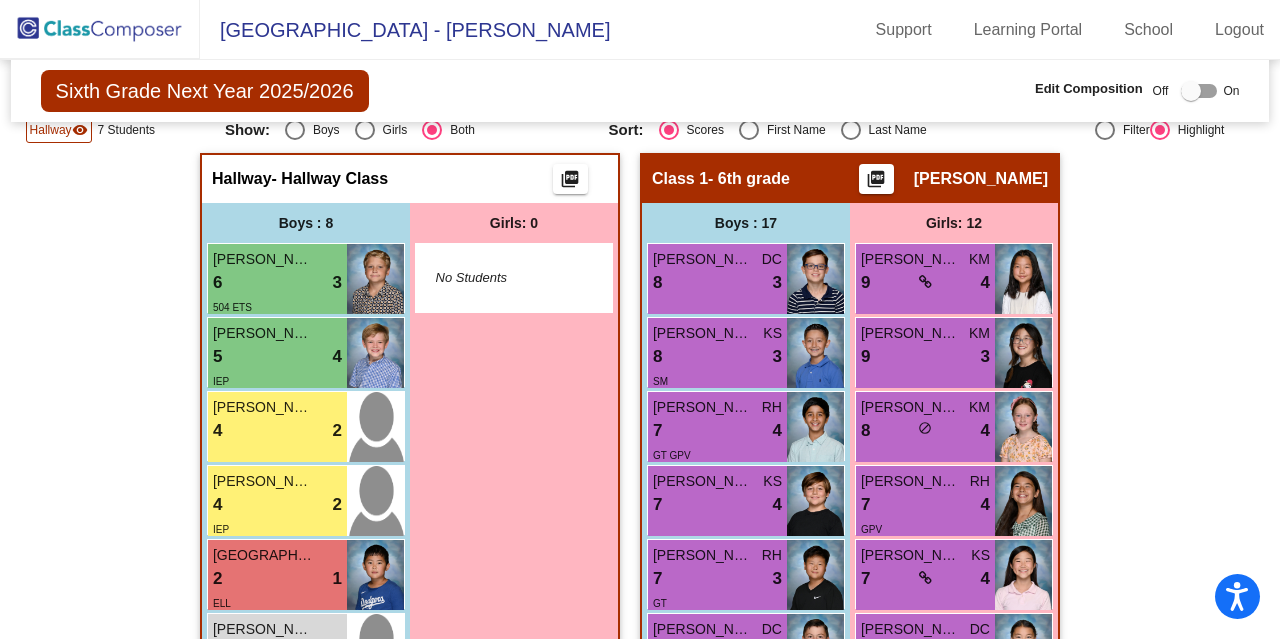 scroll, scrollTop: 325, scrollLeft: 0, axis: vertical 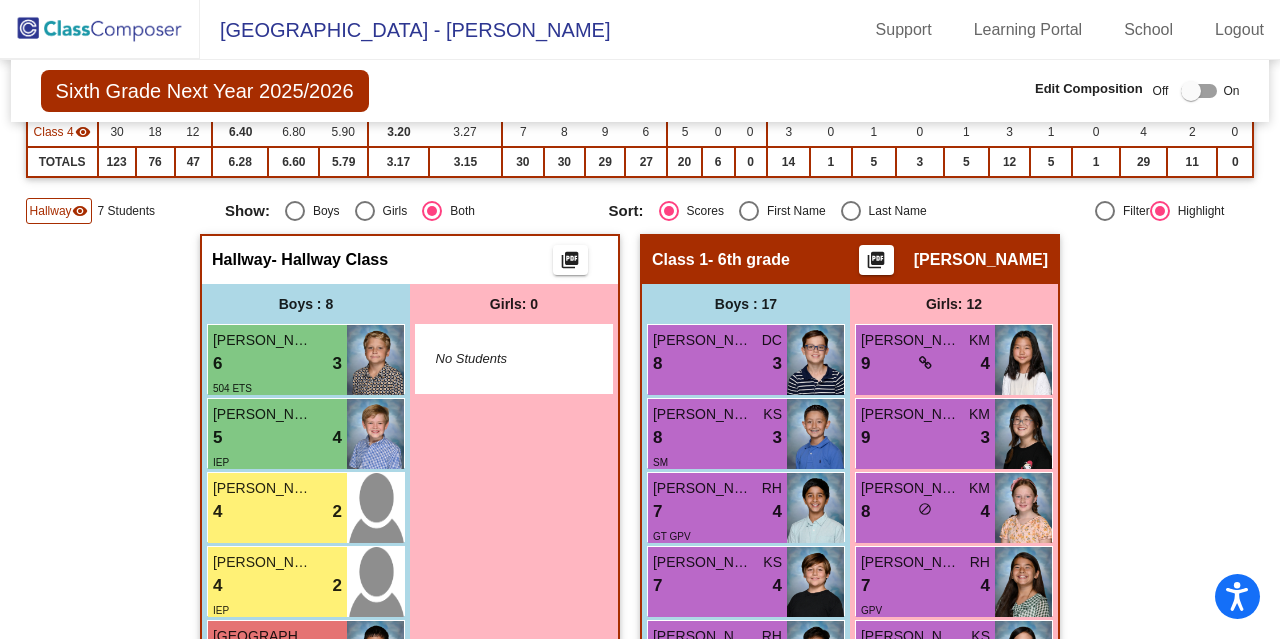 click 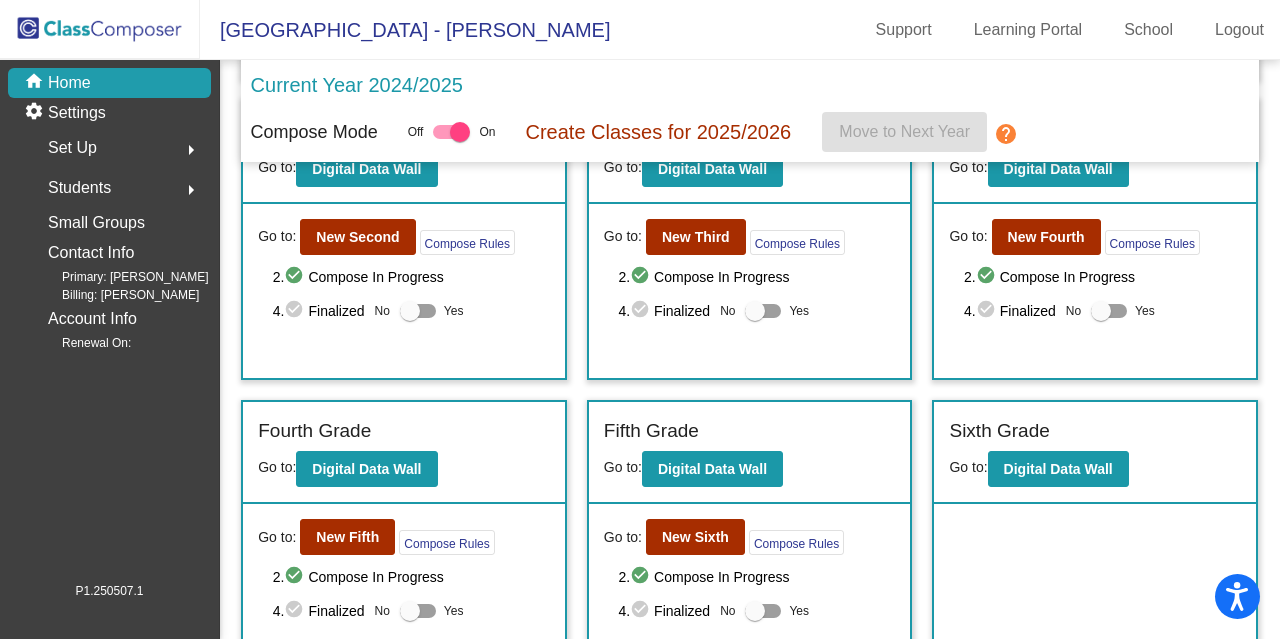 scroll, scrollTop: 475, scrollLeft: 0, axis: vertical 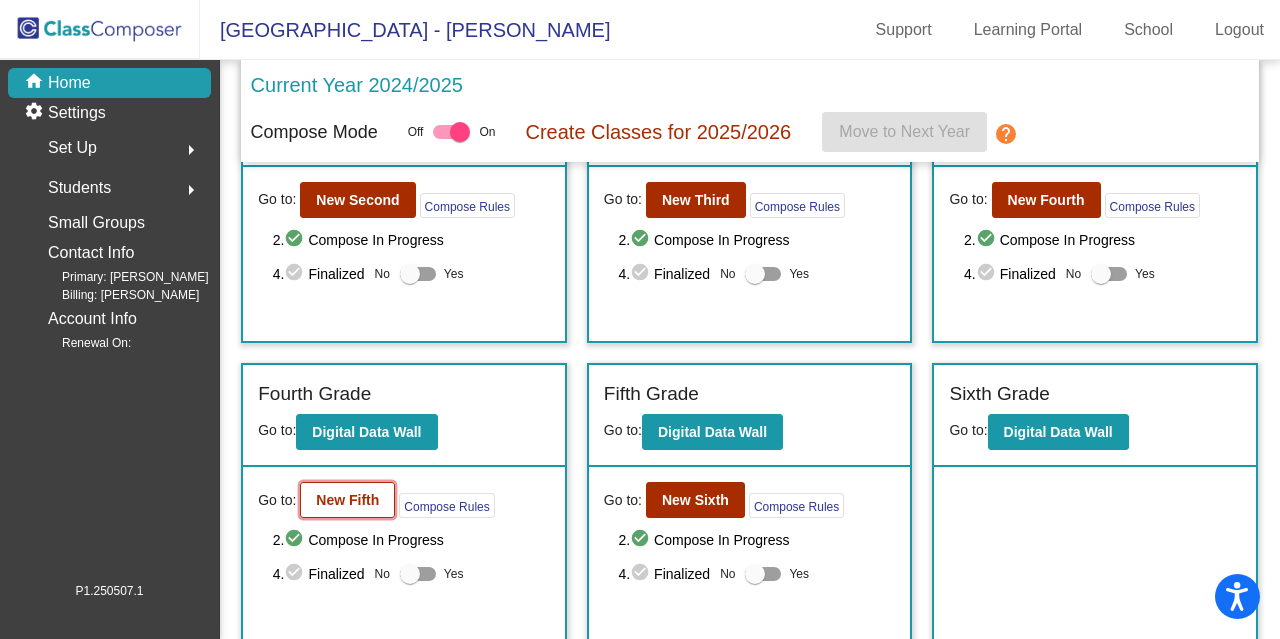 click on "New Fifth" 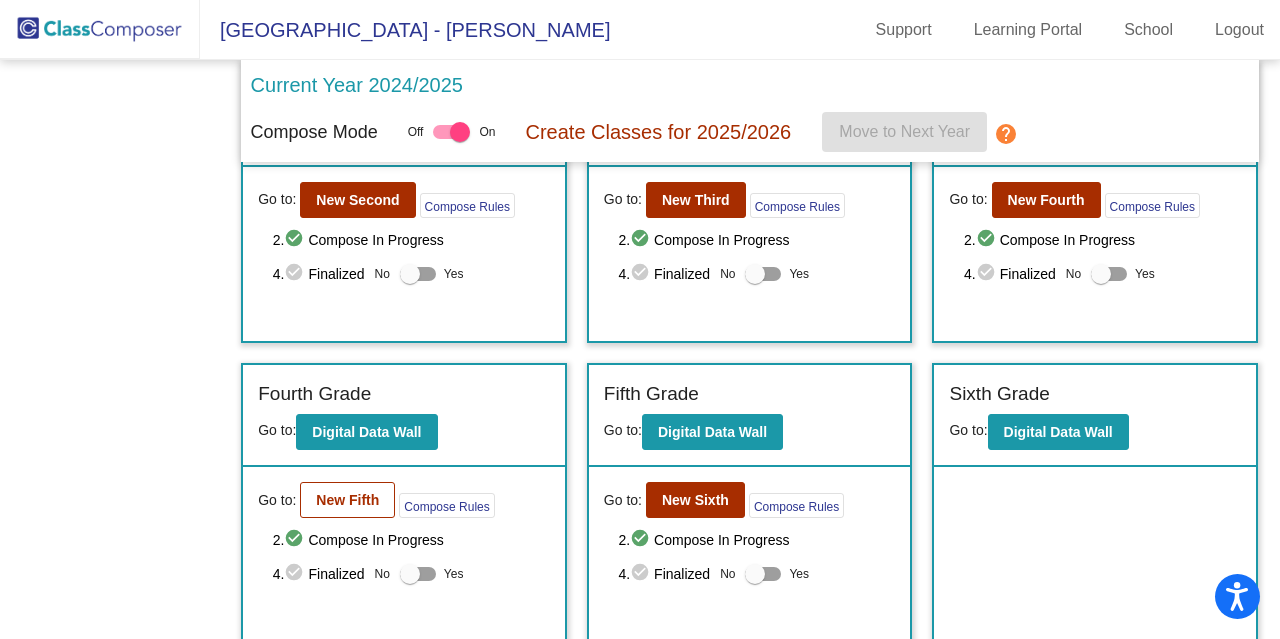 scroll, scrollTop: 0, scrollLeft: 0, axis: both 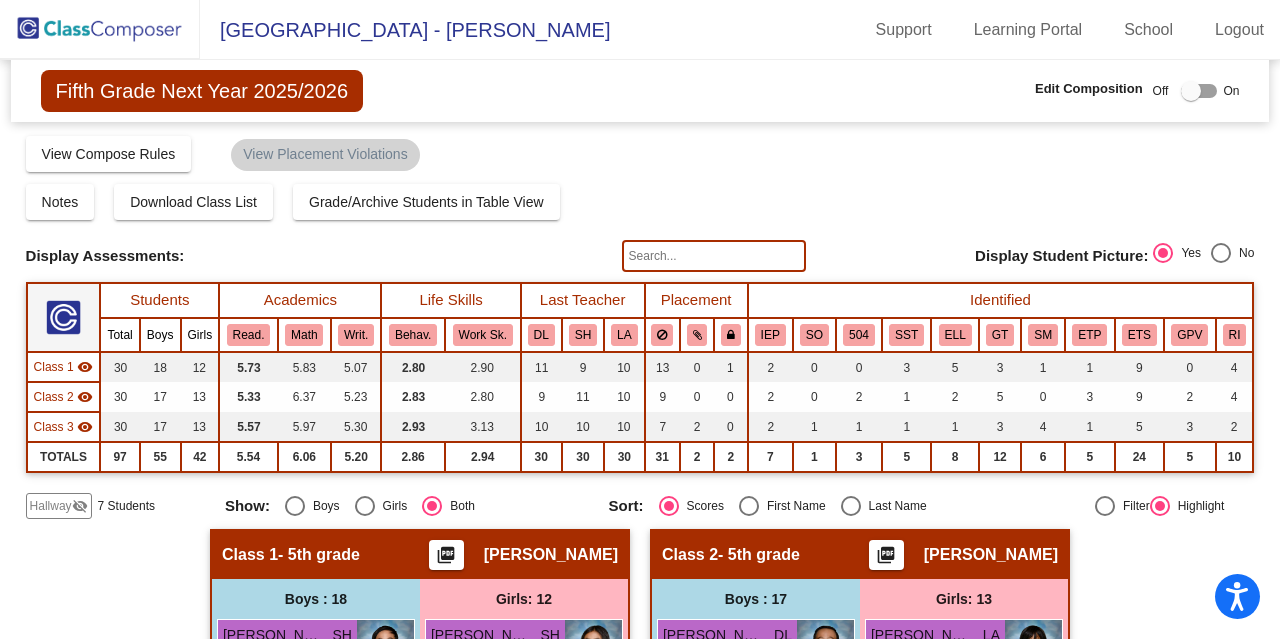 click on "Hallway" 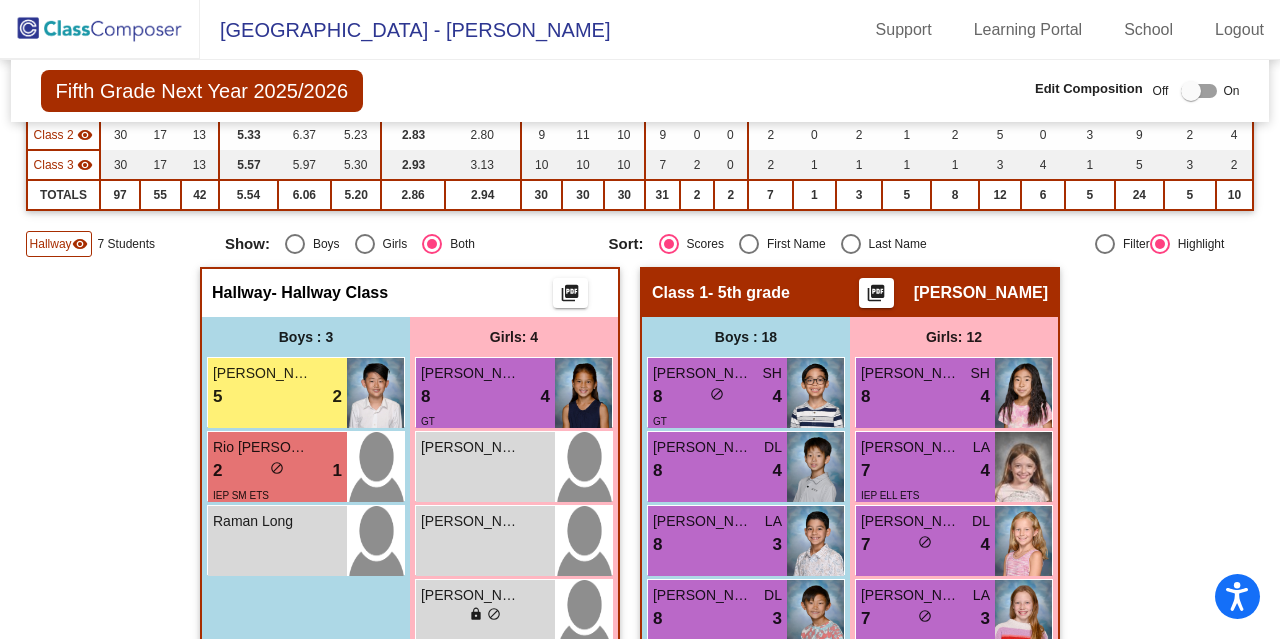 scroll, scrollTop: 422, scrollLeft: 0, axis: vertical 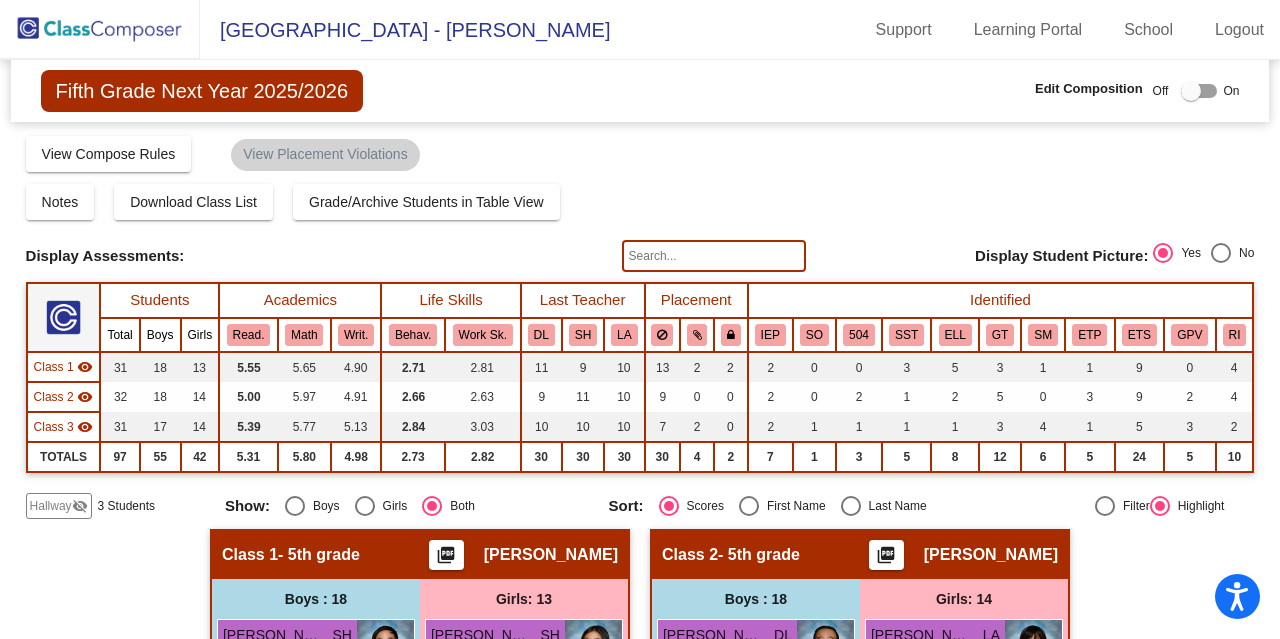 click on "Hallway" 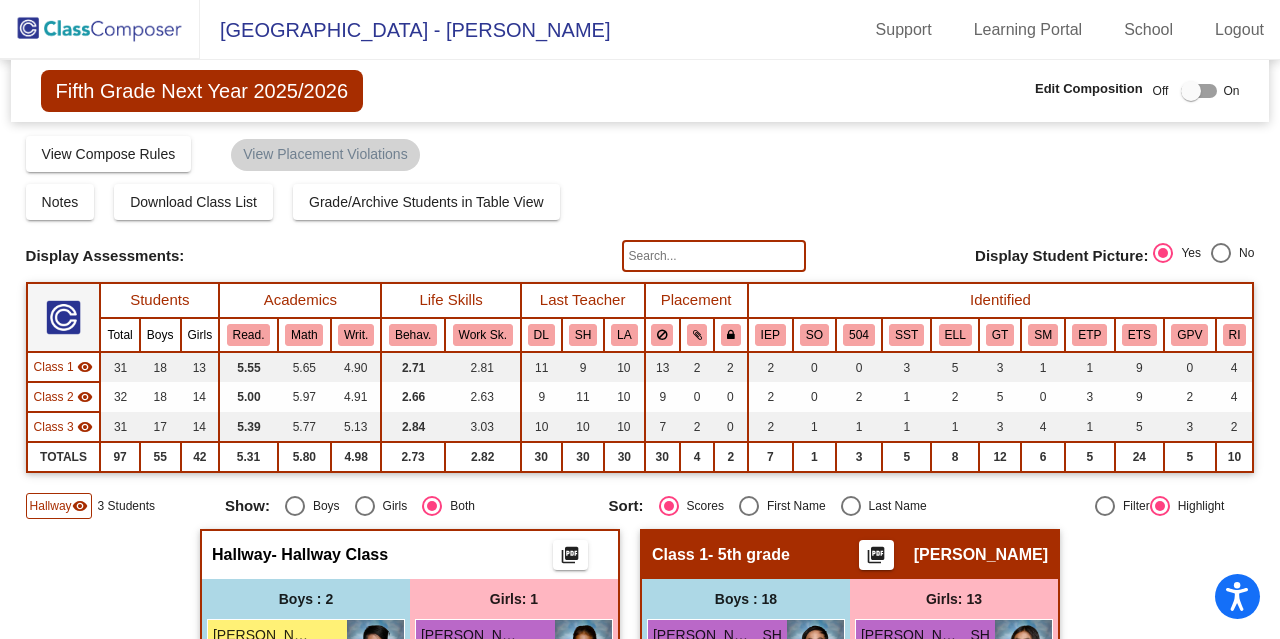 click on "Hallway" 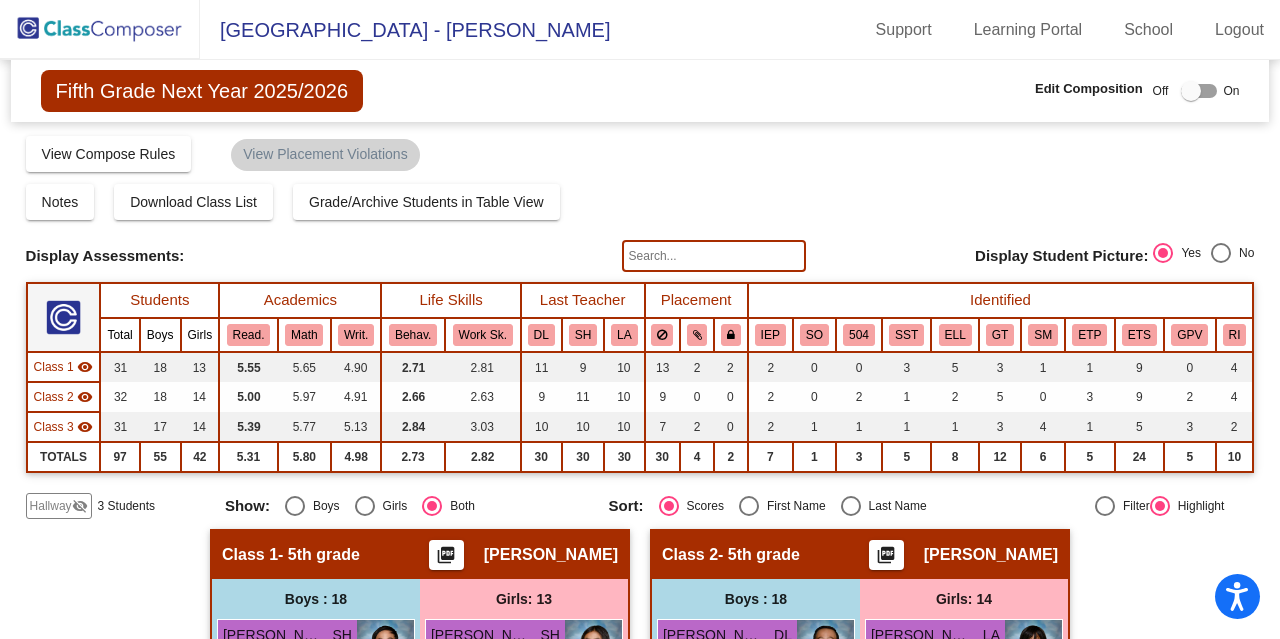 click at bounding box center (1191, 91) 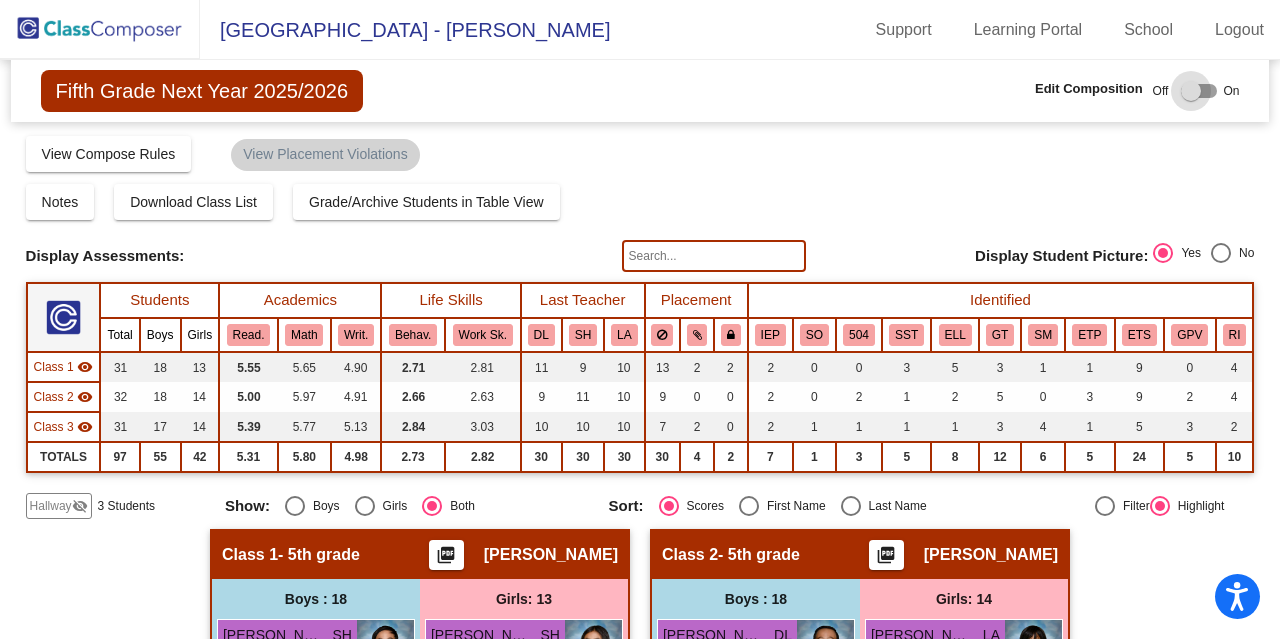 checkbox on "true" 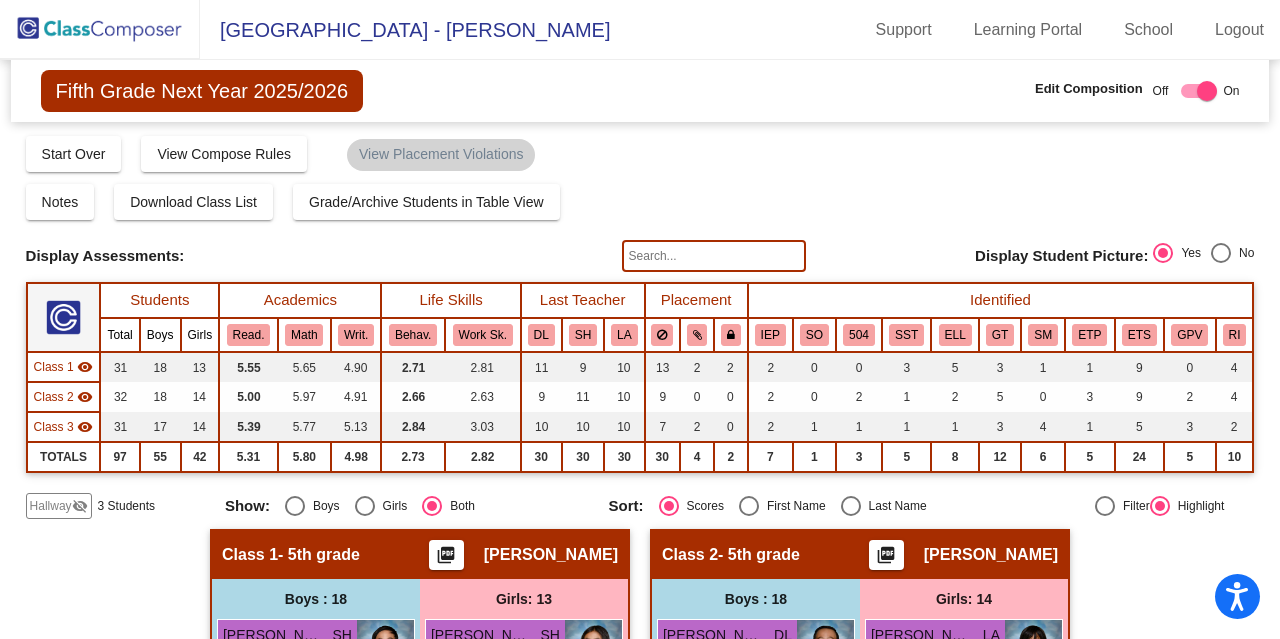 click on "Hallway" 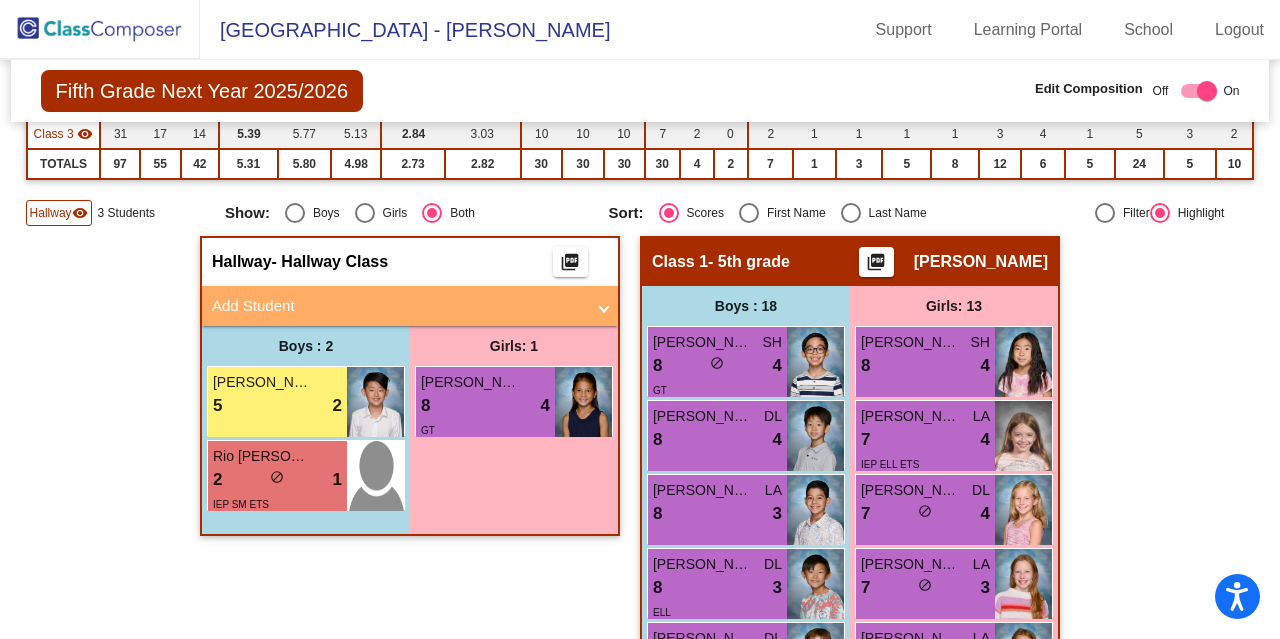 scroll, scrollTop: 294, scrollLeft: 0, axis: vertical 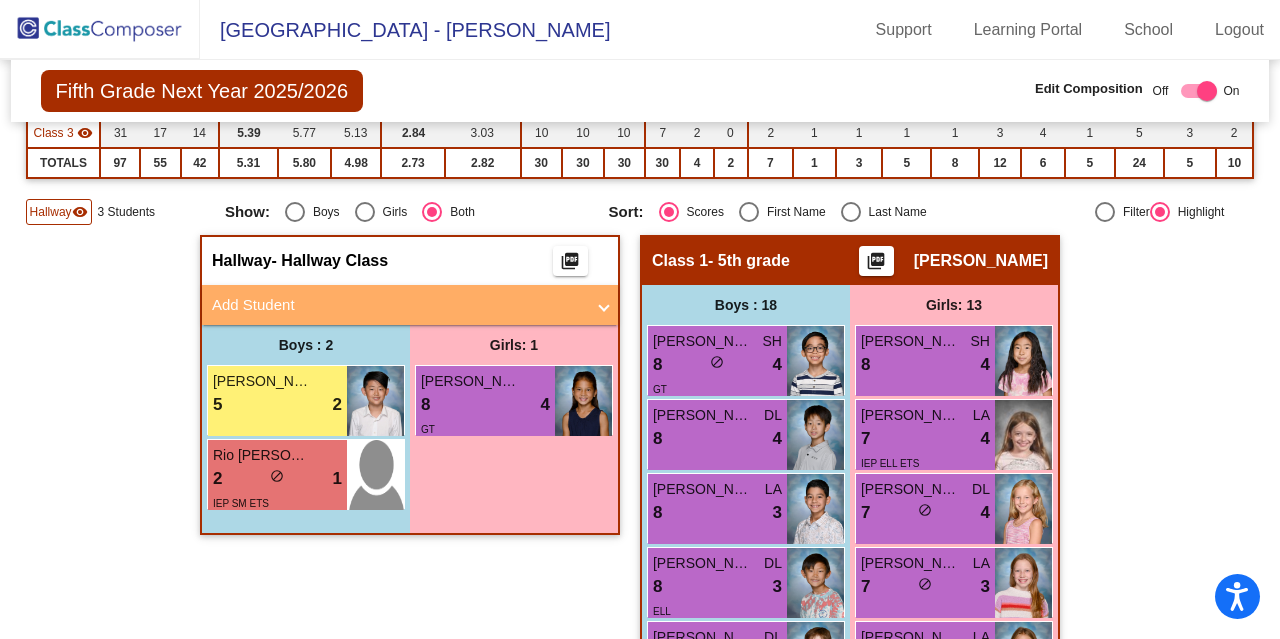 click on "Add Student" at bounding box center (398, 305) 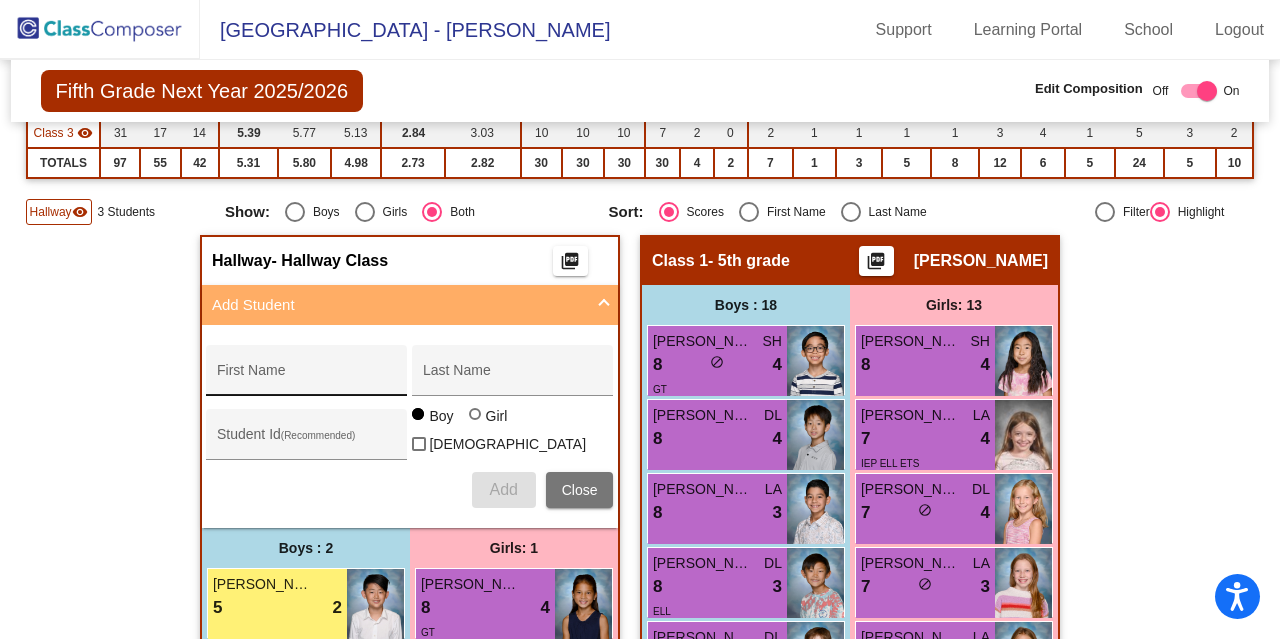 click on "First Name" at bounding box center [307, 378] 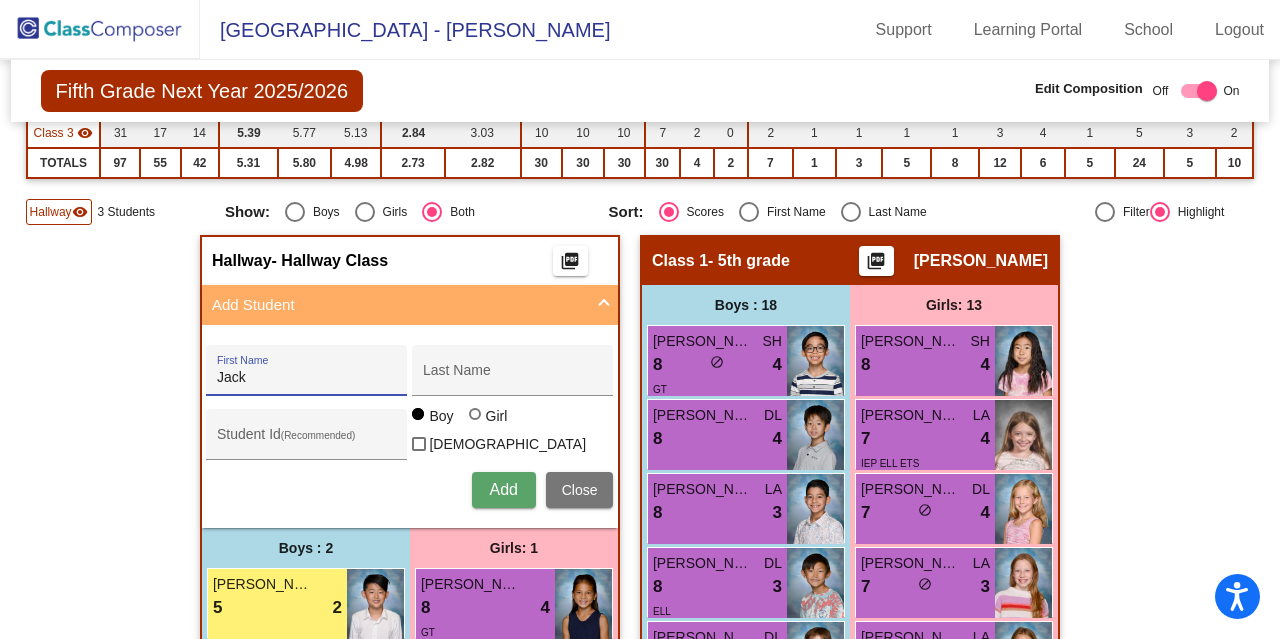 type on "Jack" 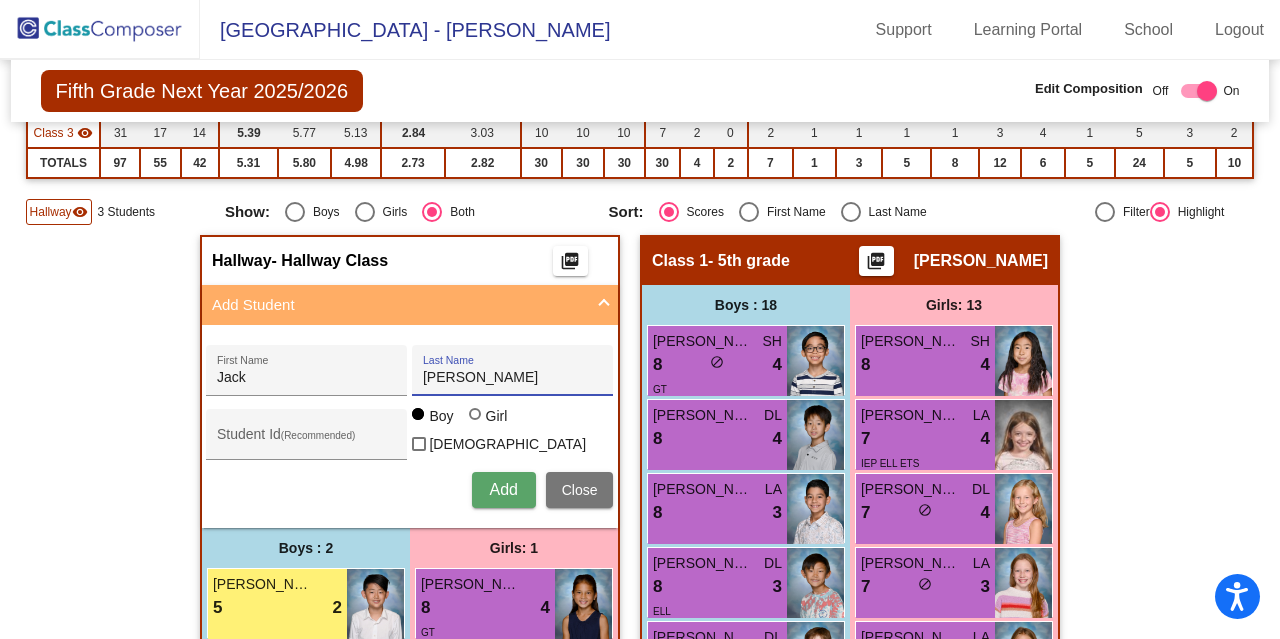 type on "Taylor" 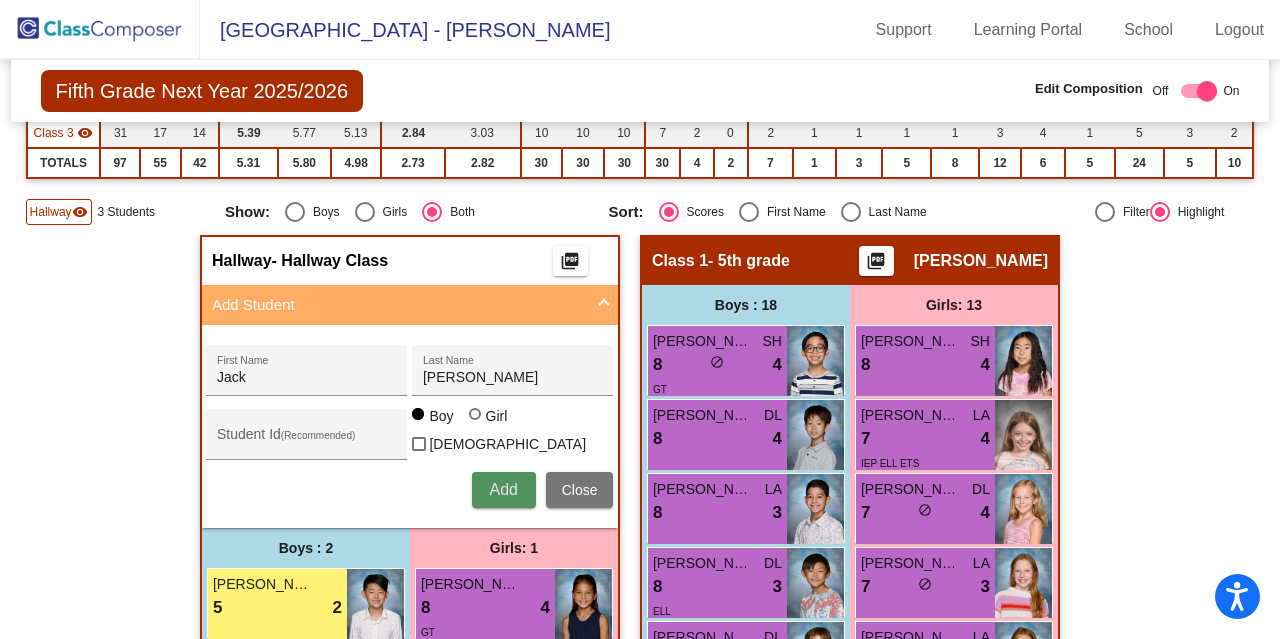 click on "Add" at bounding box center (503, 489) 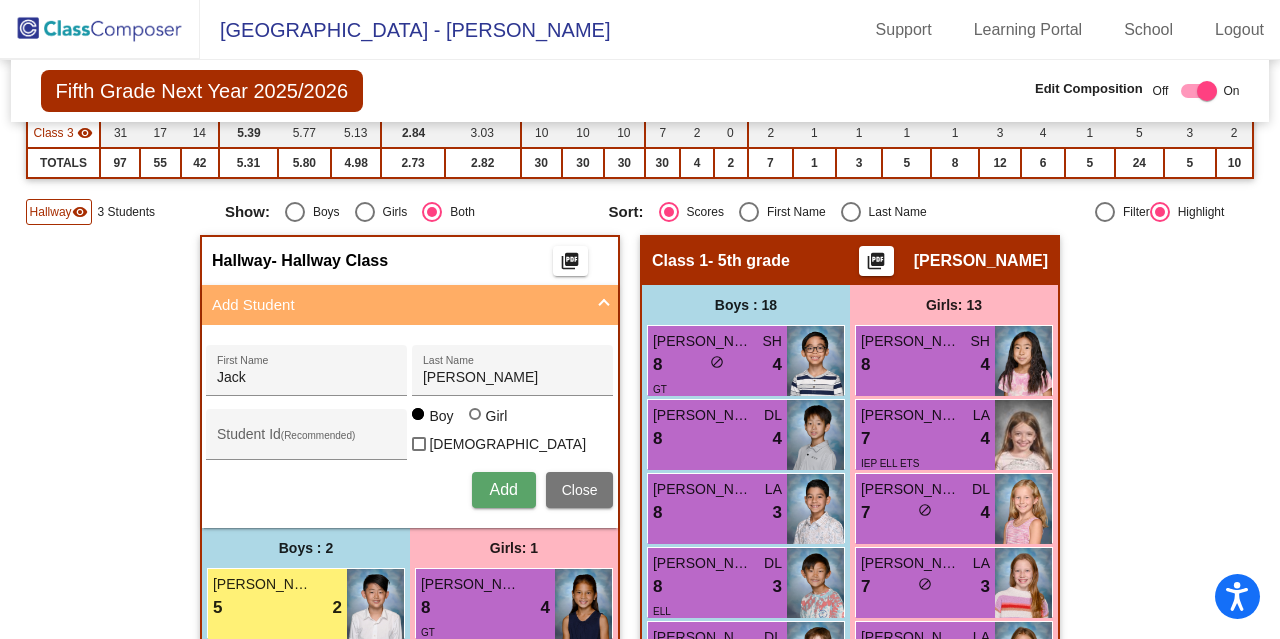 type 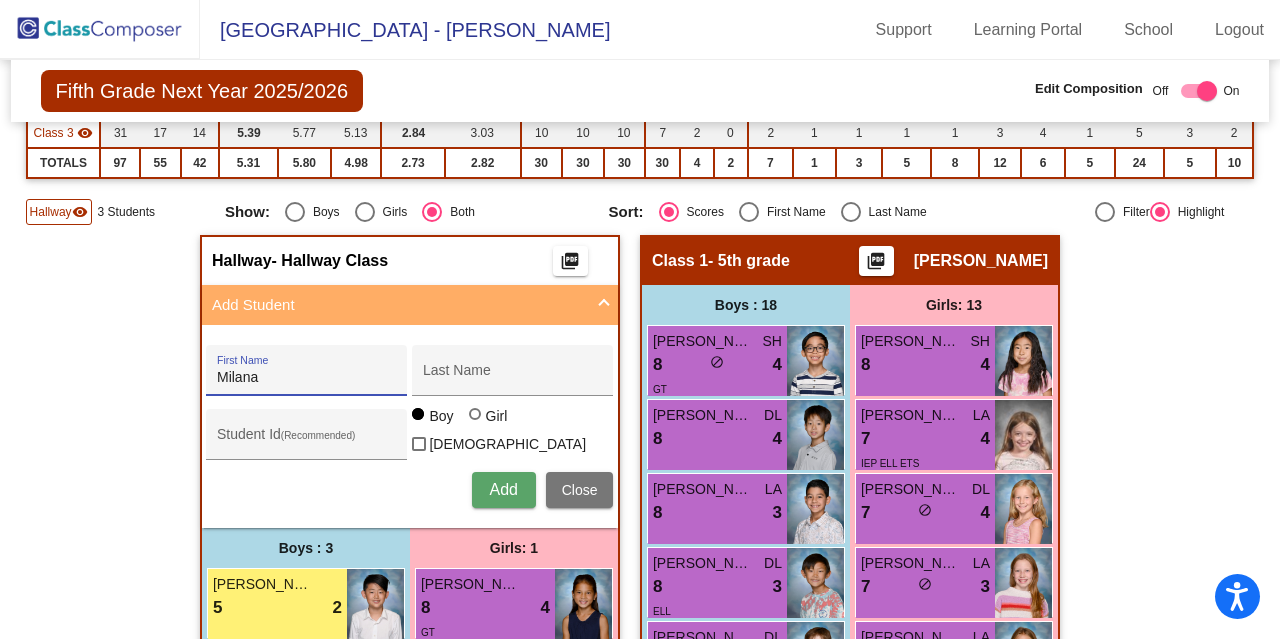 type on "Milana" 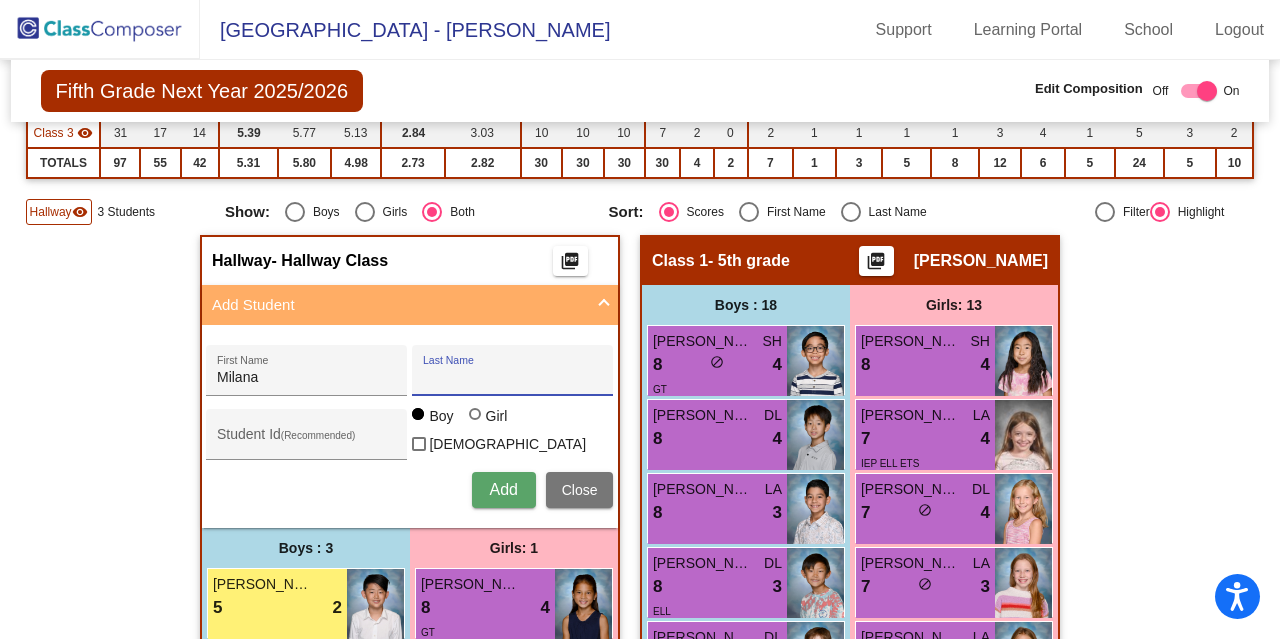 paste on "Manucharyan,Milana" 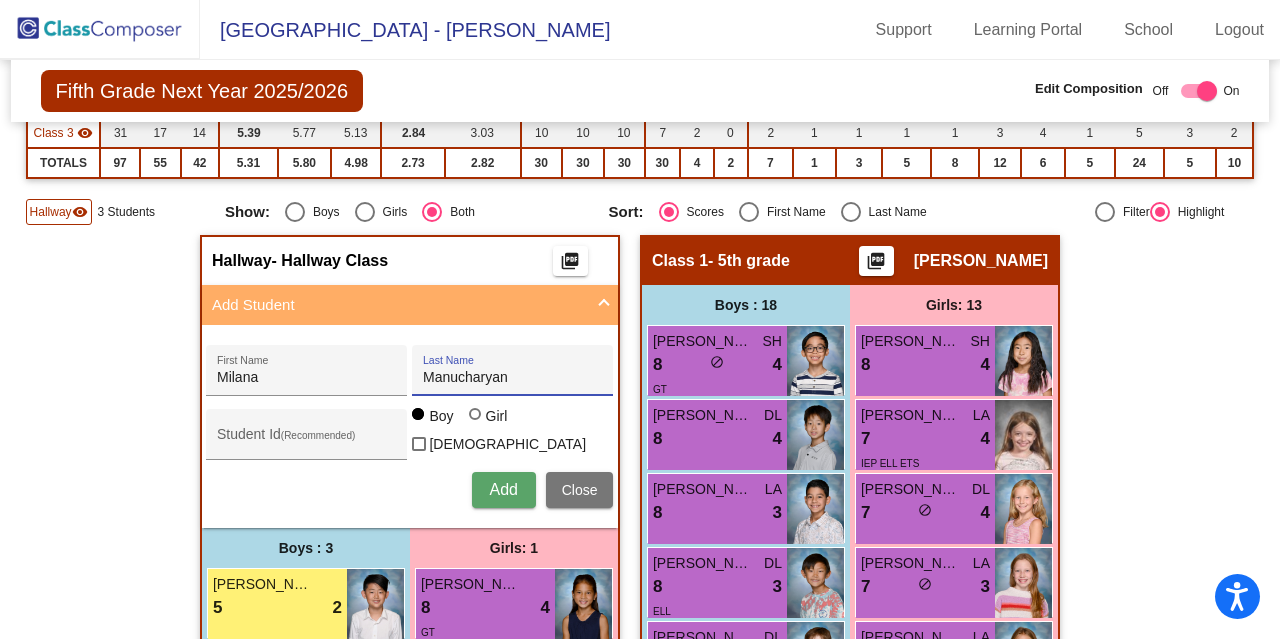 type on "Manucharyan" 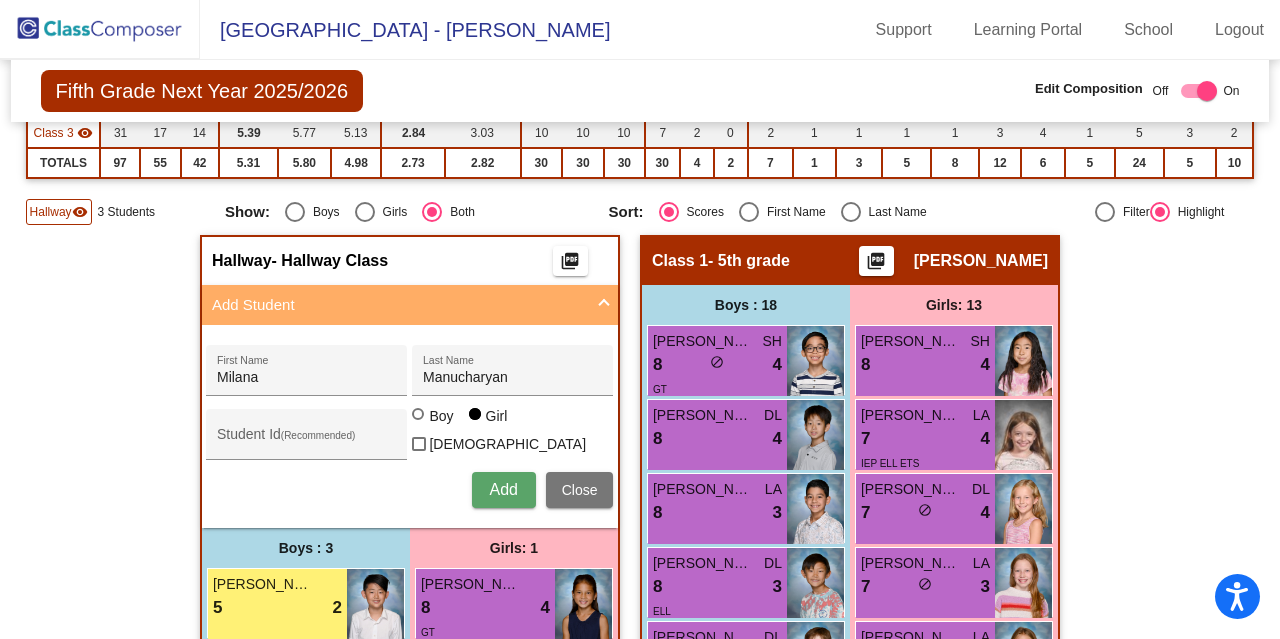 click on "Add" at bounding box center [504, 490] 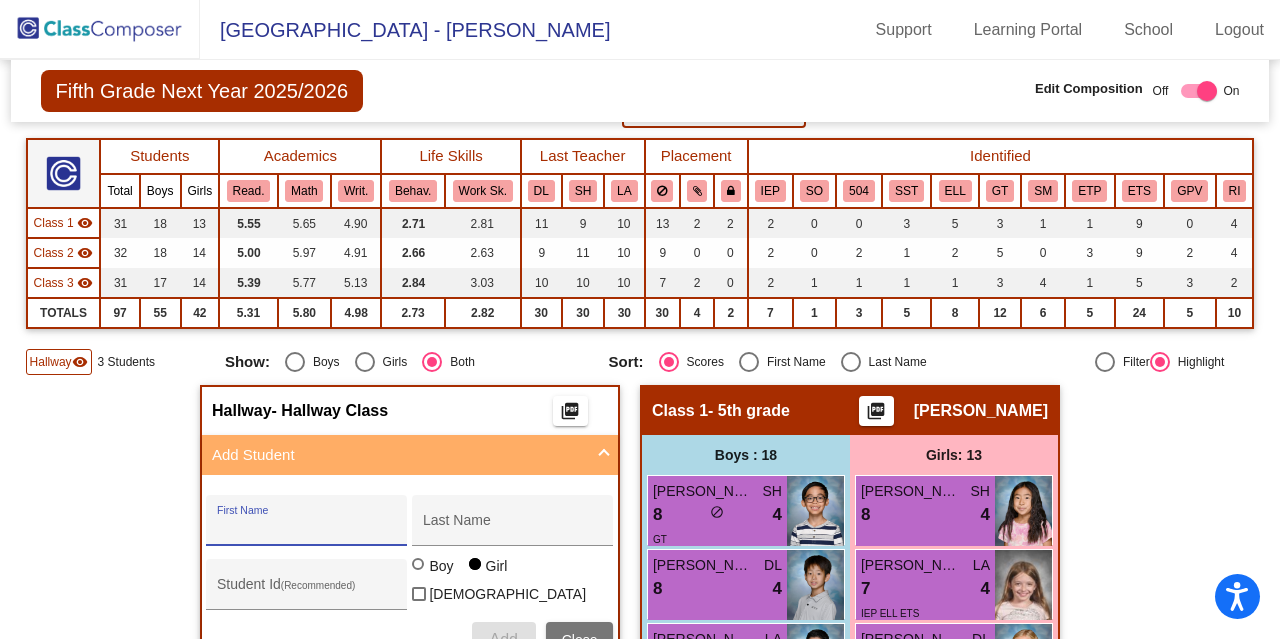 scroll, scrollTop: 0, scrollLeft: 0, axis: both 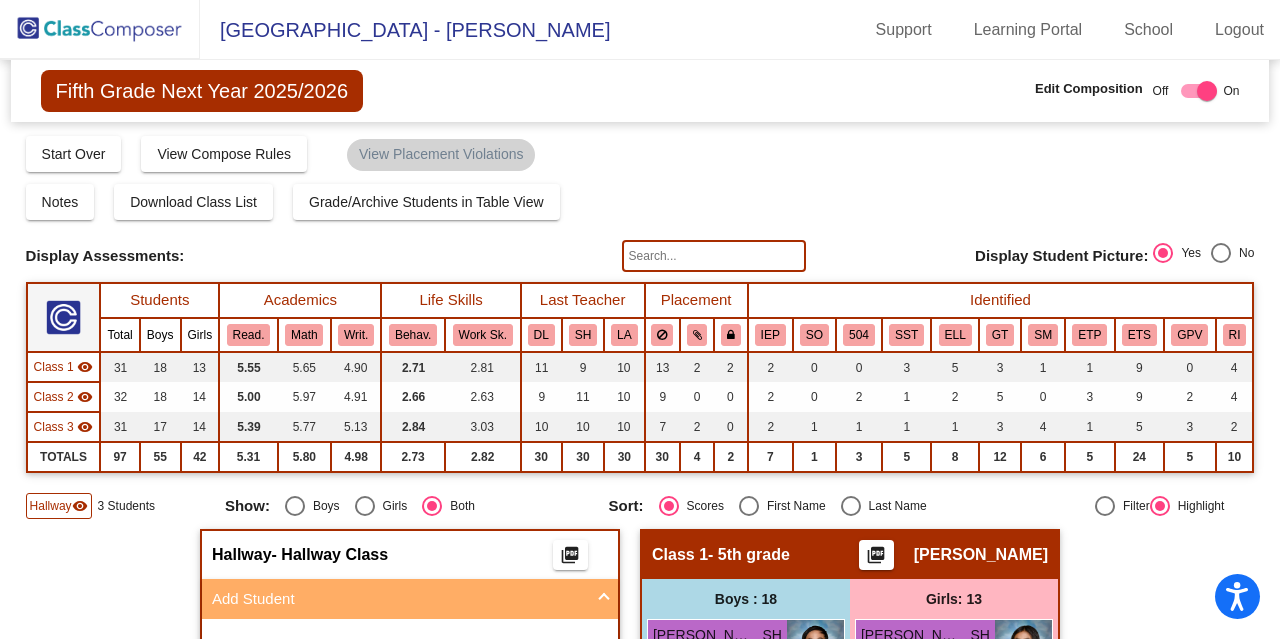 click at bounding box center (1207, 91) 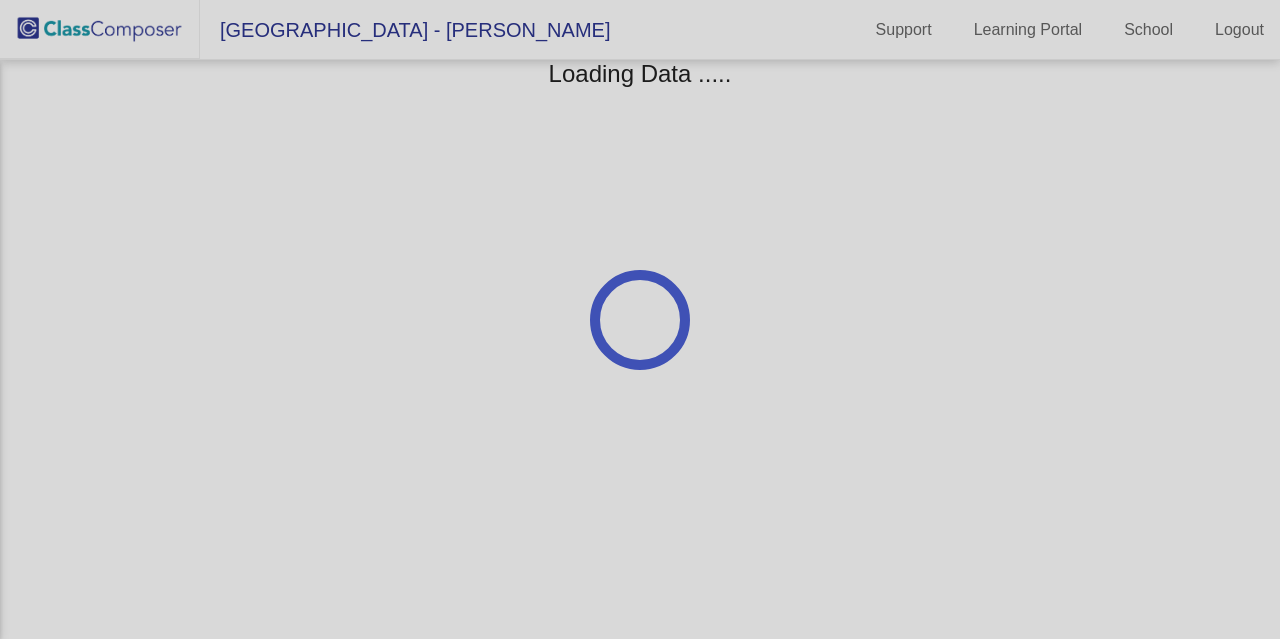 scroll, scrollTop: 0, scrollLeft: 0, axis: both 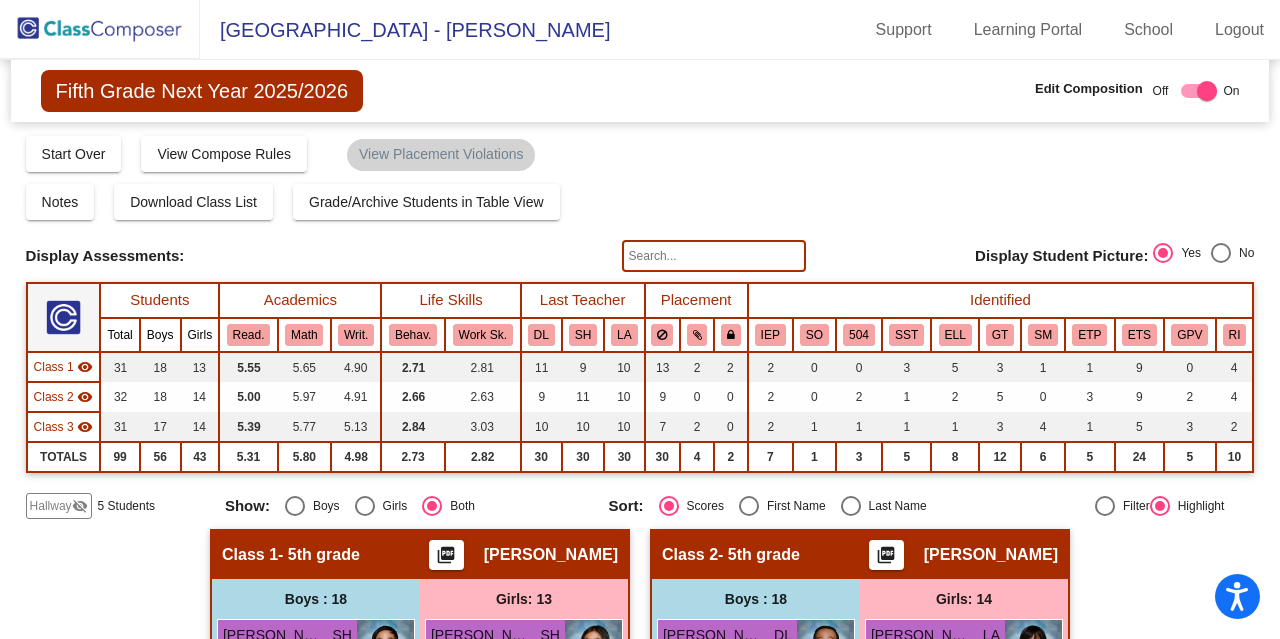 click on "visibility_off" 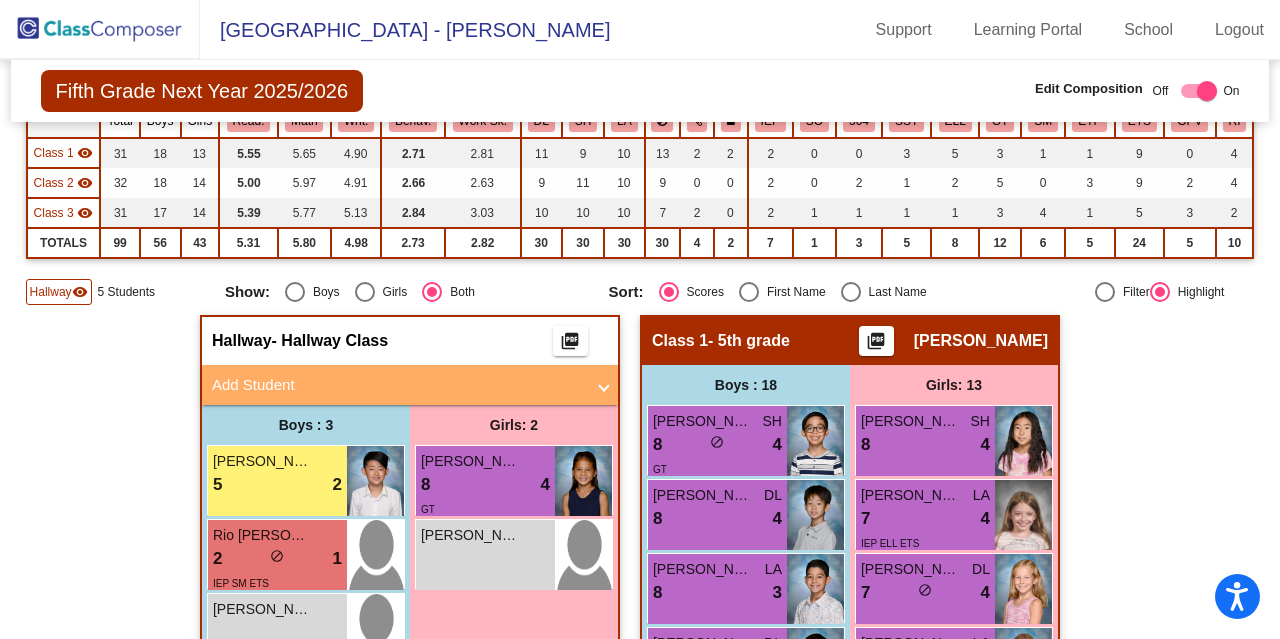scroll, scrollTop: 221, scrollLeft: 0, axis: vertical 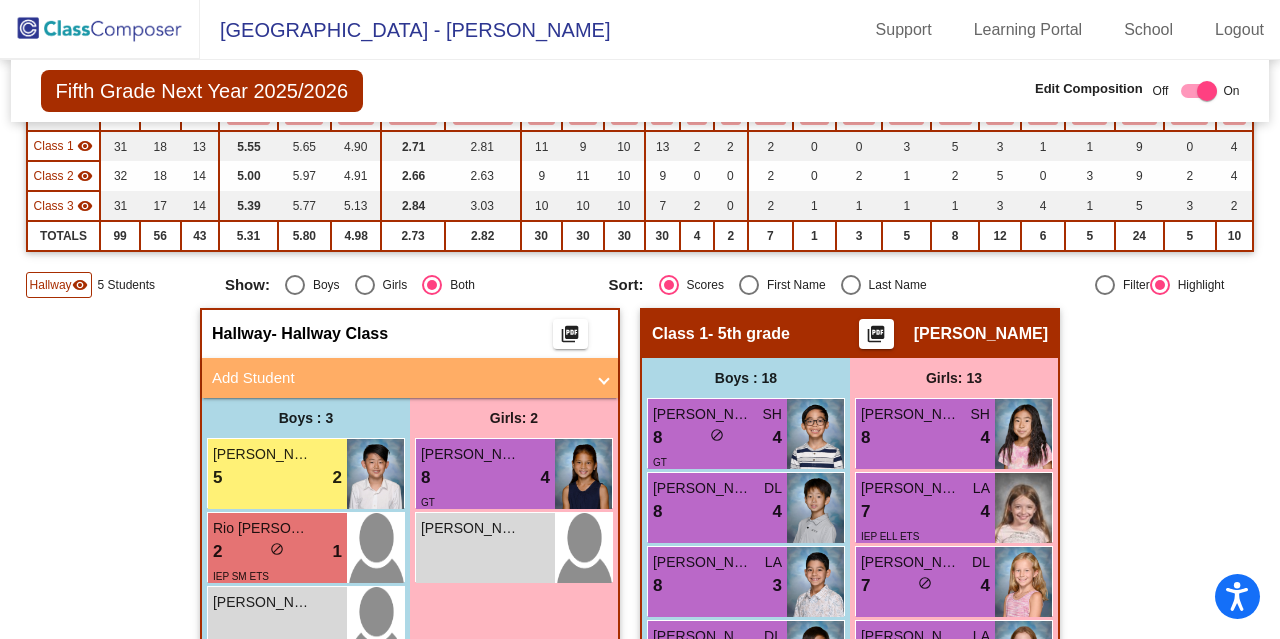 click 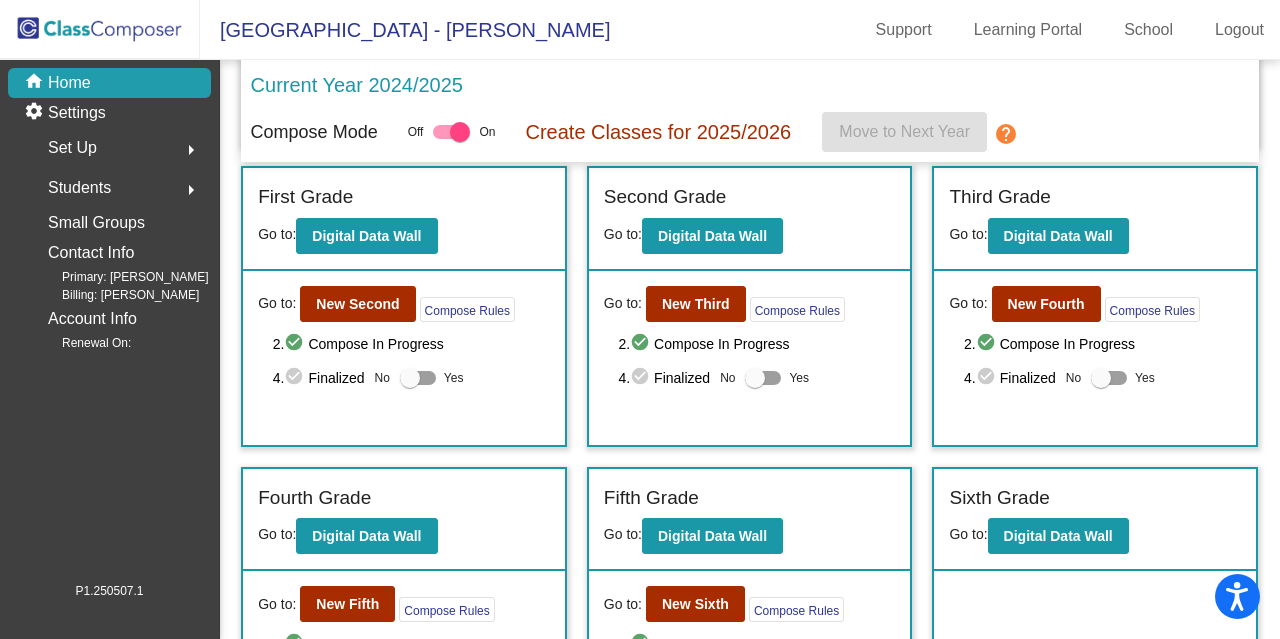 scroll, scrollTop: 378, scrollLeft: 0, axis: vertical 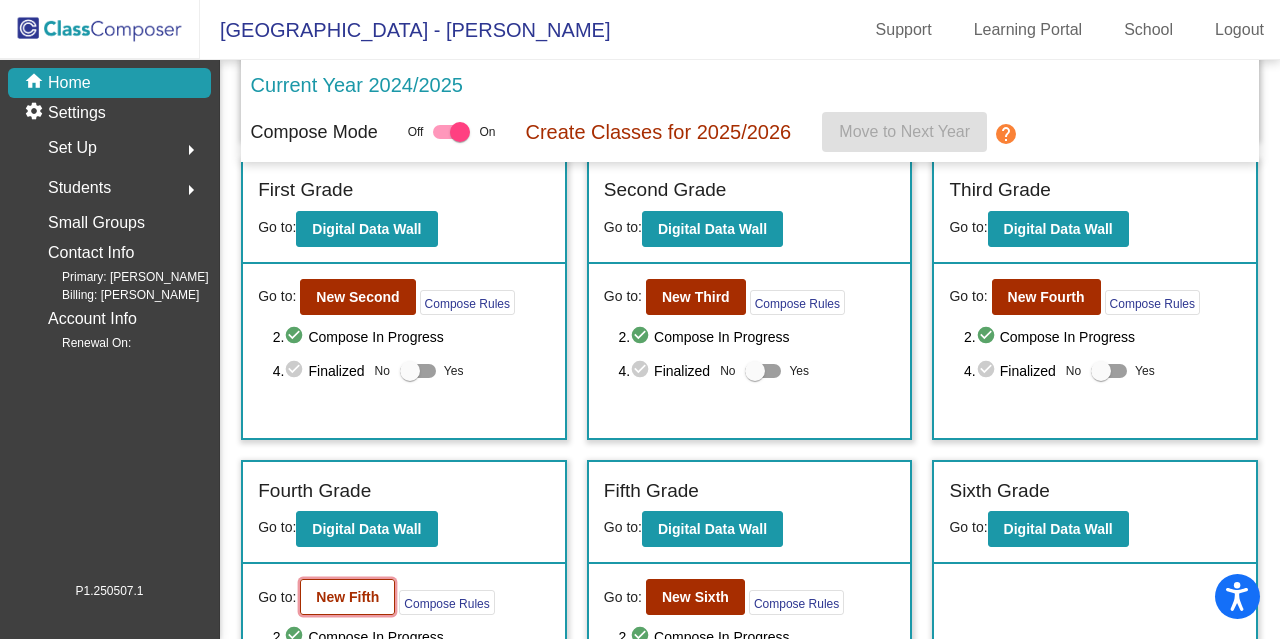 click on "New Fifth" 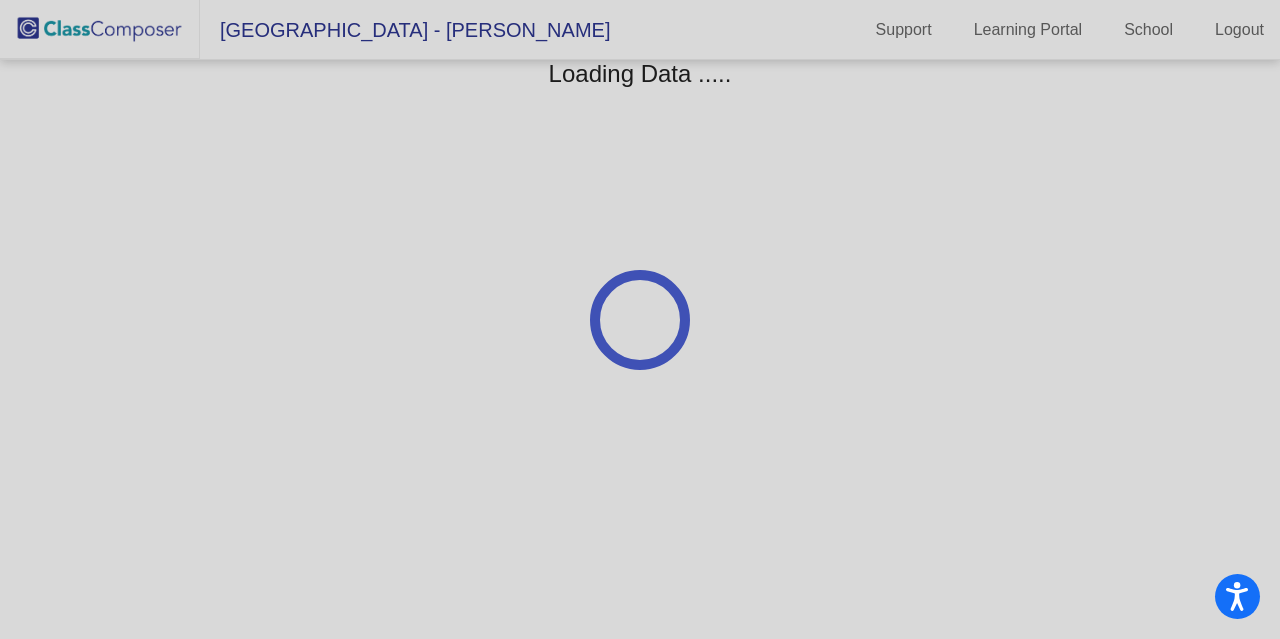 scroll, scrollTop: 0, scrollLeft: 0, axis: both 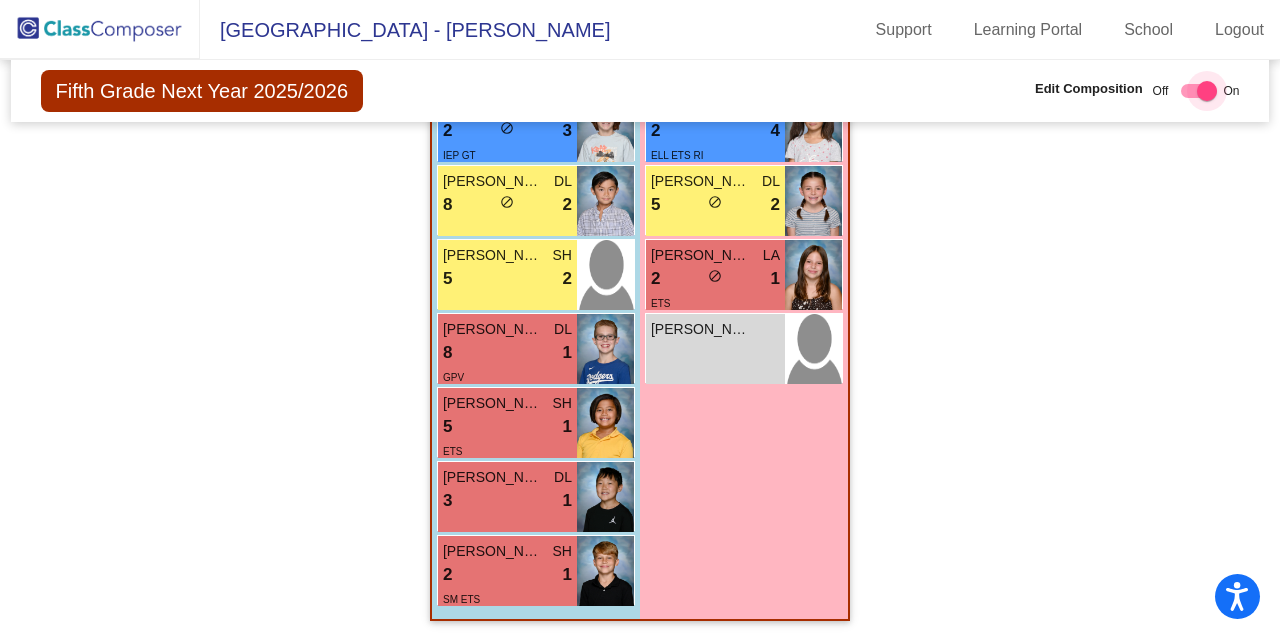 click at bounding box center [1207, 91] 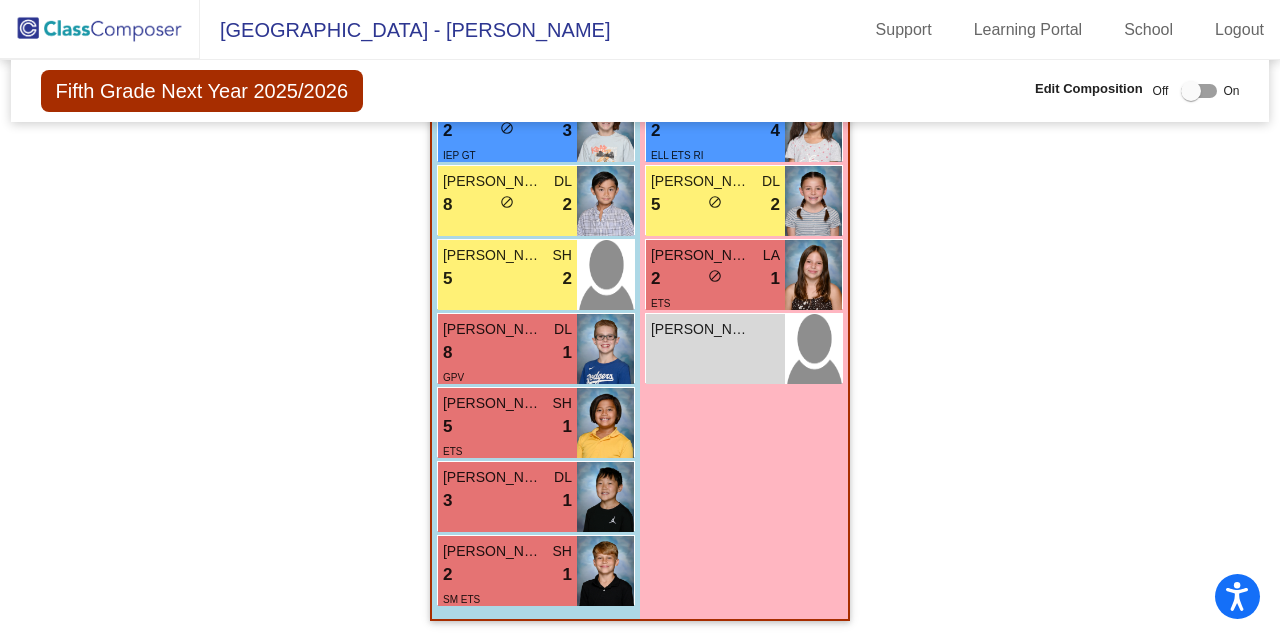 click on "Hallway   - Hallway Class  picture_as_pdf  Add Student  First Name Last Name Student Id  (Recommended)   Boy   Girl   [DEMOGRAPHIC_DATA] Add Close  Boys : 3  [PERSON_NAME] 5 lock do_not_disturb_alt 2 Rio [PERSON_NAME] 2 lock do_not_disturb_alt 1 IEP SM ETS [PERSON_NAME]  lock do_not_disturb_alt Girls: 2 [PERSON_NAME] 8 lock do_not_disturb_alt 4 GT [PERSON_NAME] lock do_not_disturb_alt Class 1   - 5th grade  picture_as_pdf [PERSON_NAME]  Add Student  First Name Last Name Student Id  (Recommended)   Boy   Girl   [DEMOGRAPHIC_DATA] Add Close  Boys : 18  [PERSON_NAME] SH 8 lock do_not_disturb_alt 4 GT Caden [PERSON_NAME] 8 lock do_not_disturb_alt 4 [PERSON_NAME] LA 8 lock do_not_disturb_alt 3 [PERSON_NAME] DL 8 lock do_not_disturb_alt 3 [PERSON_NAME] [PERSON_NAME] 8 lock do_not_disturb_alt 3 Jayden Min DL 7 lock do_not_disturb_alt 4 GT [PERSON_NAME] LA 6 lock do_not_disturb_alt 3 [PERSON_NAME] SH 5 lock do_not_disturb_alt 4 [PERSON_NAME] LA 5 lock do_not_disturb_alt 3 ETS [PERSON_NAME] SH 5 lock do_not_disturb_alt 3 [PERSON_NAME] DL" 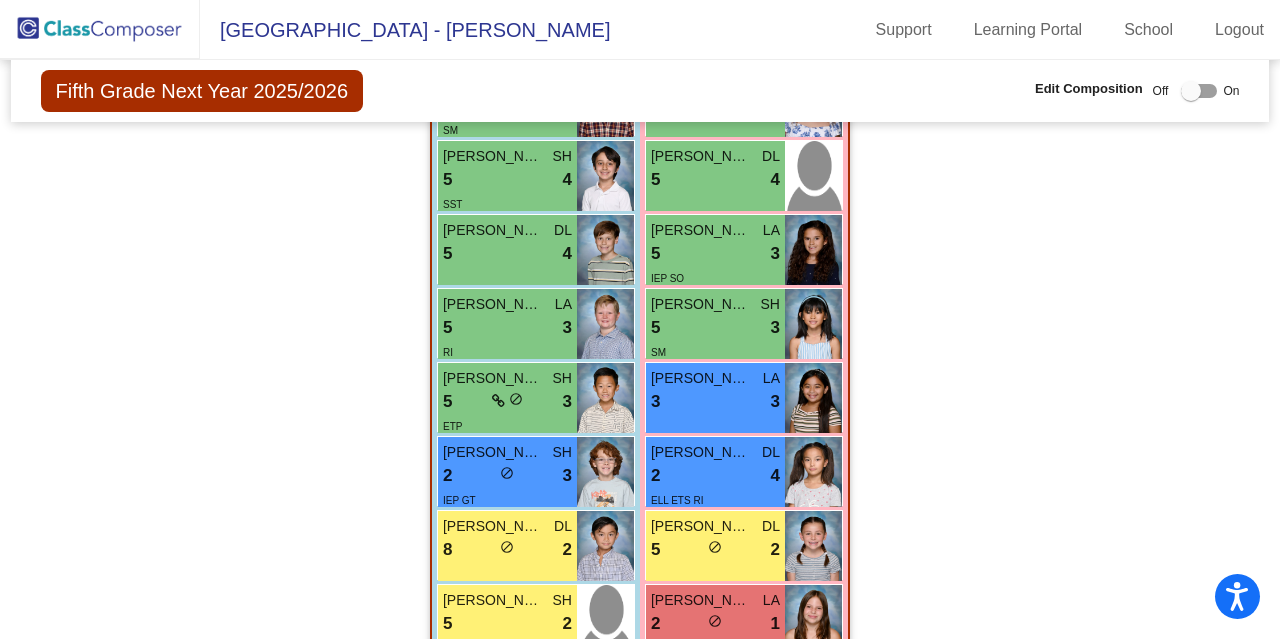 scroll, scrollTop: 2378, scrollLeft: 0, axis: vertical 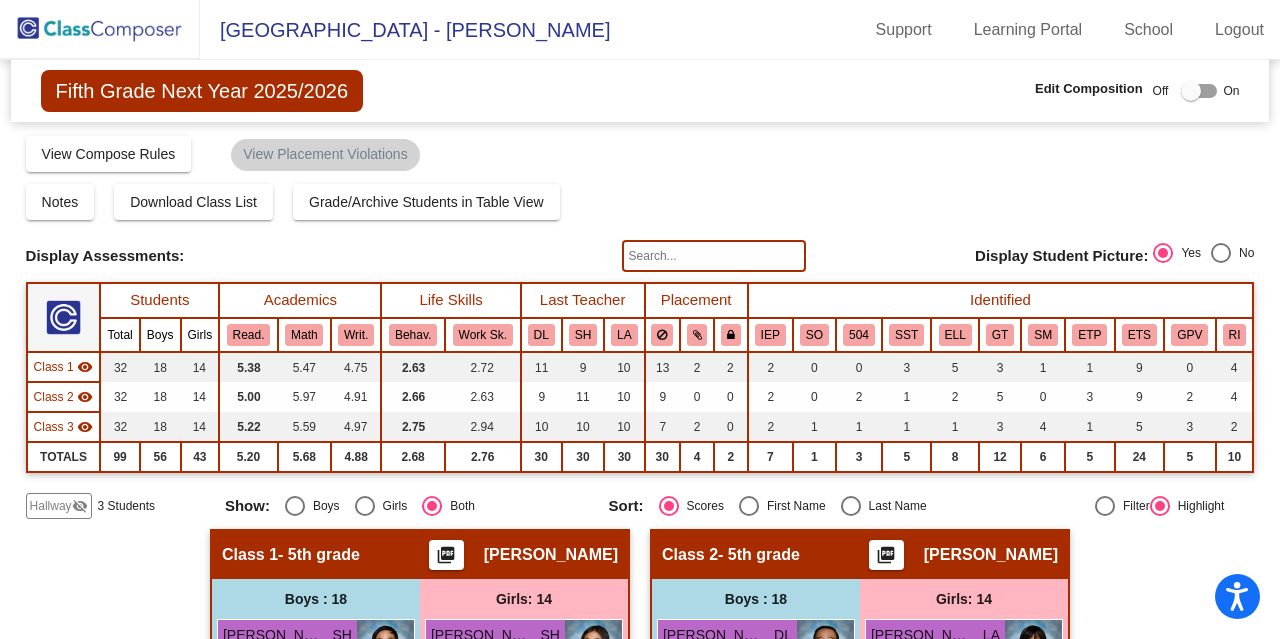click 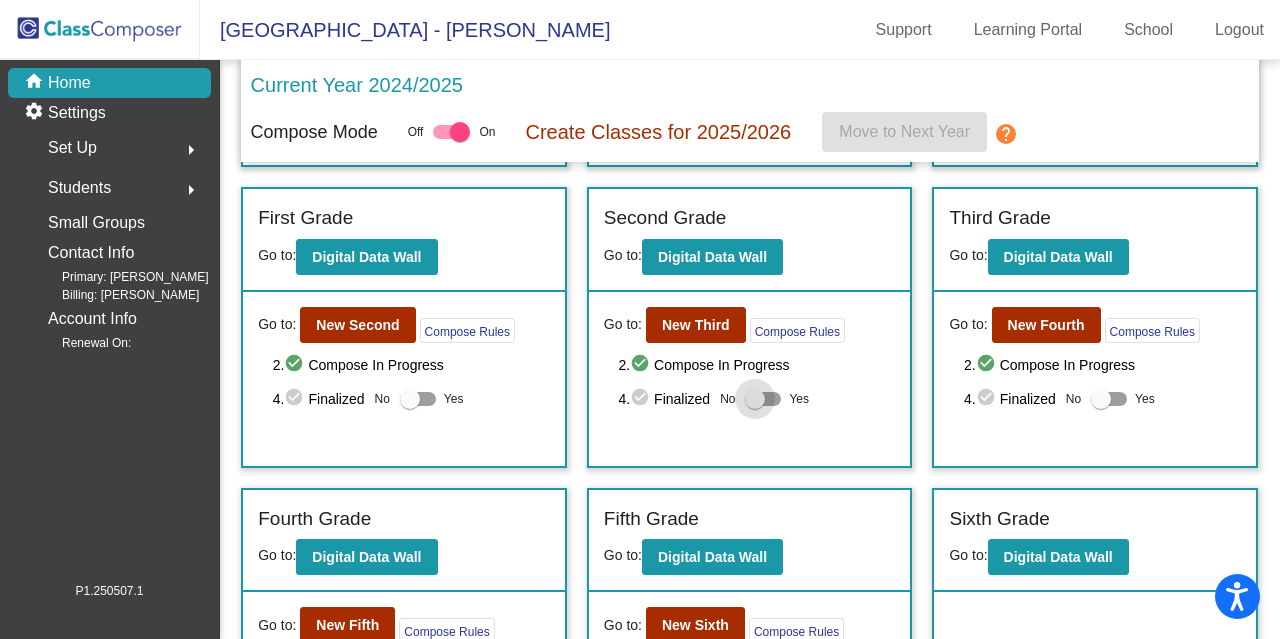 scroll, scrollTop: 361, scrollLeft: 0, axis: vertical 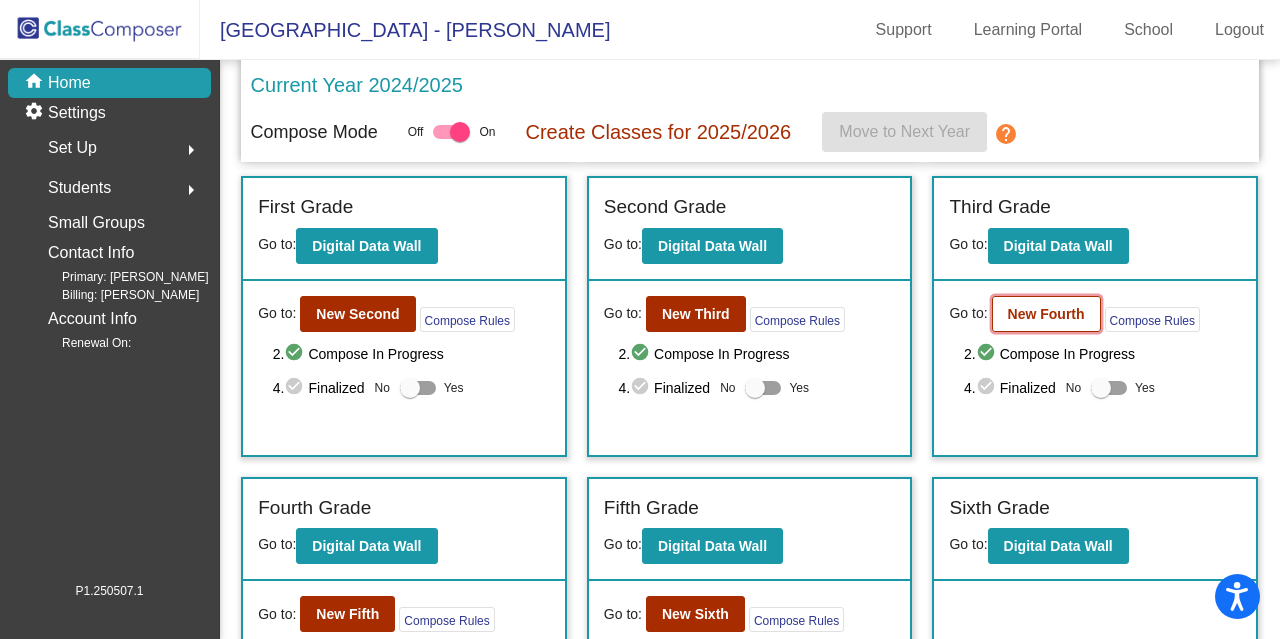 click on "New Fourth" 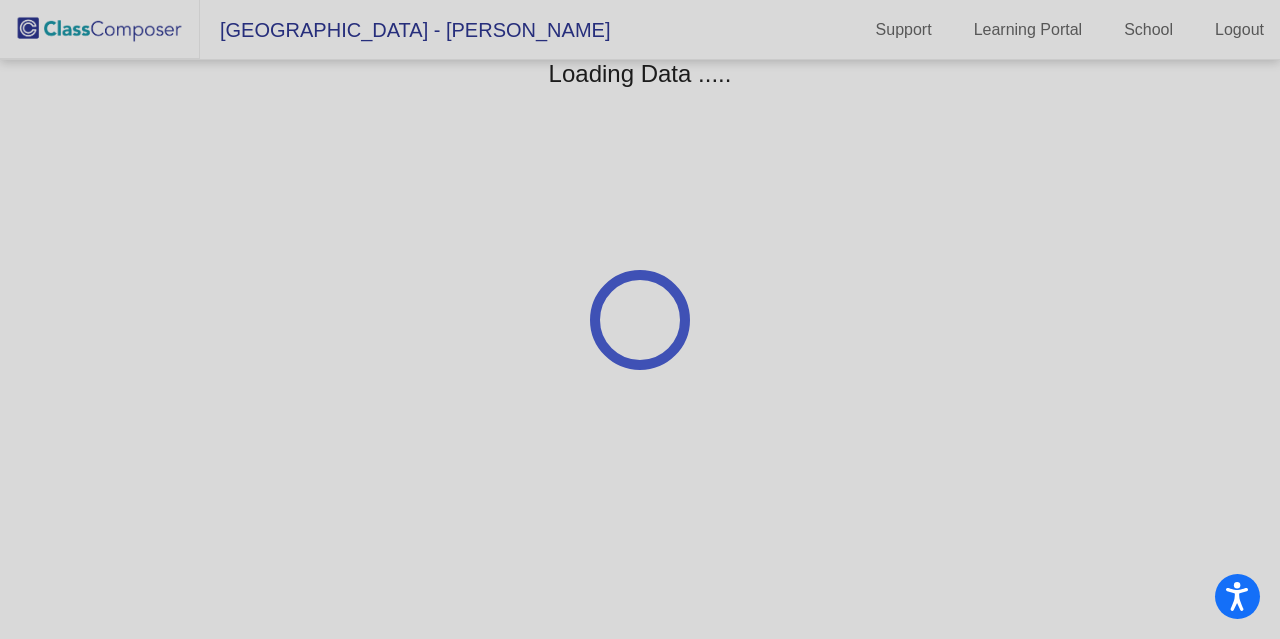 scroll, scrollTop: 0, scrollLeft: 0, axis: both 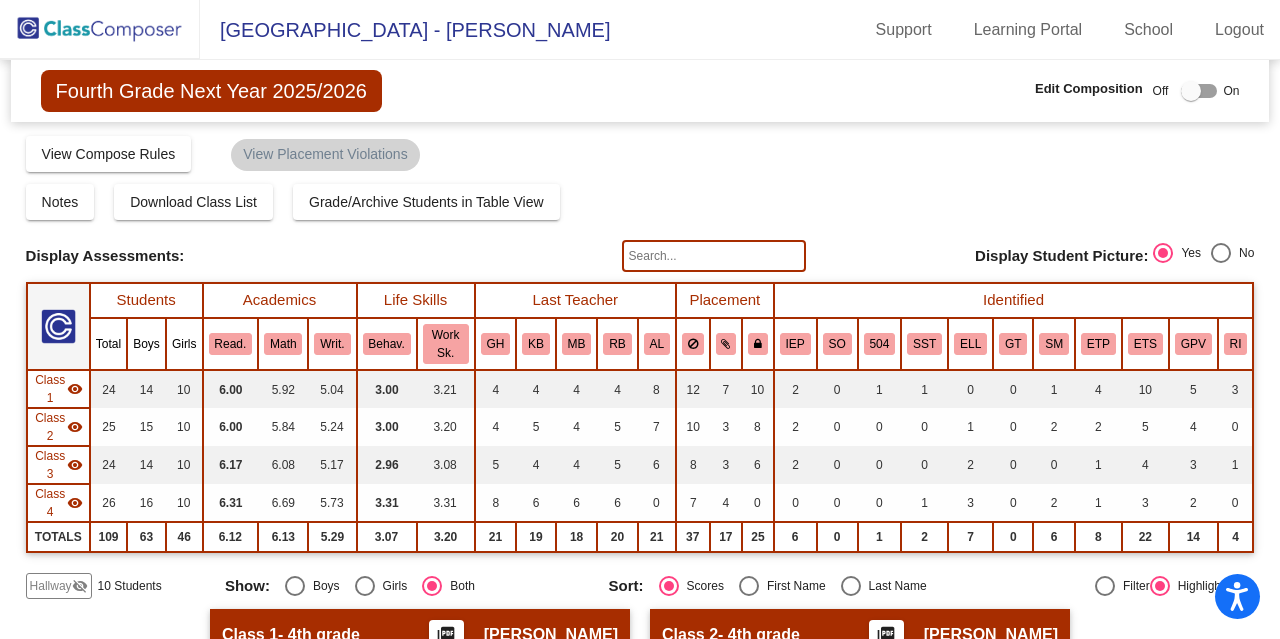 click on "Hallway" 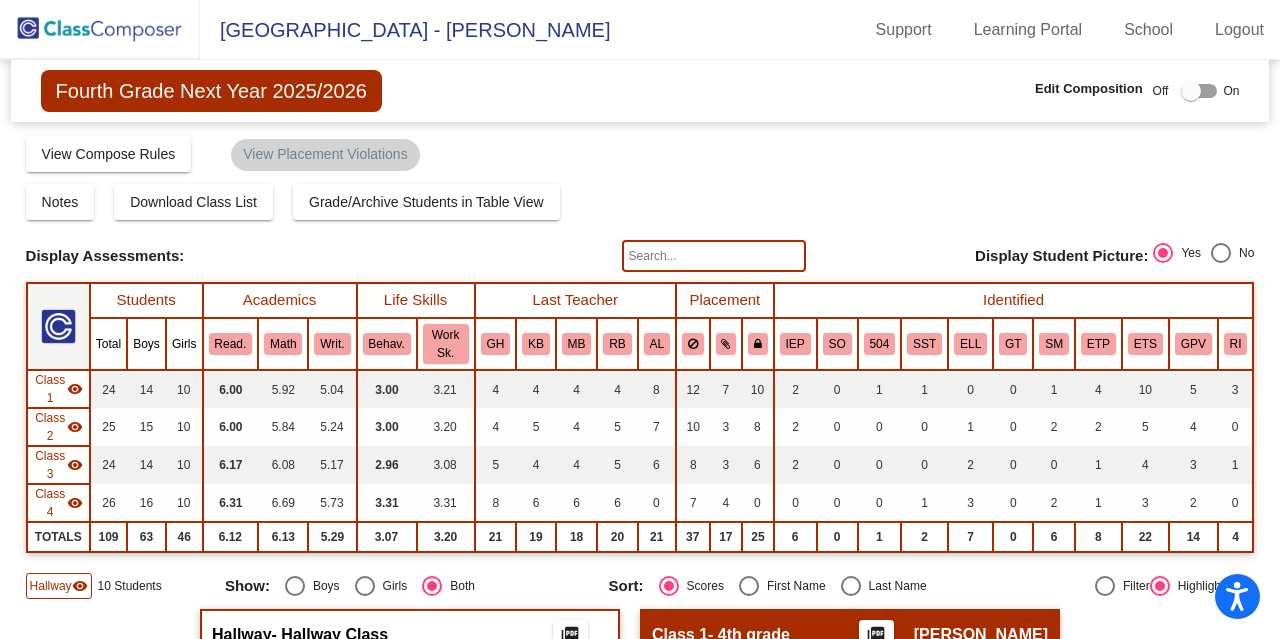 click at bounding box center (1191, 91) 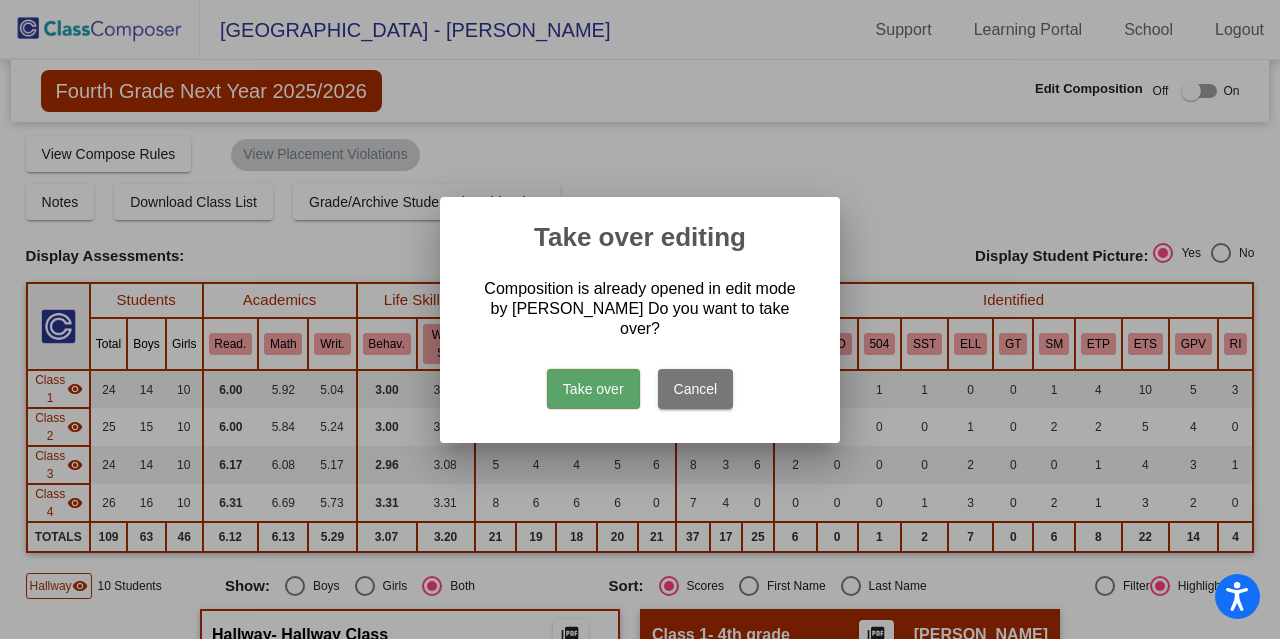 click on "Take over" at bounding box center [593, 389] 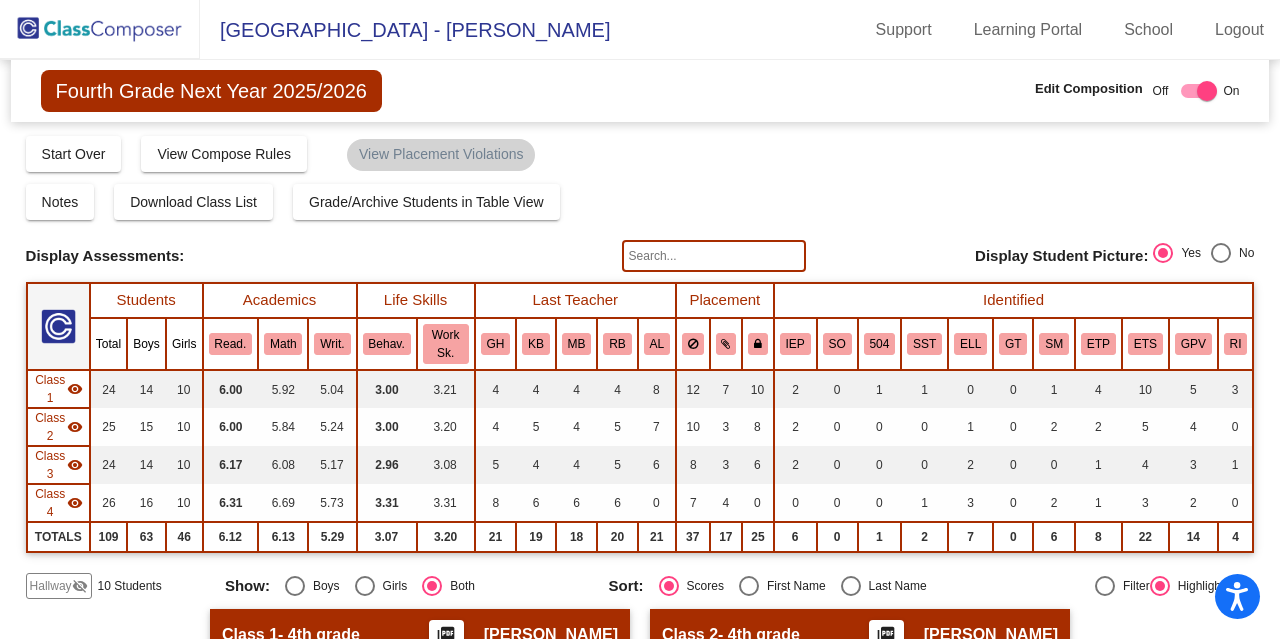 click on "Hallway" 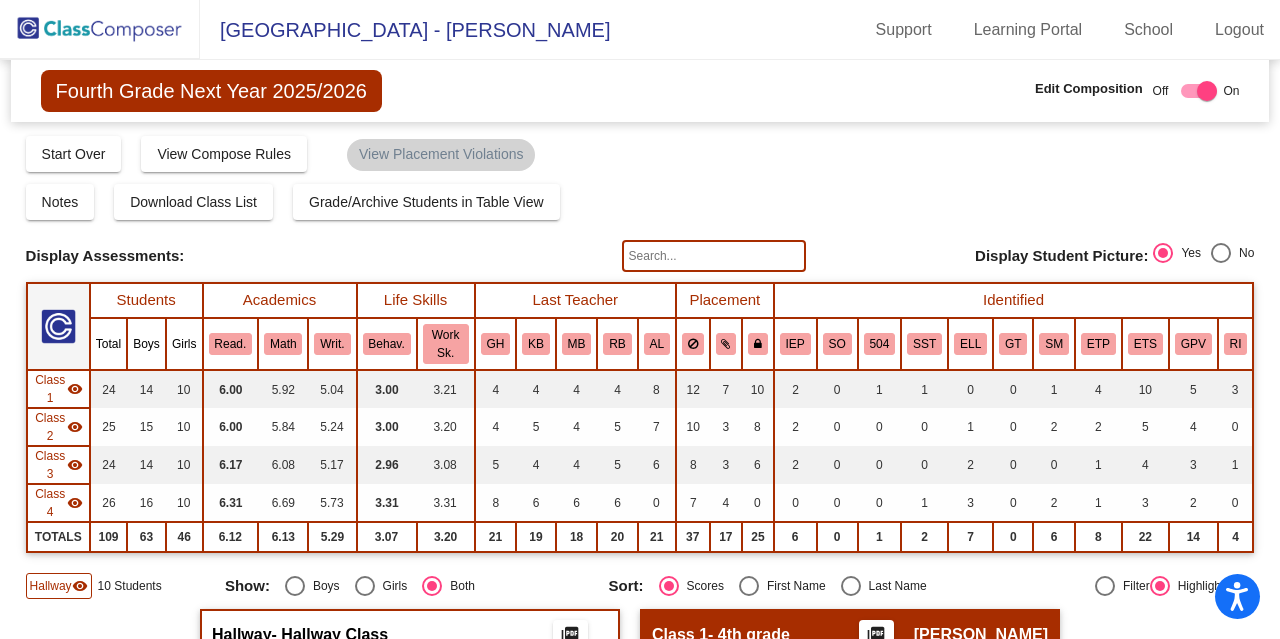 click on "Hallway" 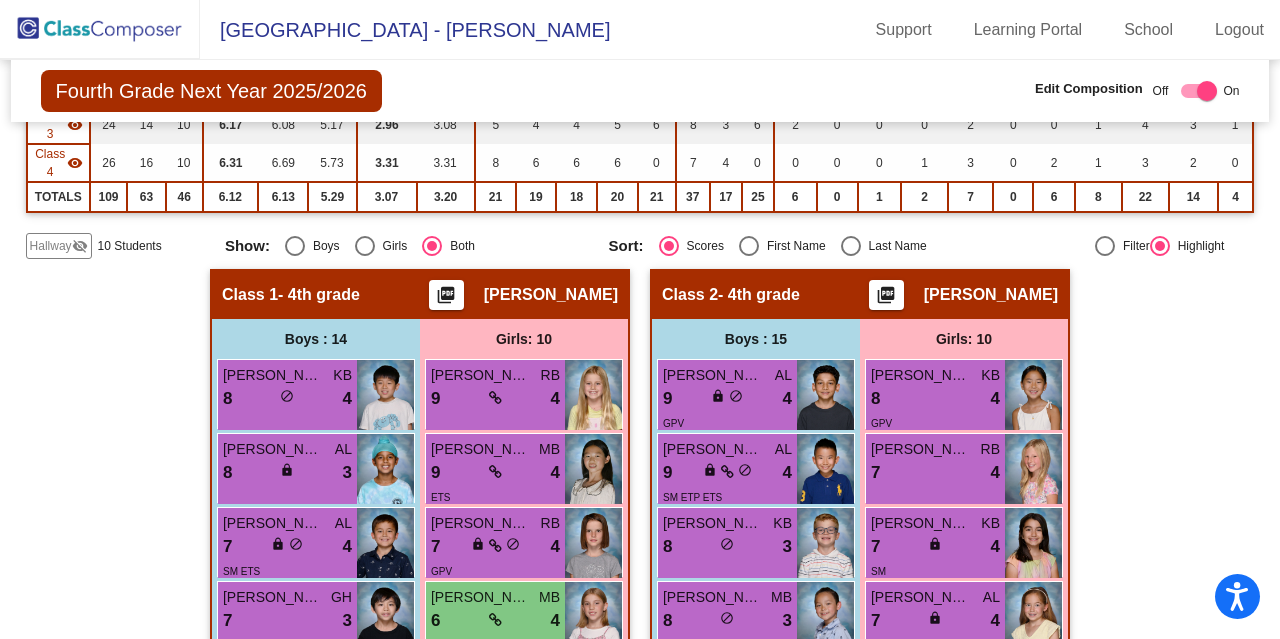 scroll, scrollTop: 350, scrollLeft: 0, axis: vertical 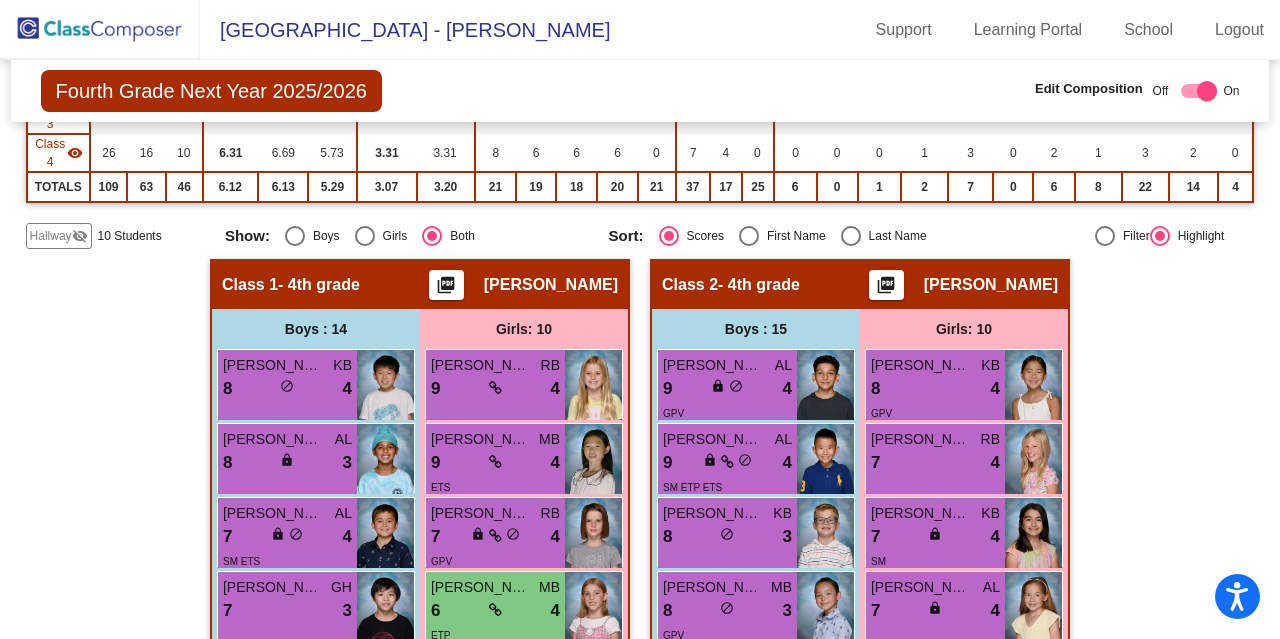 click on "Hallway" 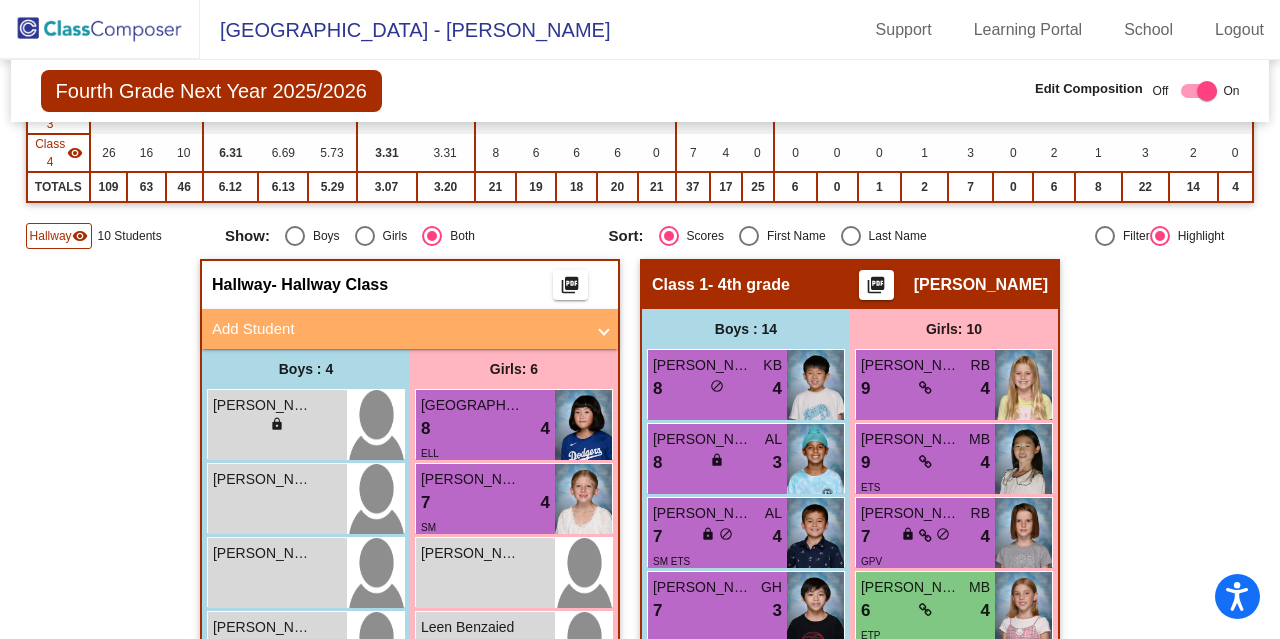 click on "Add Student" at bounding box center (398, 329) 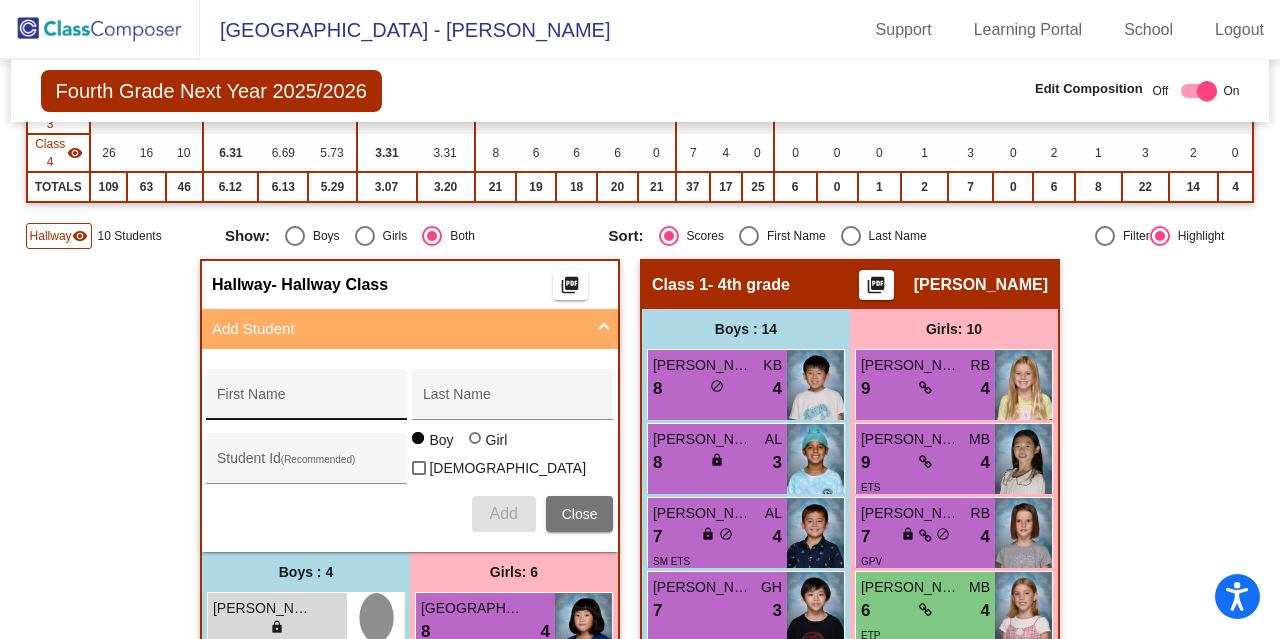 click on "First Name" at bounding box center (307, 400) 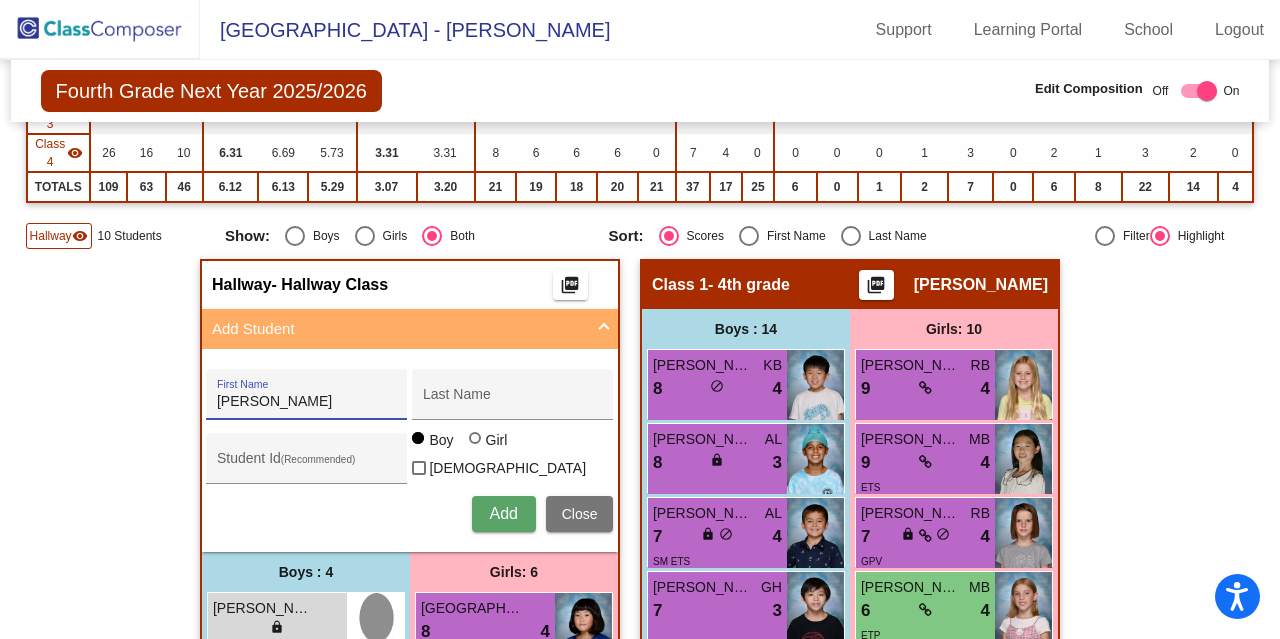 type on "Stella" 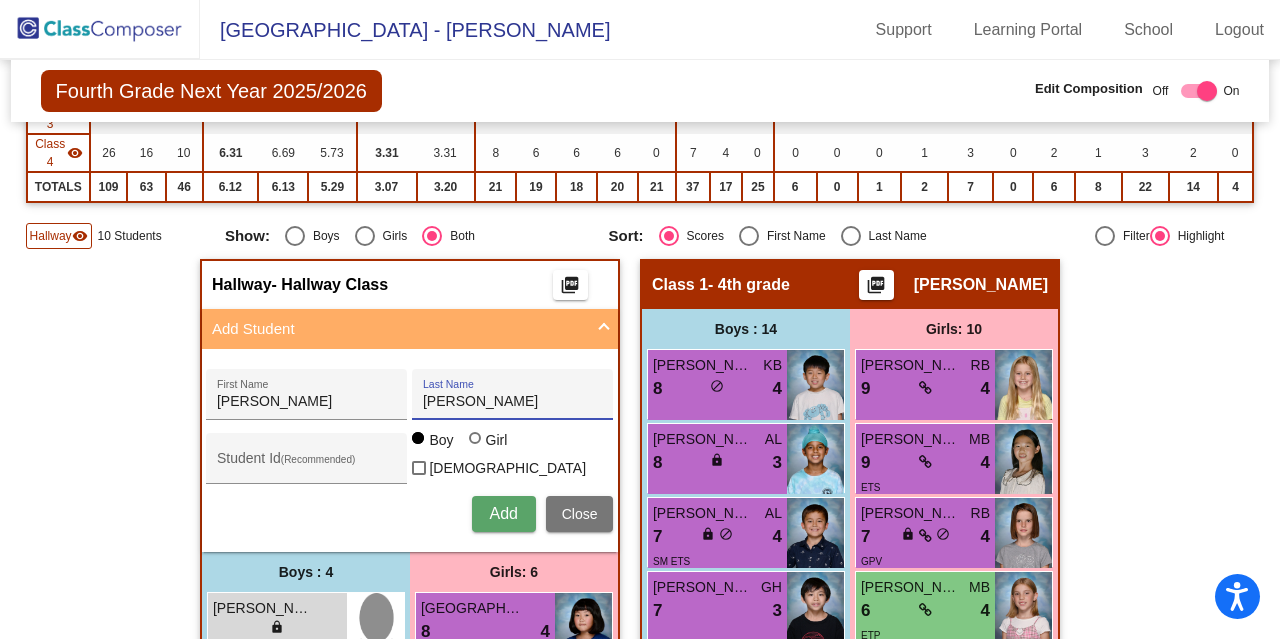 type on "Kline" 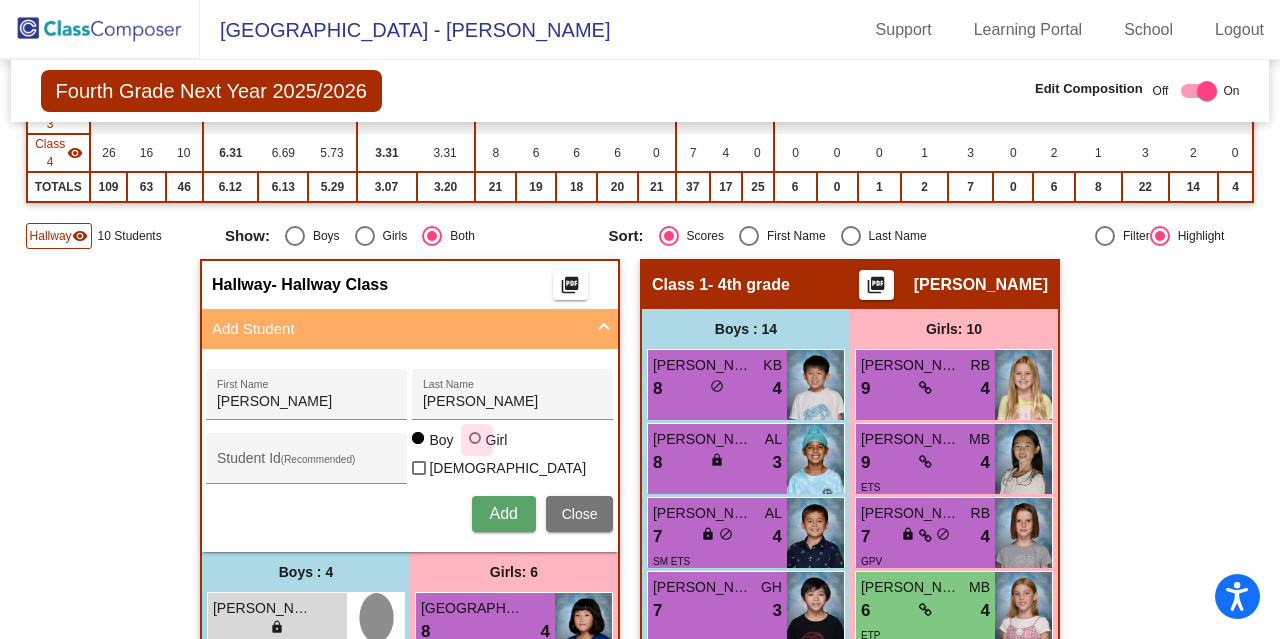 click at bounding box center (477, 440) 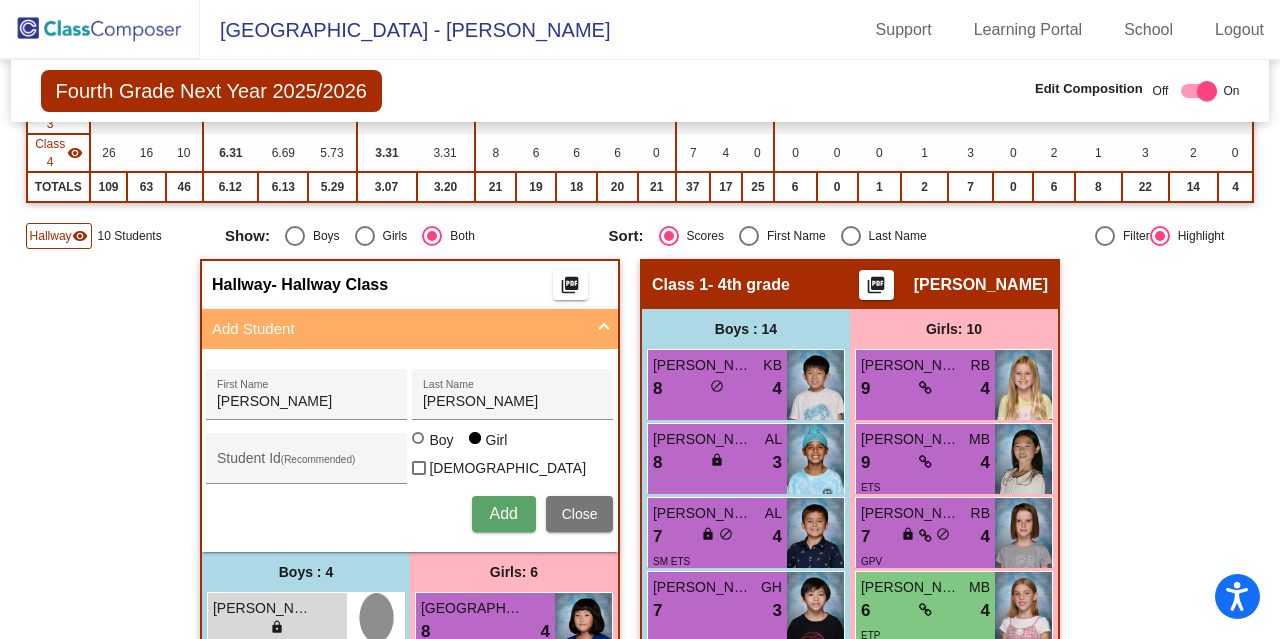 click on "Add" at bounding box center (503, 513) 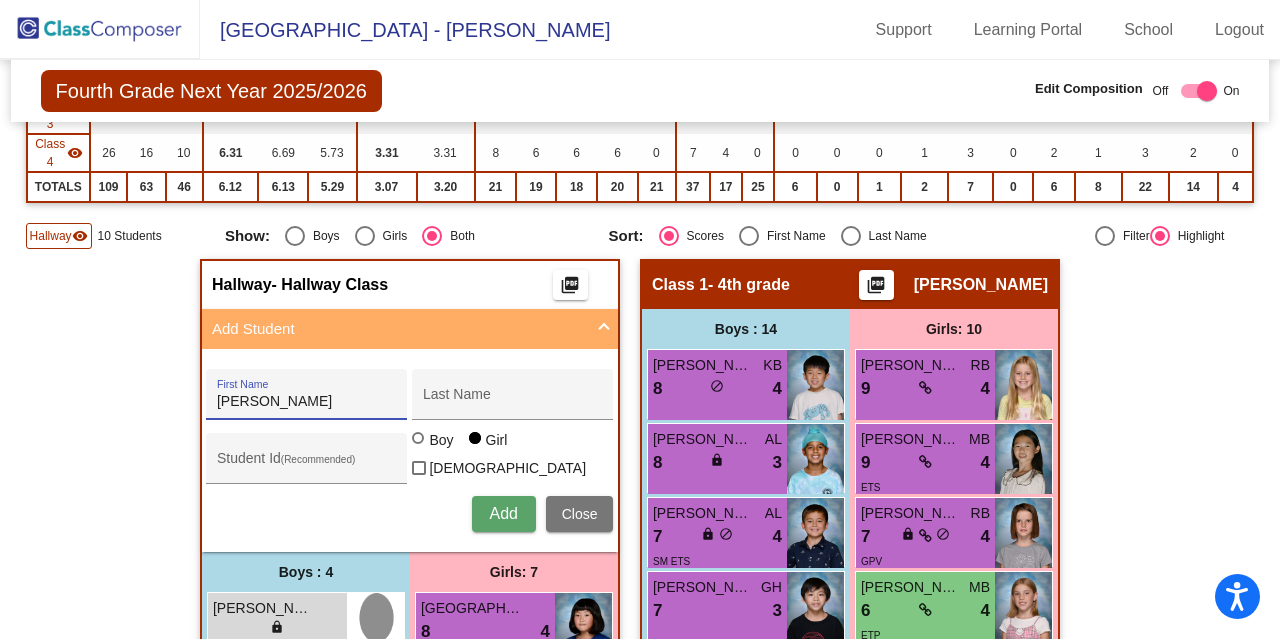 type on "Dylan" 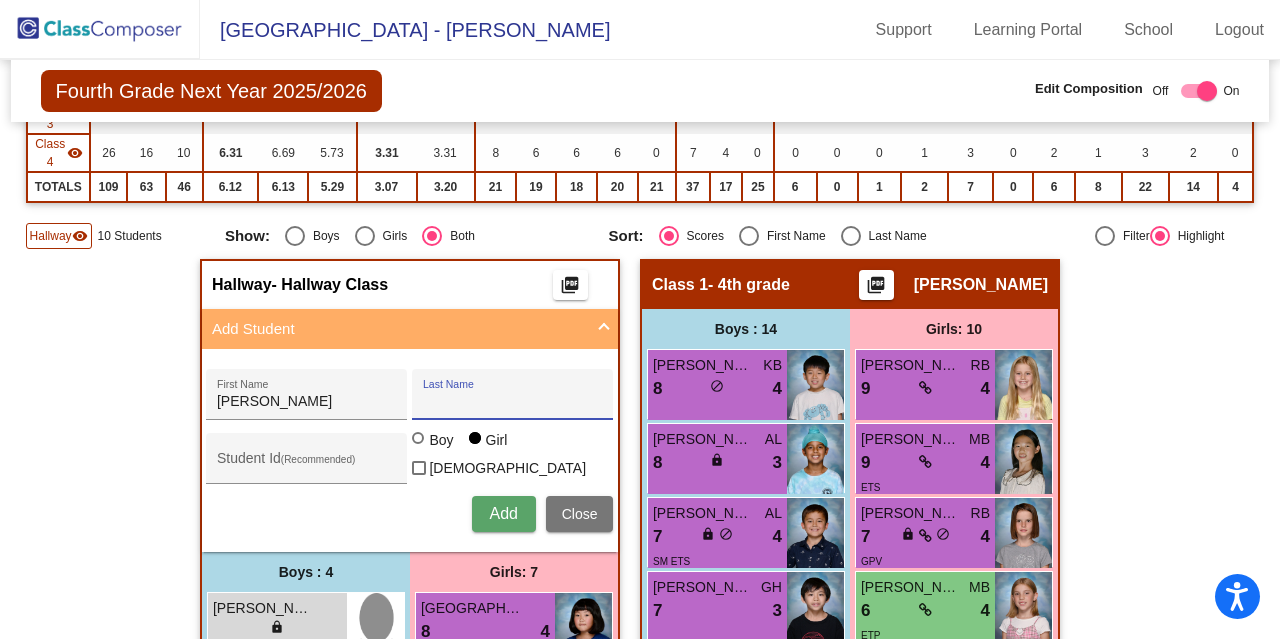 type on "v" 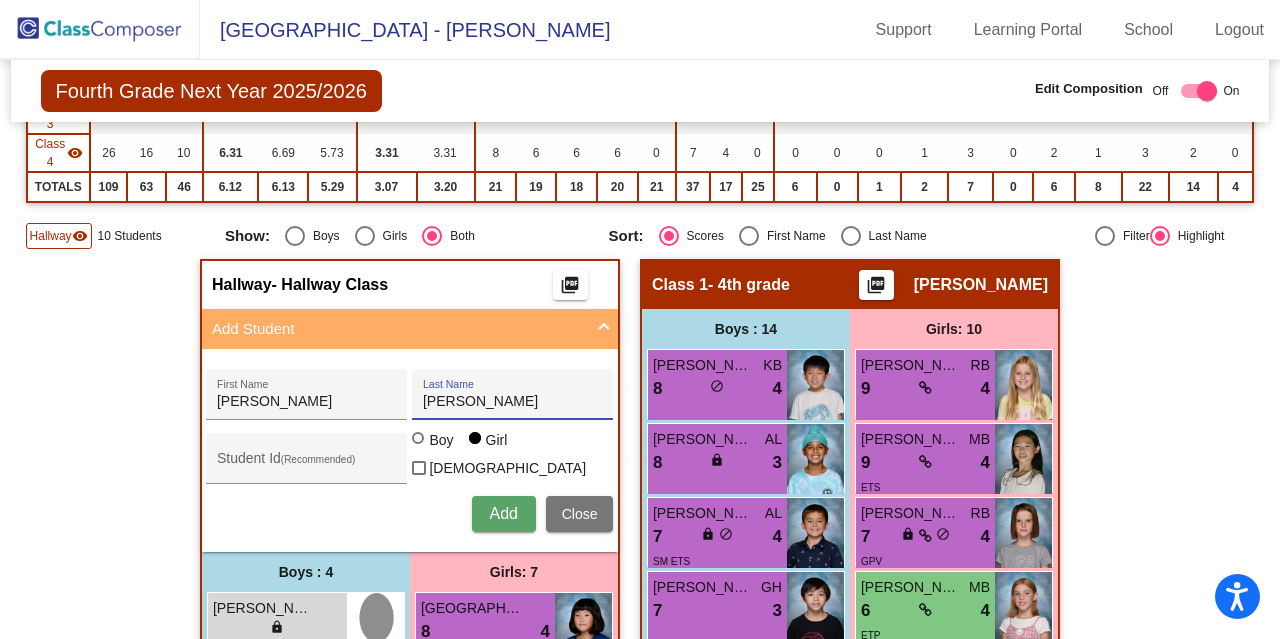 type on "Halferty" 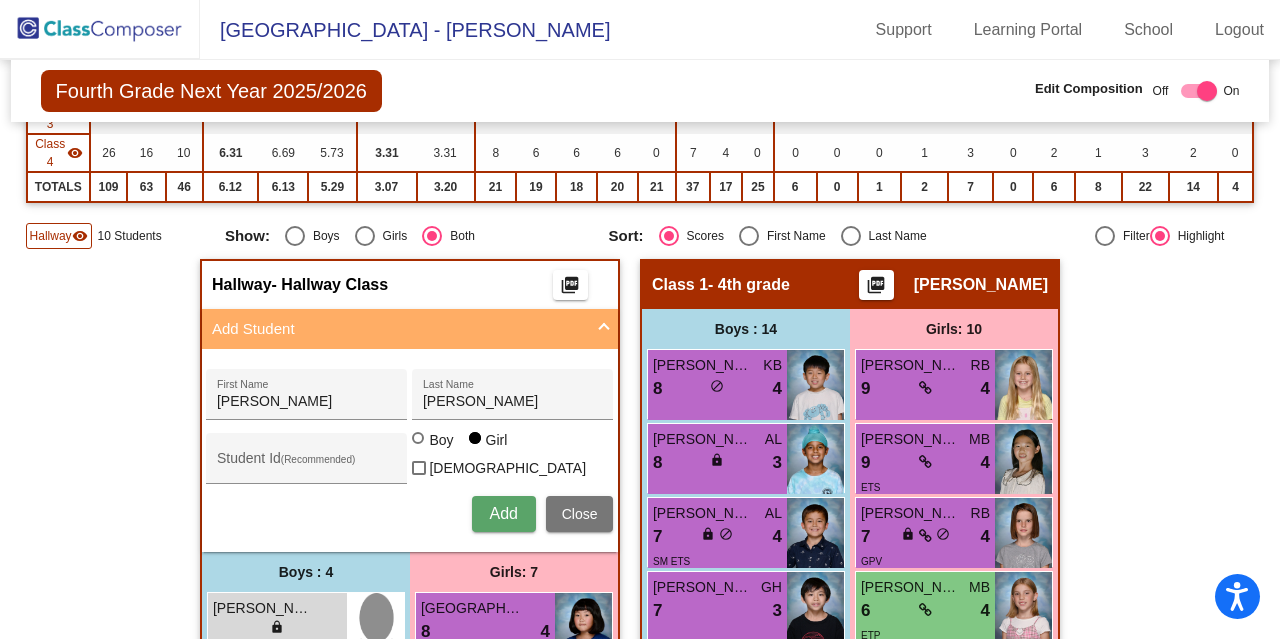 click on "Boy   Girl   Non Binary" at bounding box center [512, 458] 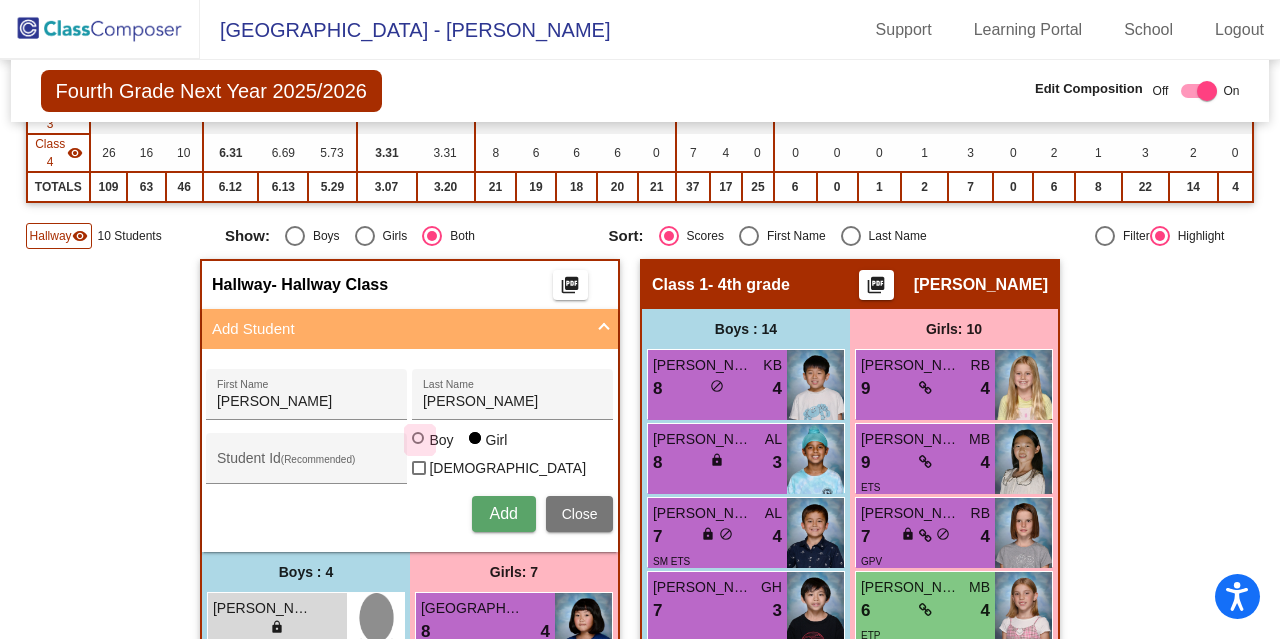 click at bounding box center [420, 440] 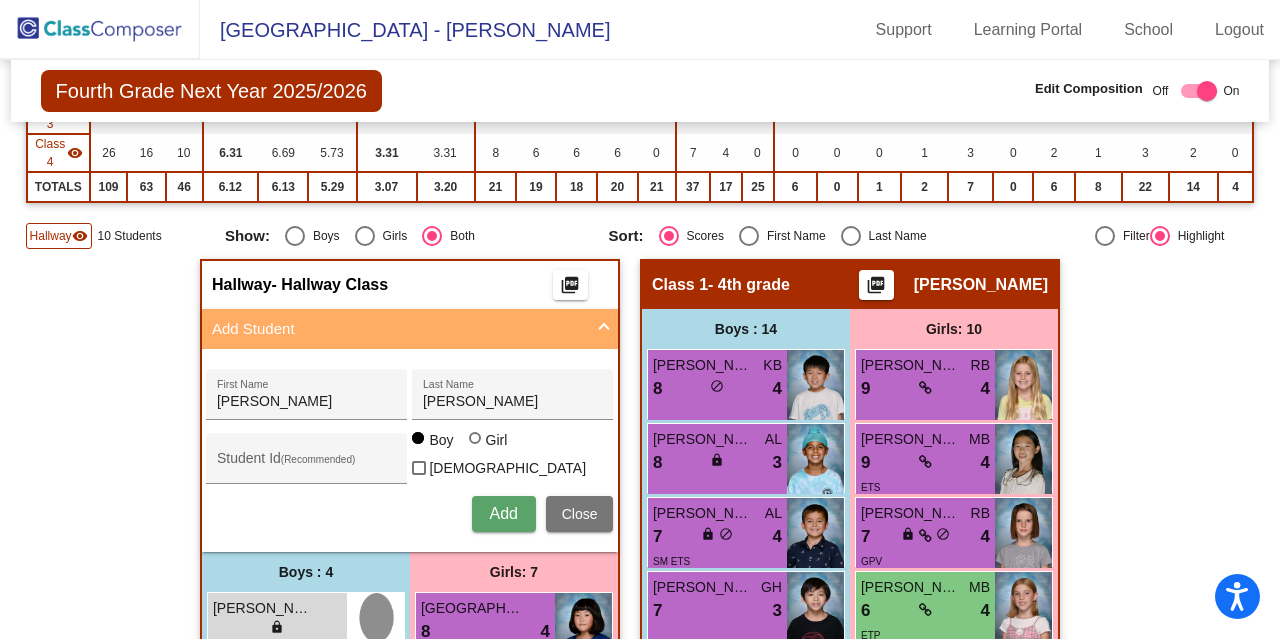 click on "Add" at bounding box center (503, 513) 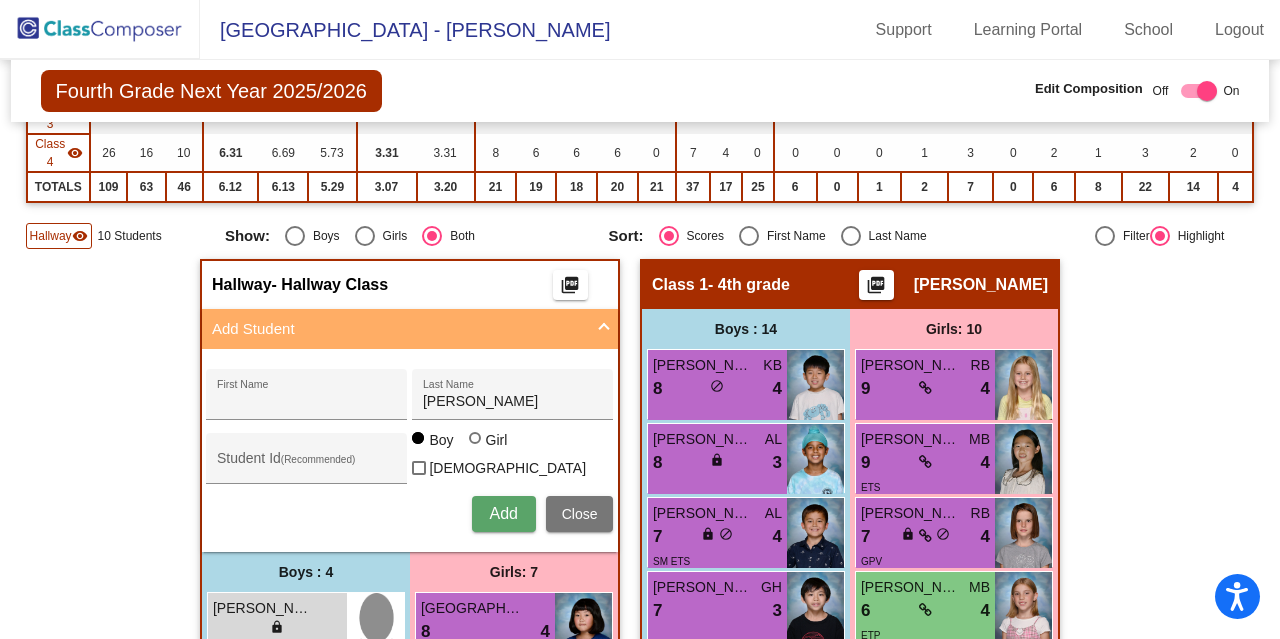 type 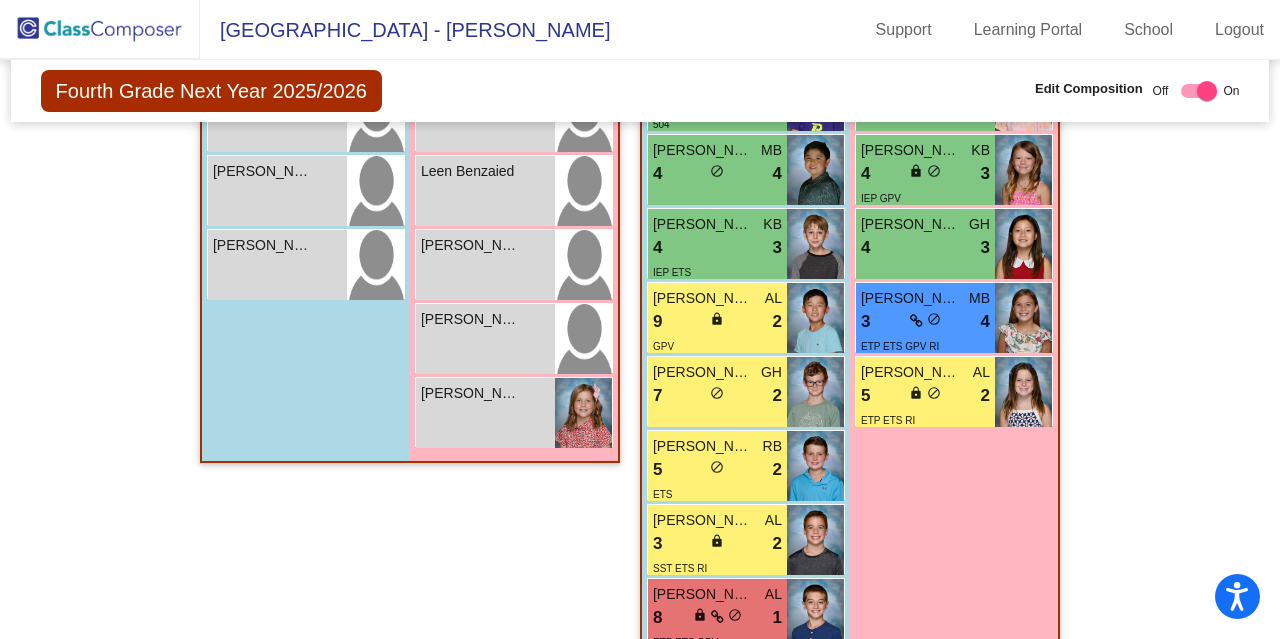 scroll, scrollTop: 1001, scrollLeft: 0, axis: vertical 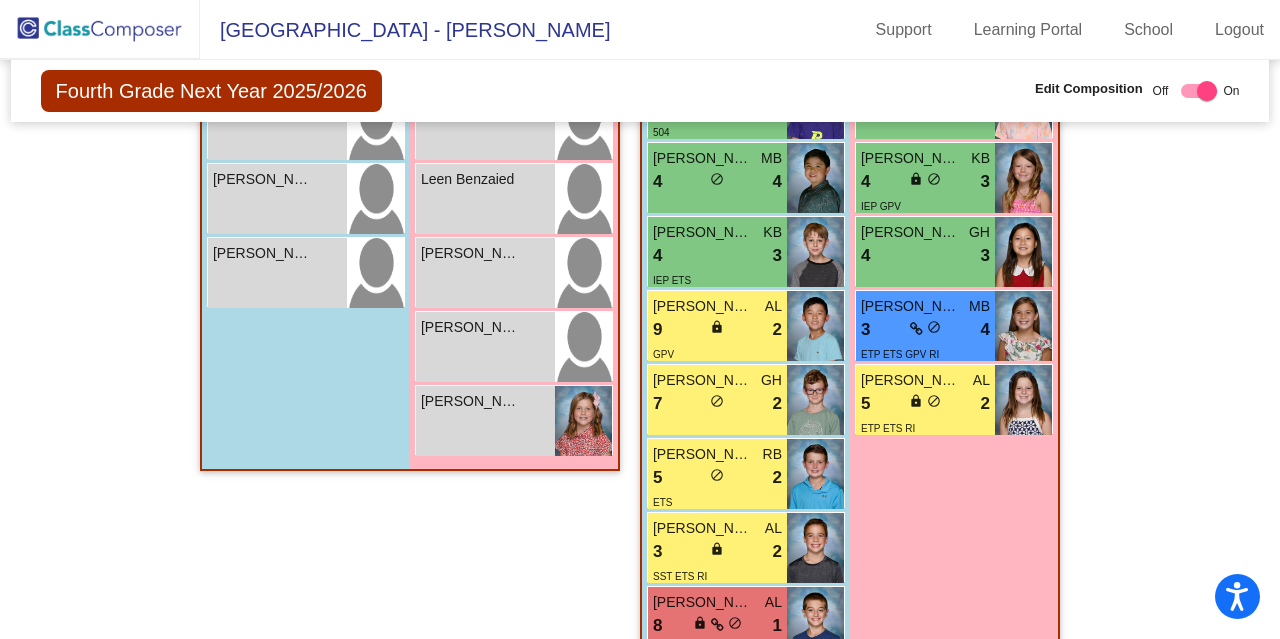 click on "Hallway   - Hallway Class  picture_as_pdf  Add Student  First Name Last Name Student Id  (Recommended)   Boy   Girl   Non Binary Add Close  Boys : 5  Anthony Contes lock do_not_disturb_alt Cooper  Allen lock do_not_disturb_alt Dylan Halferty lock do_not_disturb_alt Eric Ayrapetyan lock do_not_disturb_alt Wesley Chiang lock do_not_disturb_alt Girls: 7 Gamin Park 8 lock do_not_disturb_alt 4 ELL Elizabeth Ellis 7 lock do_not_disturb_alt 4 SM Hannah Kim lock do_not_disturb_alt Leen Benzaied lock do_not_disturb_alt Nina Sheffield  lock do_not_disturb_alt Stella  Kline  lock do_not_disturb_alt Violet Schnell lock do_not_disturb_alt Class 1   - 4th grade  picture_as_pdf Danna Lesko  Add Student  First Name Last Name Student Id  (Recommended)   Boy   Girl   Non Binary Add Close  Boys : 14  Jay Sok KB 8 lock do_not_disturb_alt 4 Bibek Malik AL 8 lock do_not_disturb_alt 3 Cameron Humphreys AL 7 lock do_not_disturb_alt 4 SM ETS Avery Chan GH 7 lock do_not_disturb_alt 3 Tyler Stubbs GH 6 lock do_not_disturb_alt 3 6" 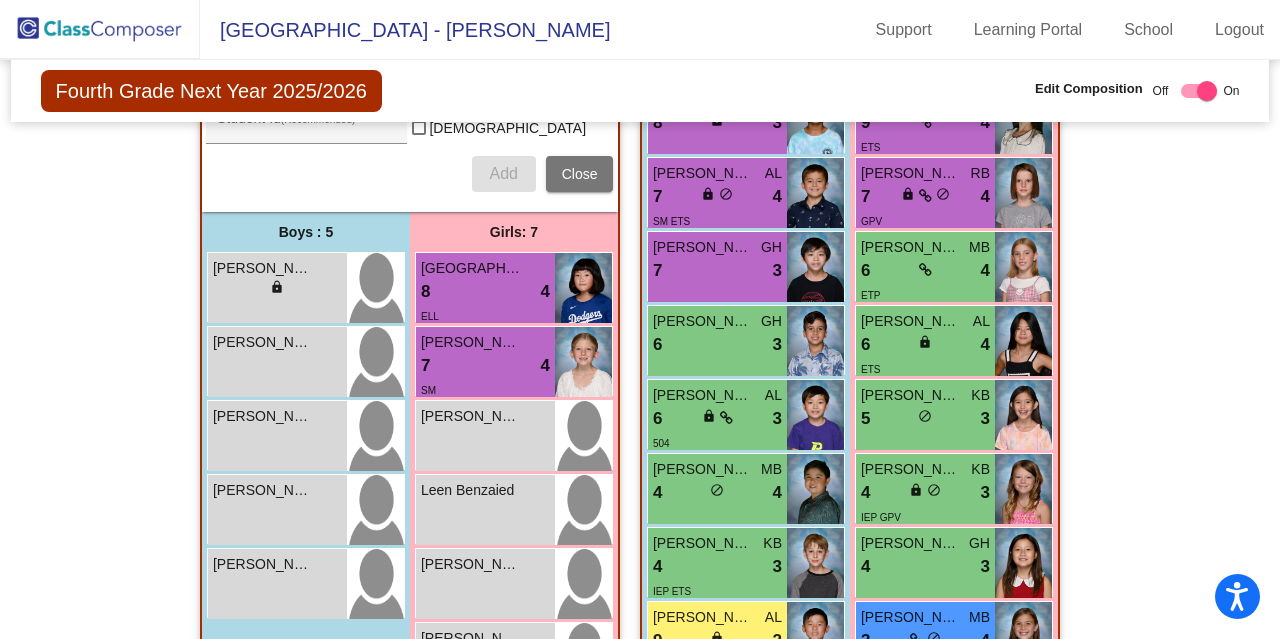 scroll, scrollTop: 689, scrollLeft: 0, axis: vertical 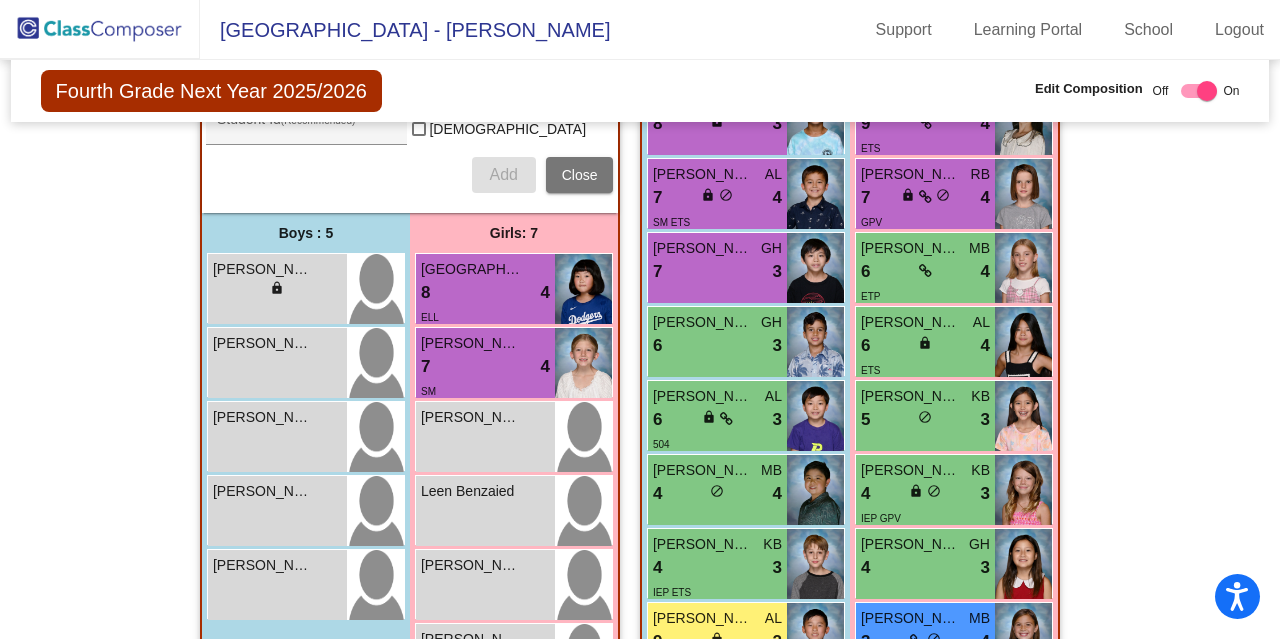 click 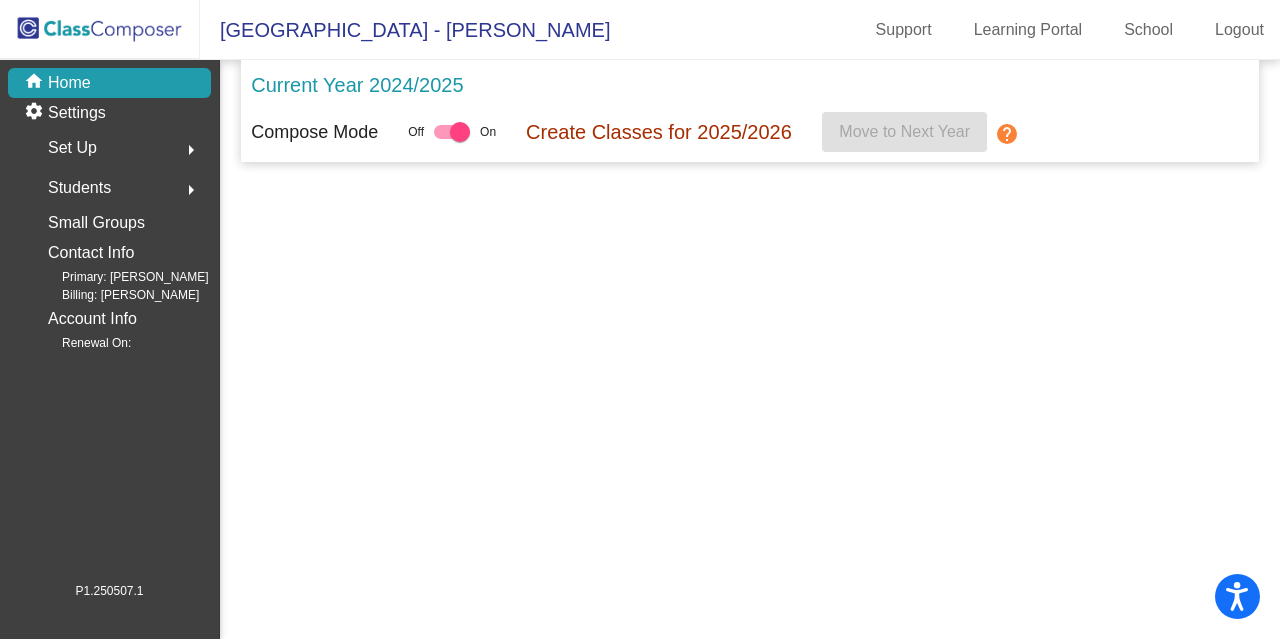 scroll, scrollTop: 0, scrollLeft: 0, axis: both 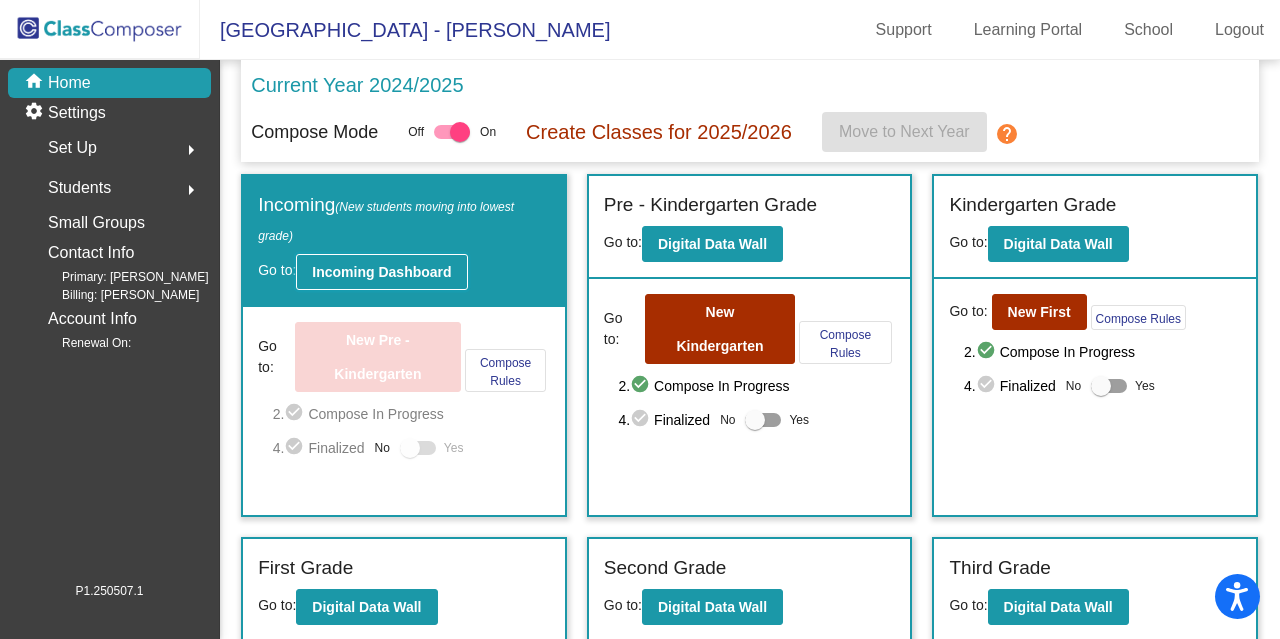 click on "Incoming Dashboard" 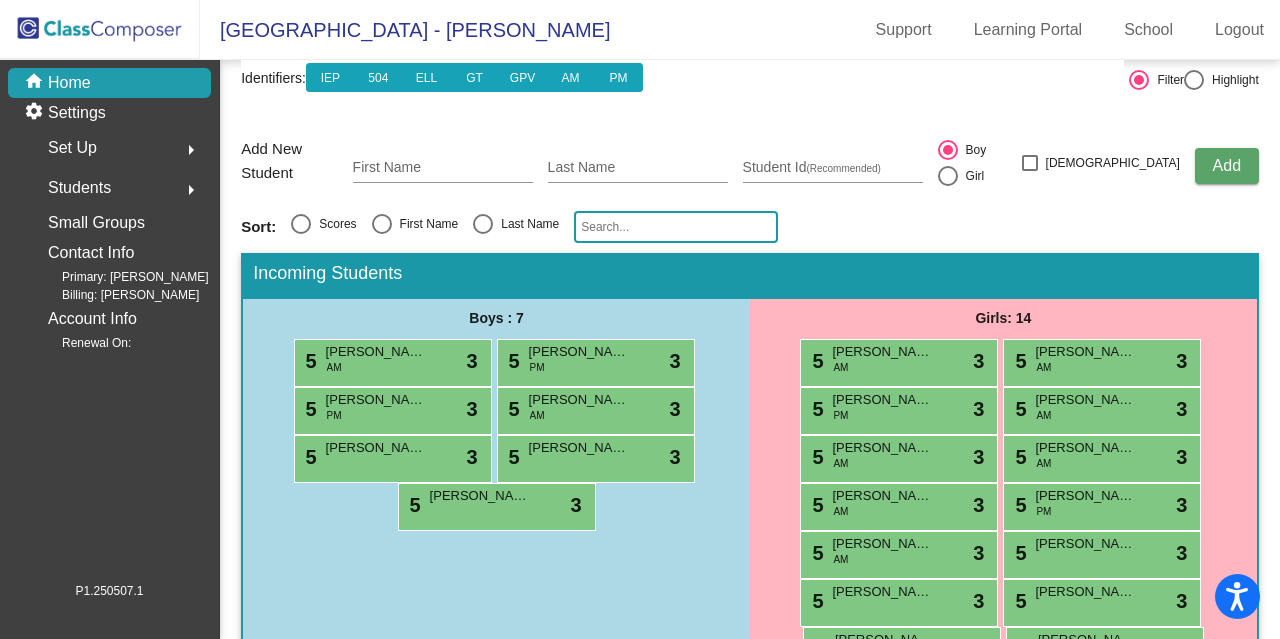 scroll, scrollTop: 258, scrollLeft: 0, axis: vertical 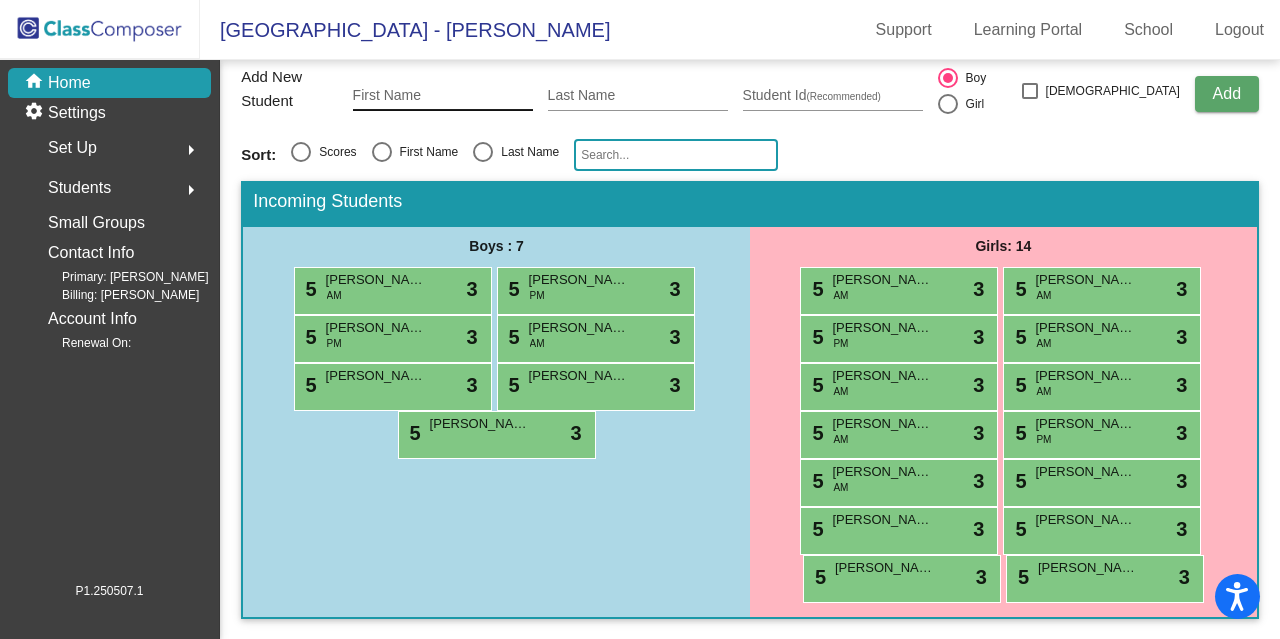 click on "First Name" 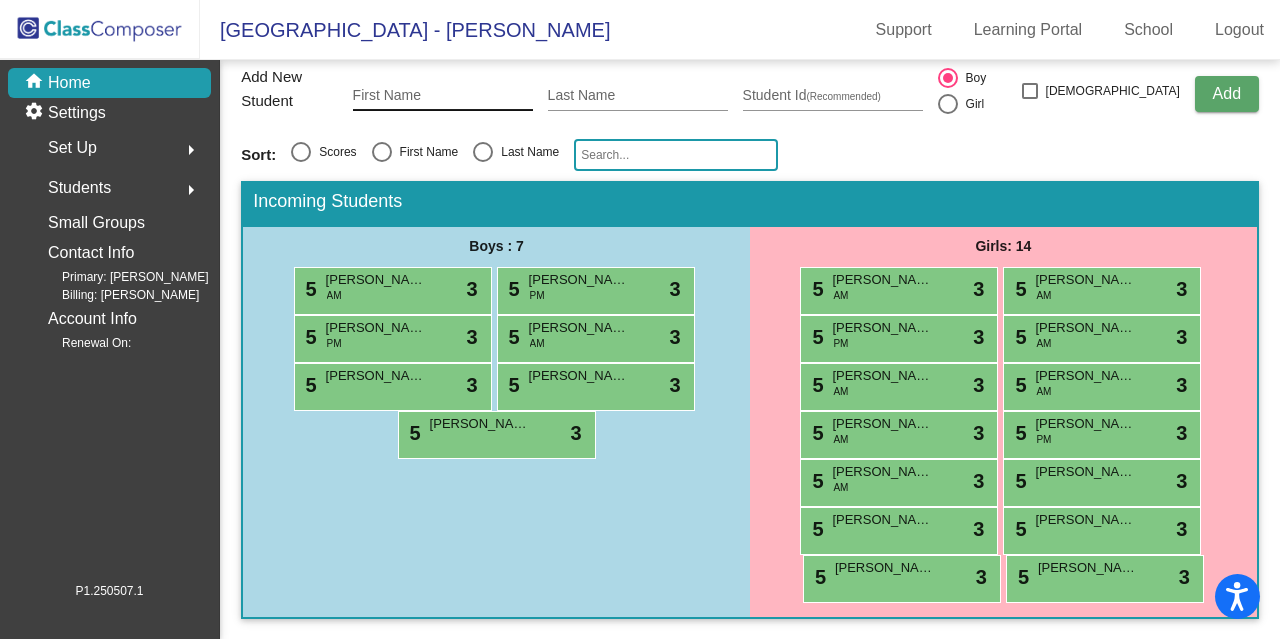 click on "First Name" 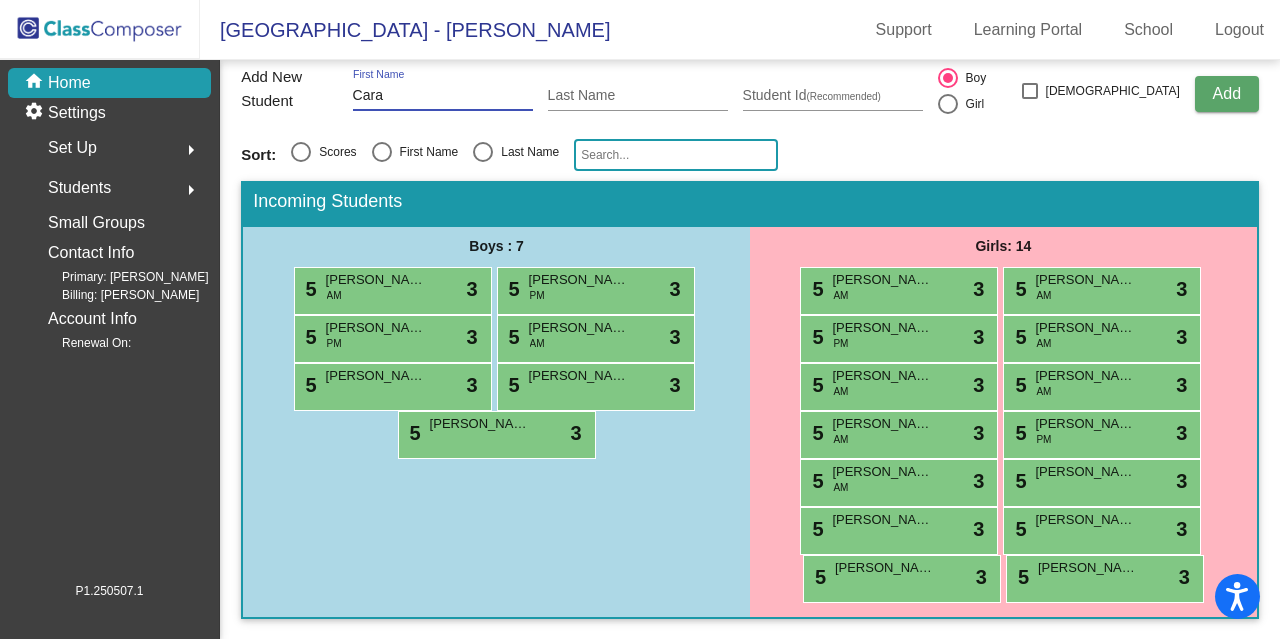 type on "Cara" 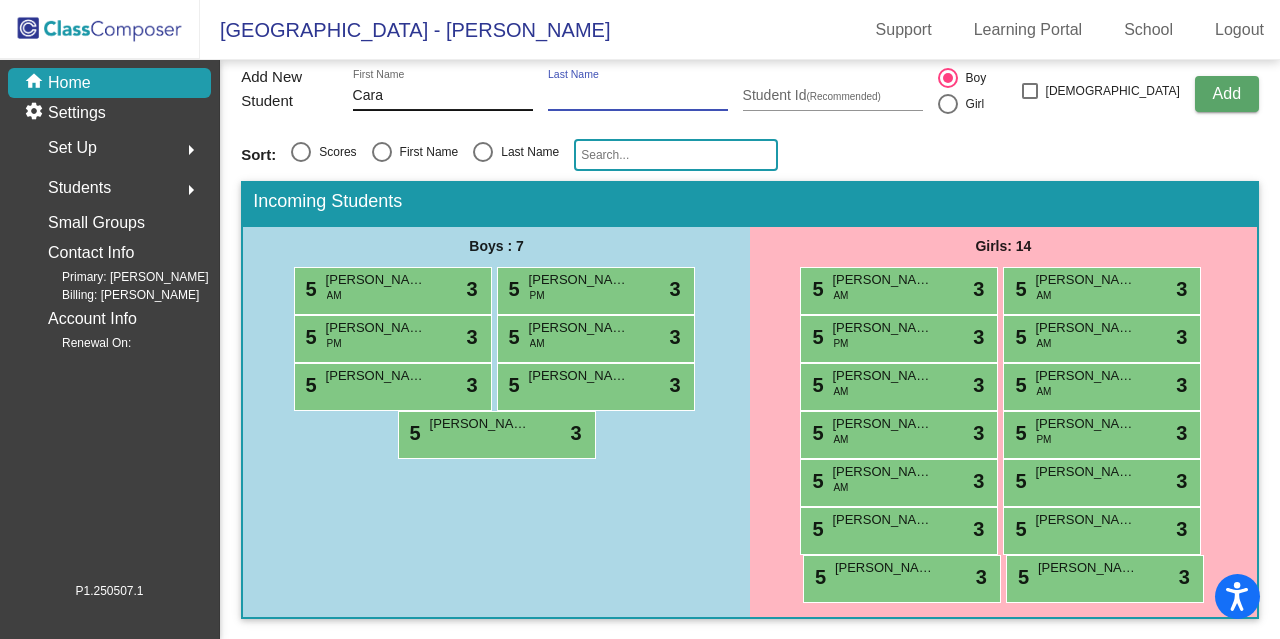 paste on "[PERSON_NAME]" 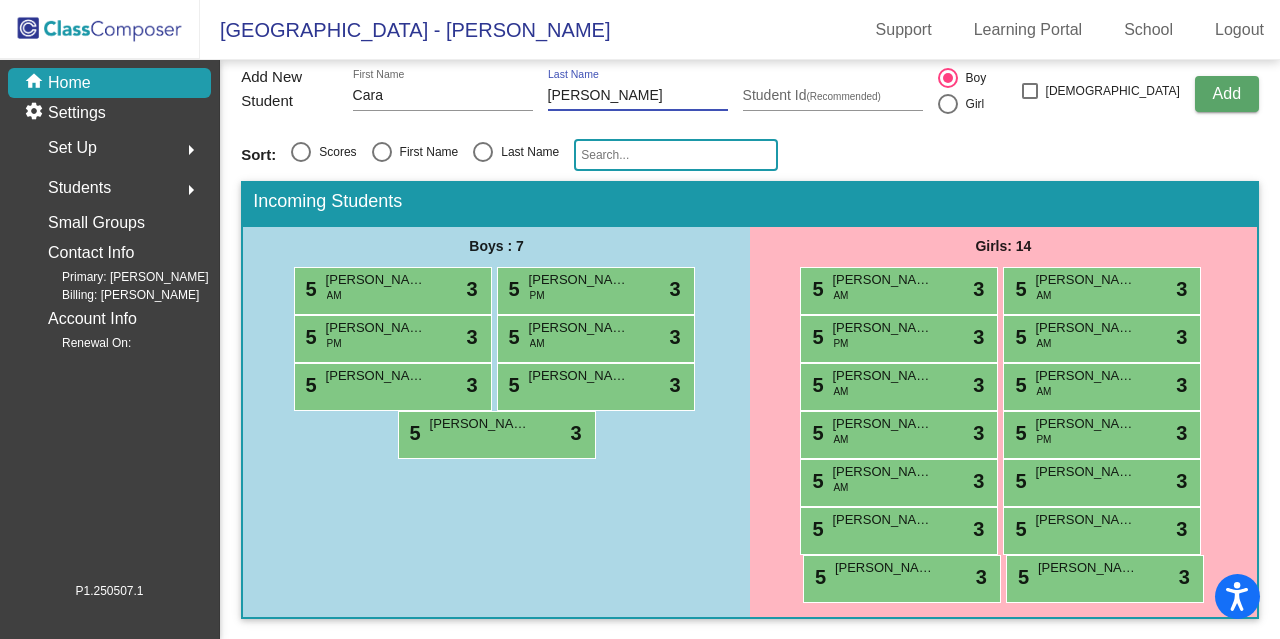 type on "[PERSON_NAME]" 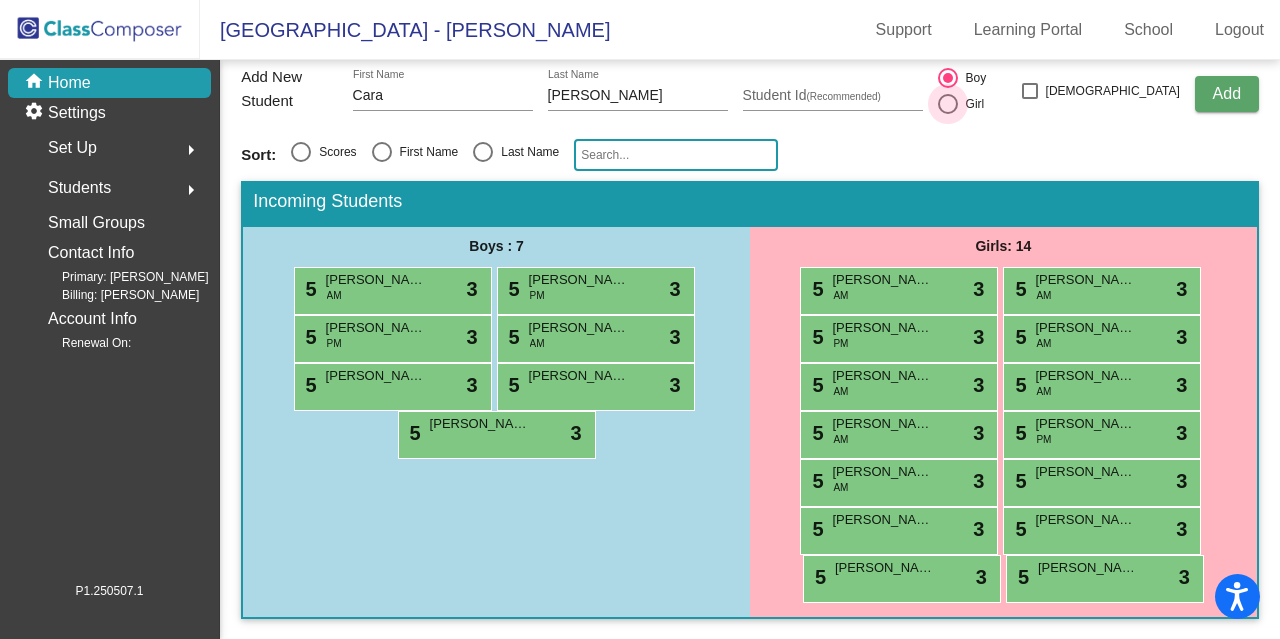 click at bounding box center [948, 104] 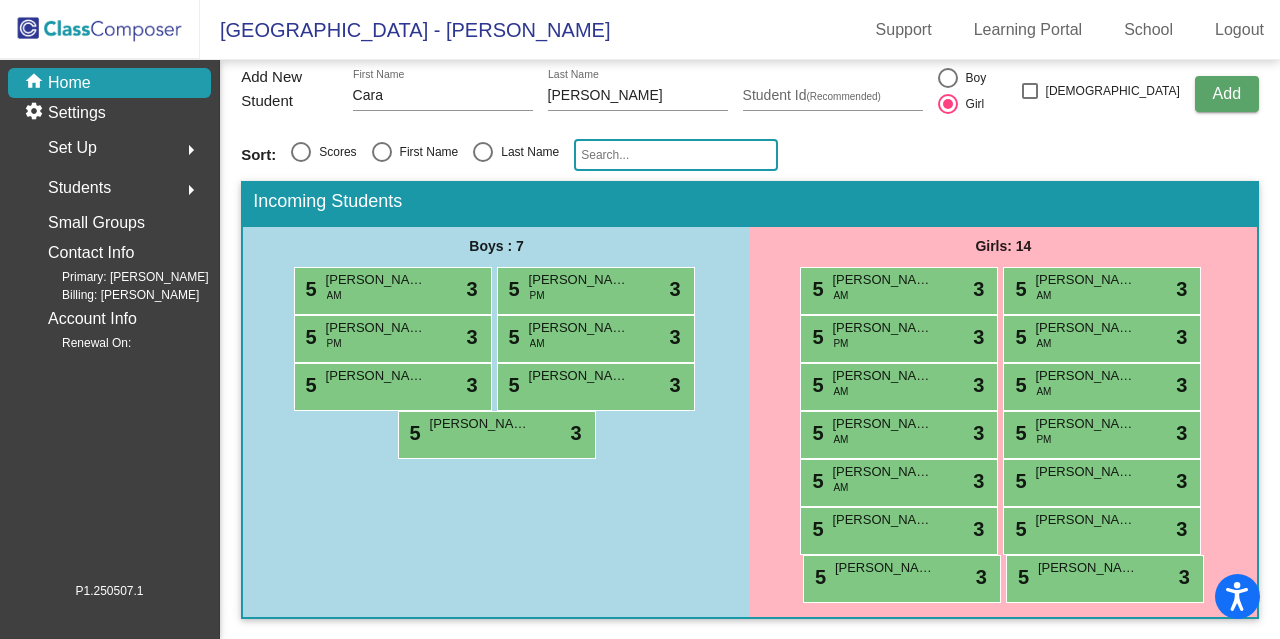 click on "Add" 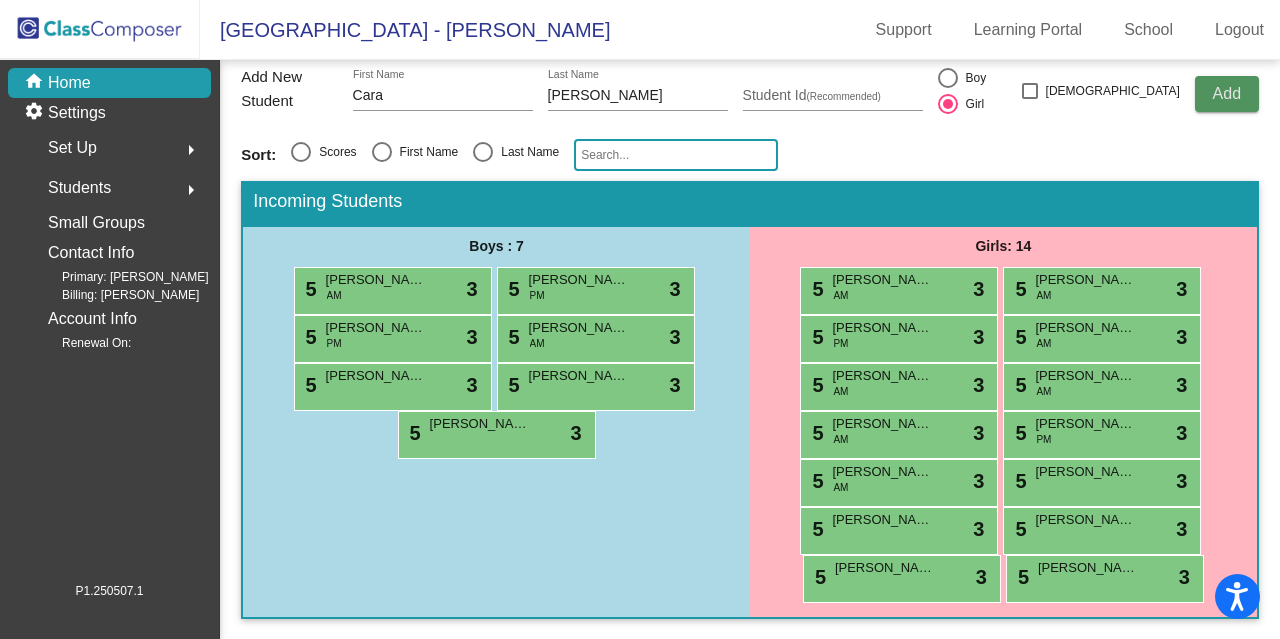 type 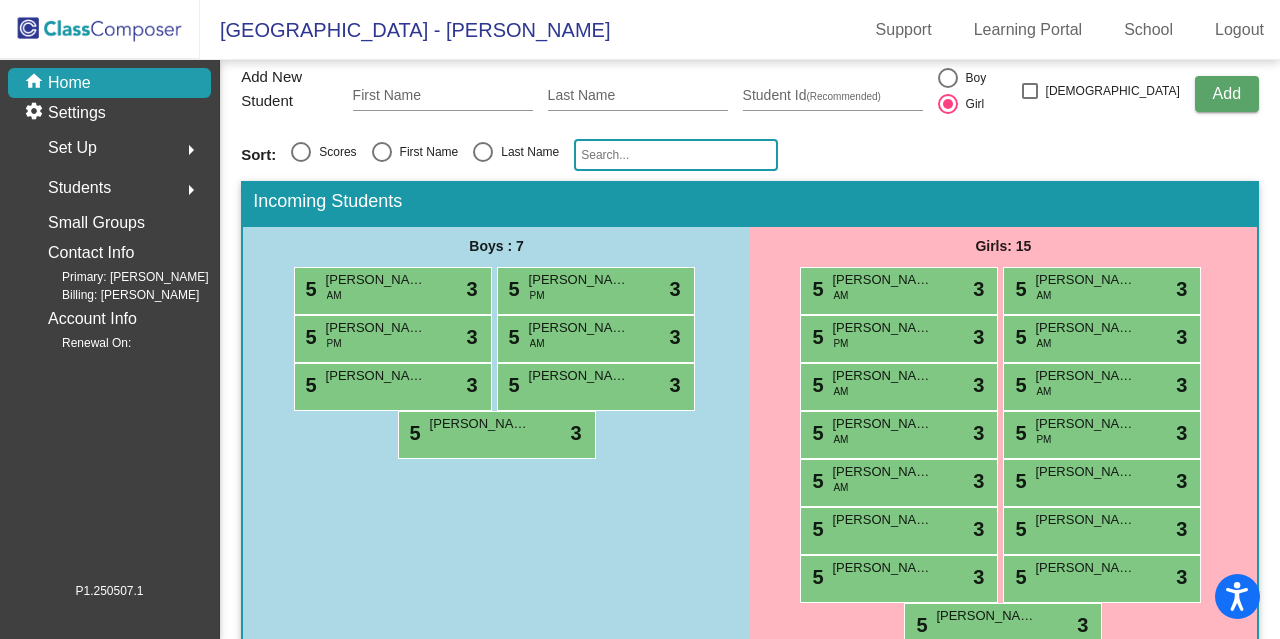 scroll, scrollTop: 108, scrollLeft: 0, axis: vertical 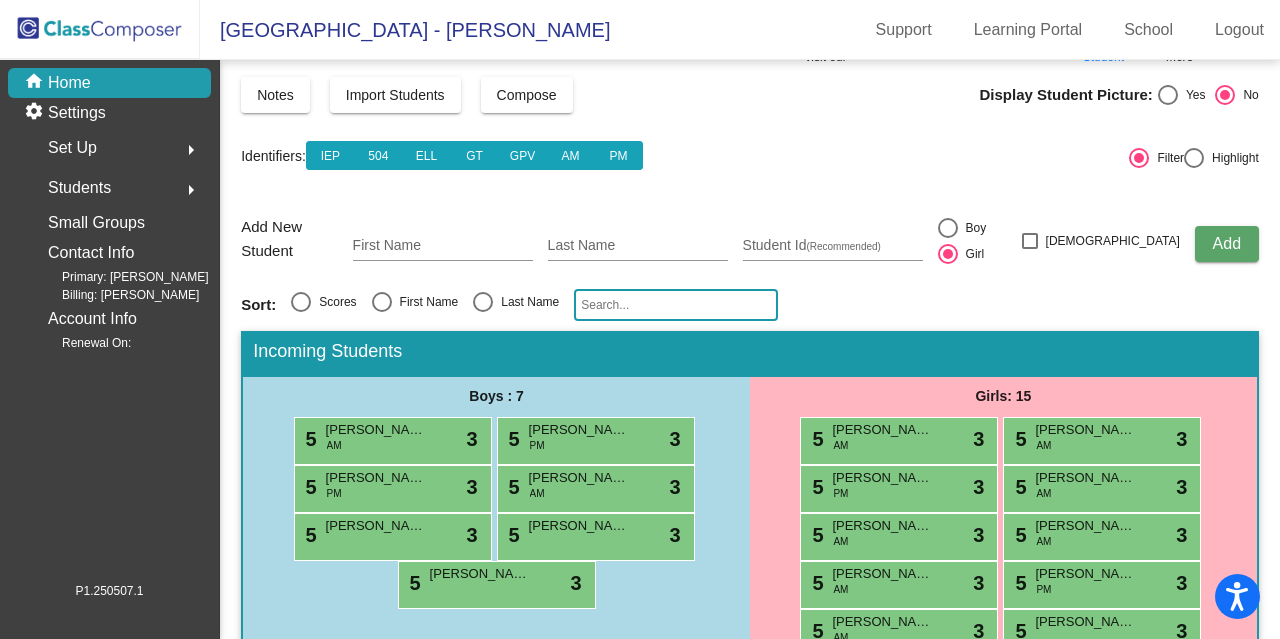 click 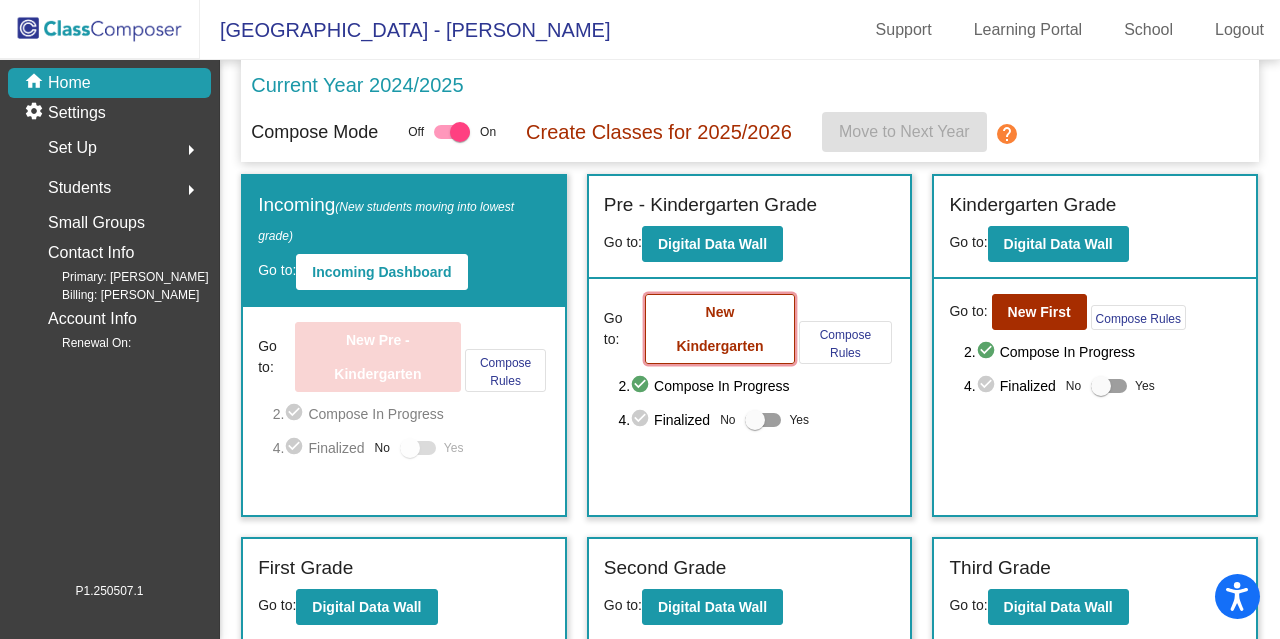 click on "New Kindergarten" 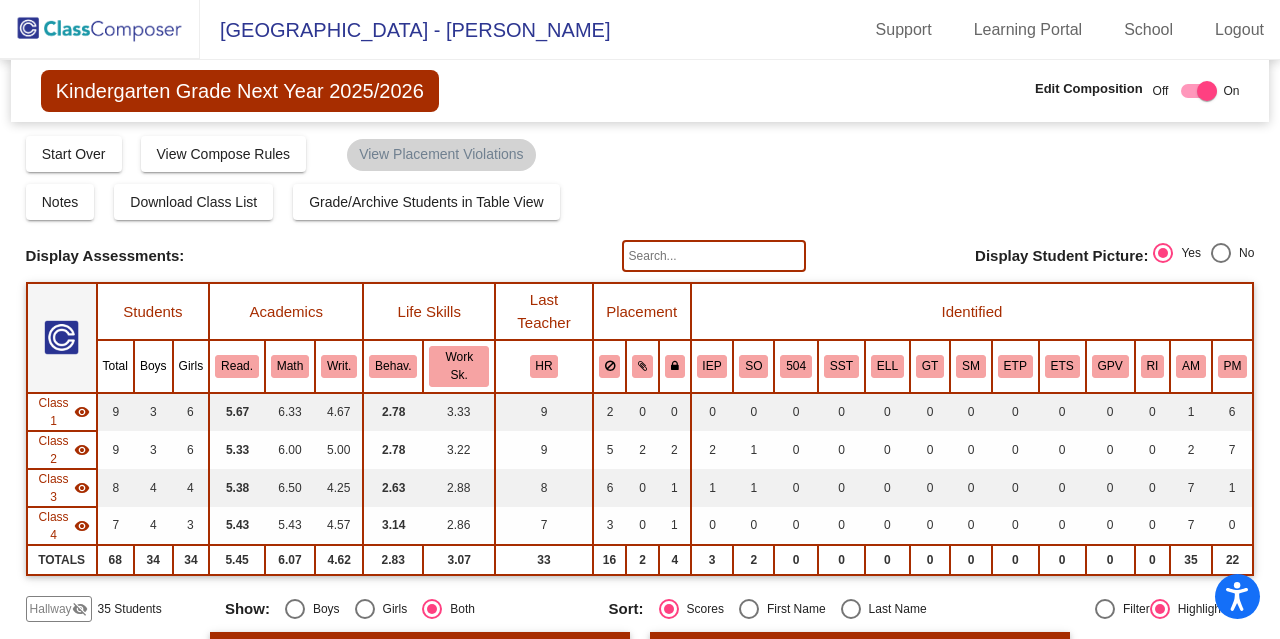 scroll, scrollTop: 293, scrollLeft: 0, axis: vertical 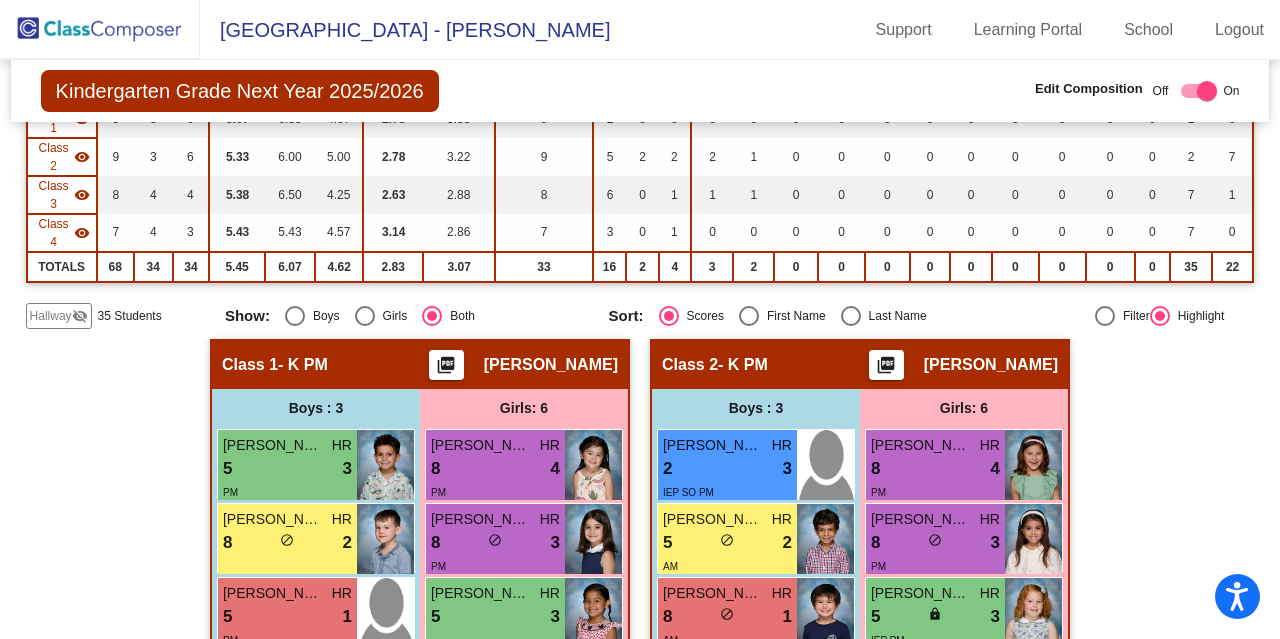 click on "Hallway" 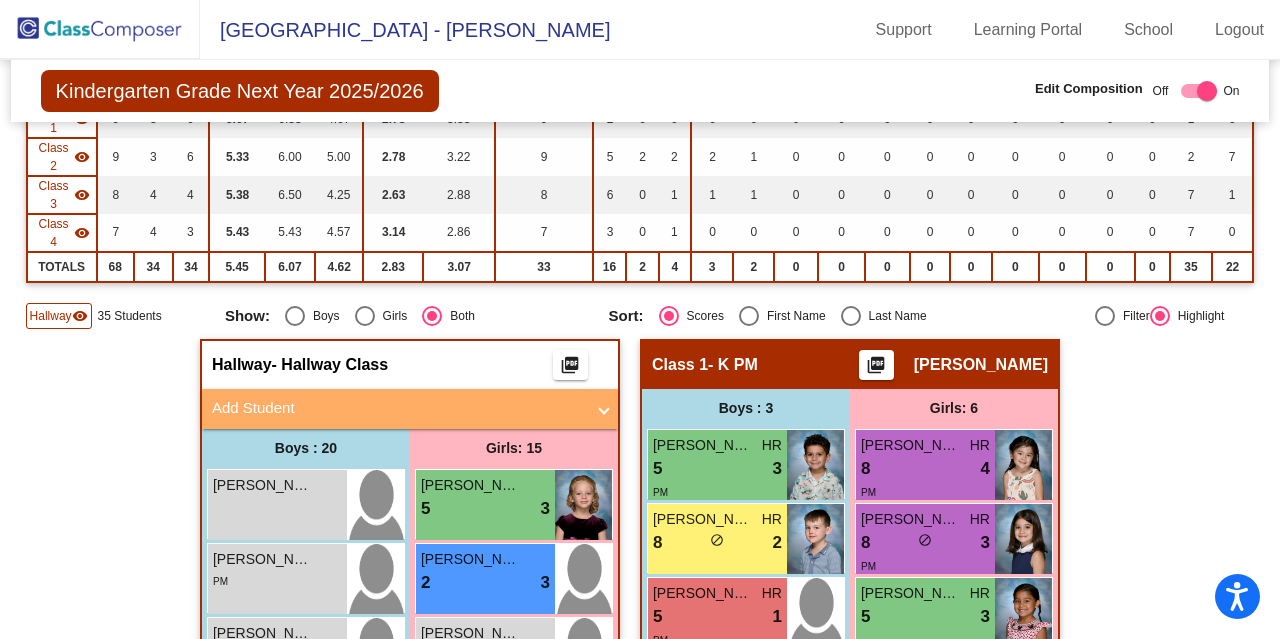 click on "Add Student" at bounding box center (398, 408) 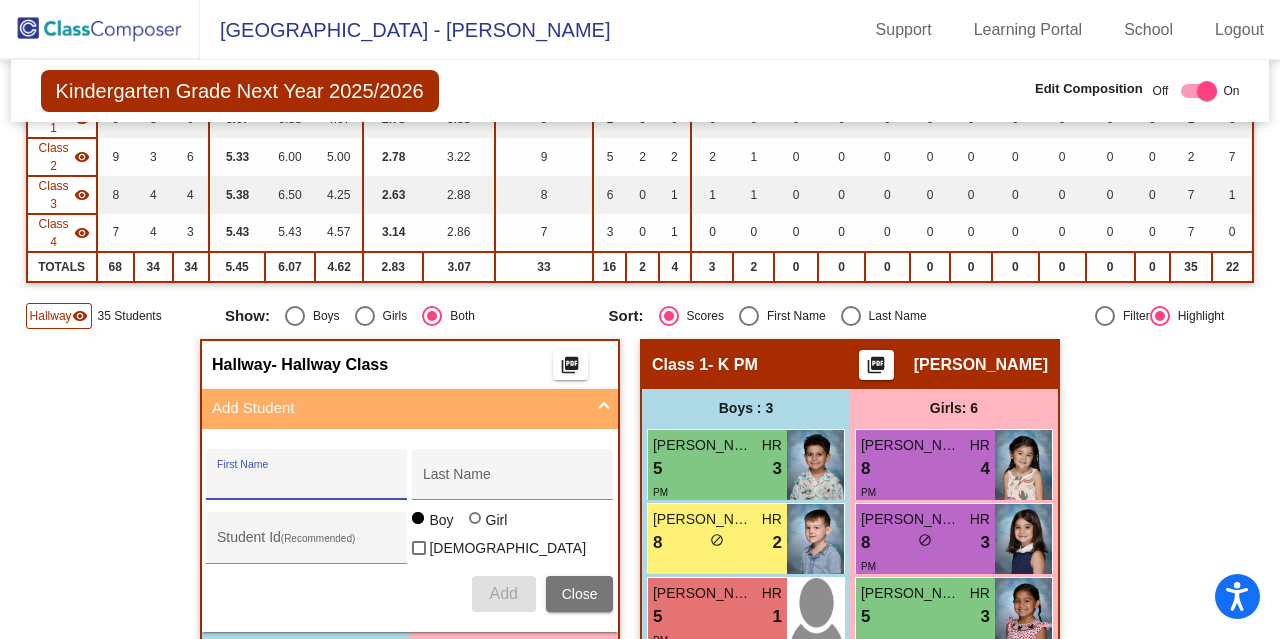 click on "First Name" at bounding box center (307, 482) 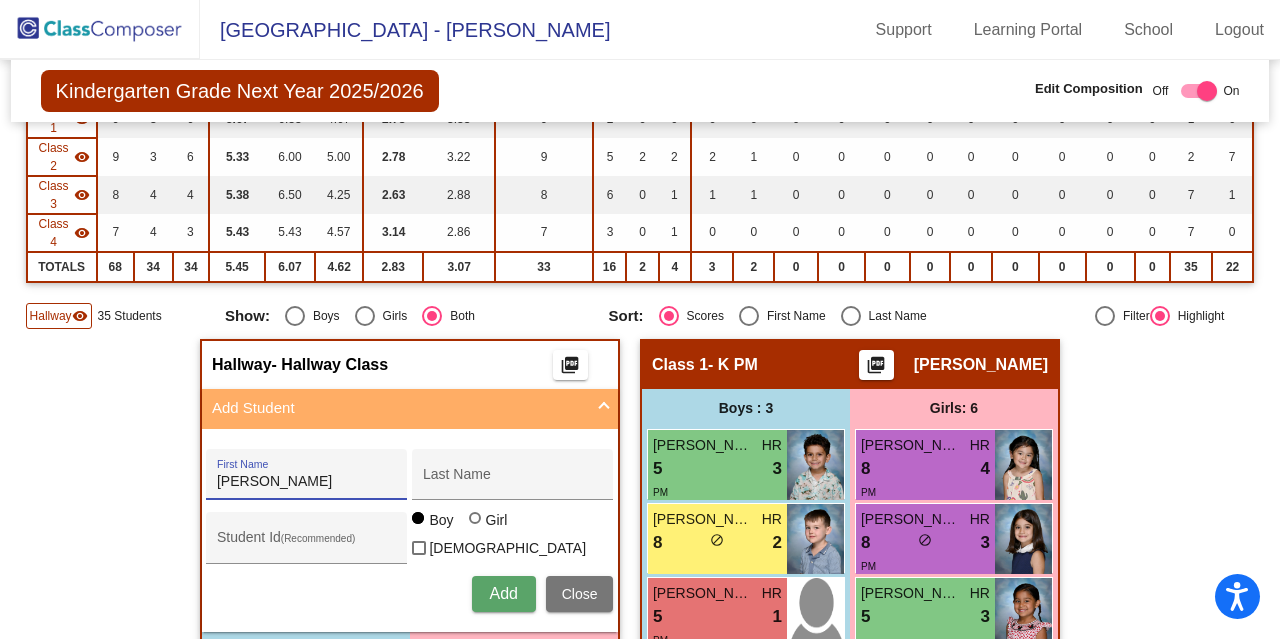 type on "Evelyn" 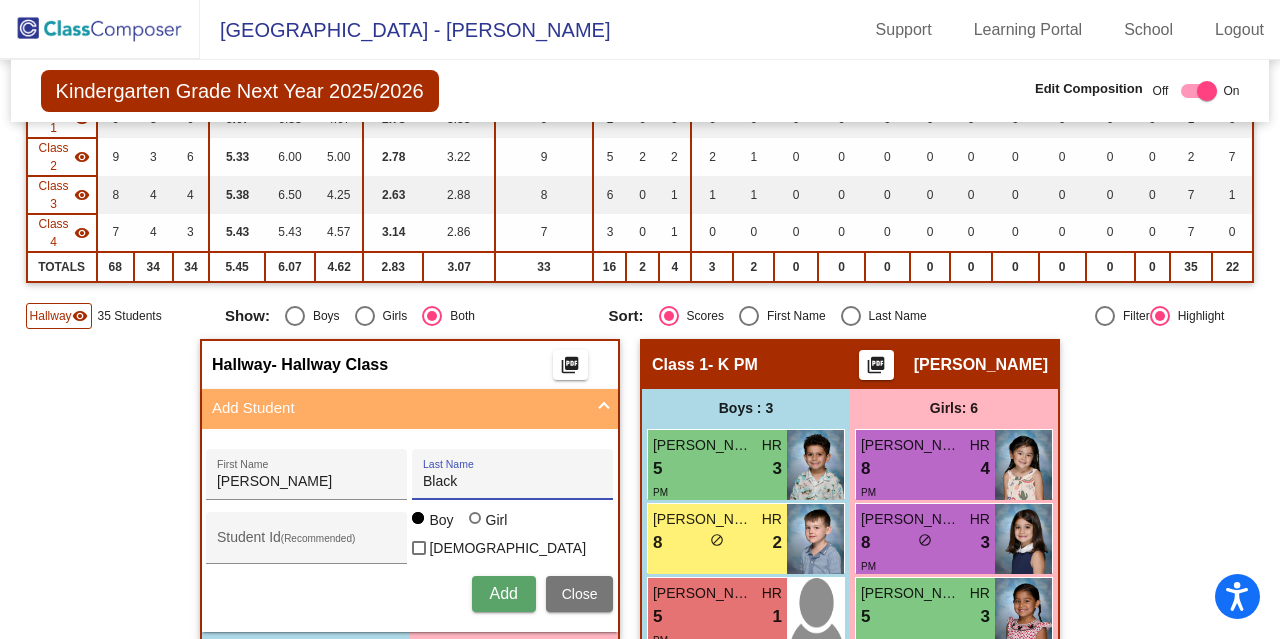 type on "Black" 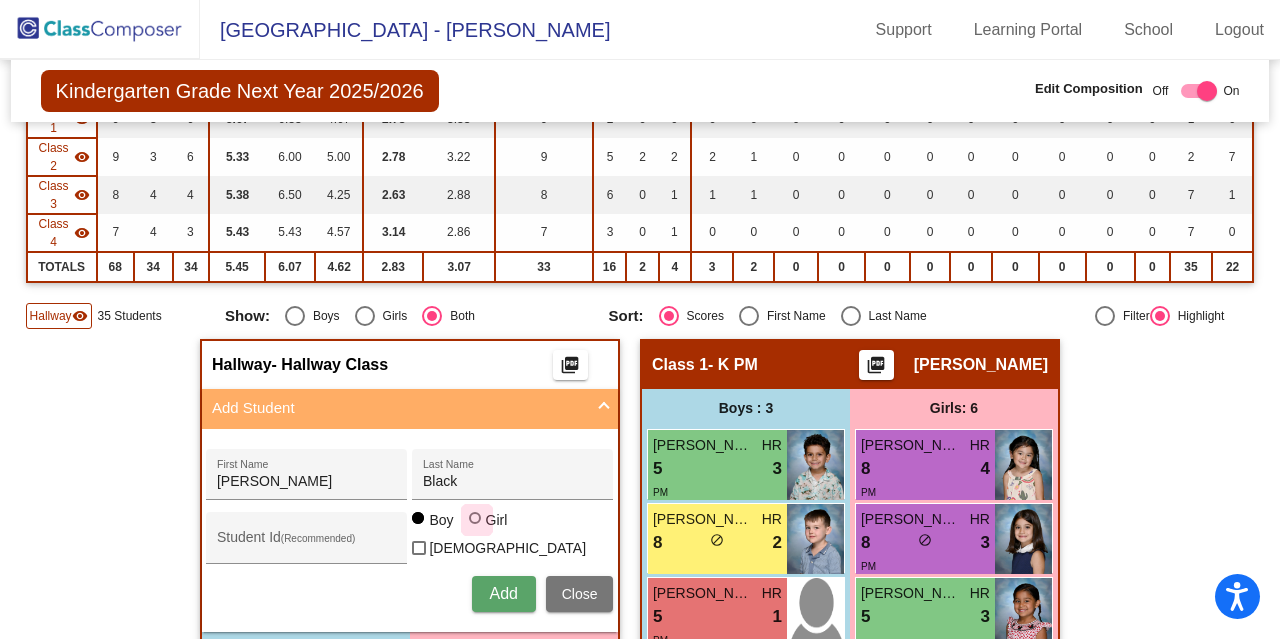 click at bounding box center [475, 518] 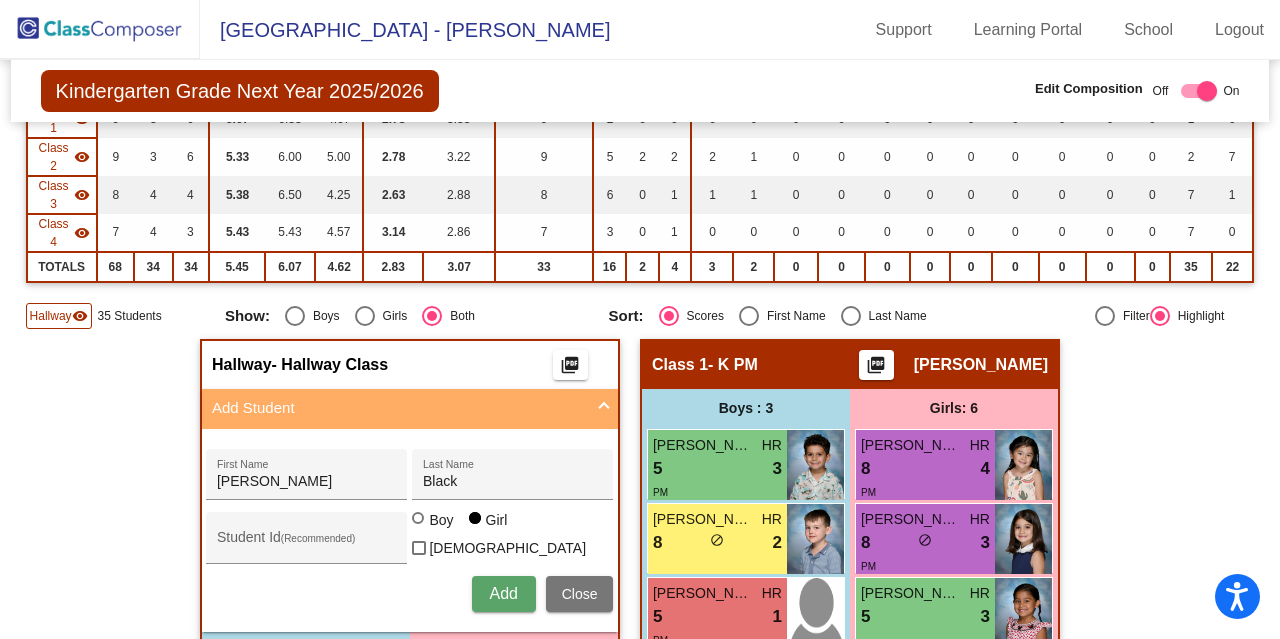 click on "Add" at bounding box center [503, 593] 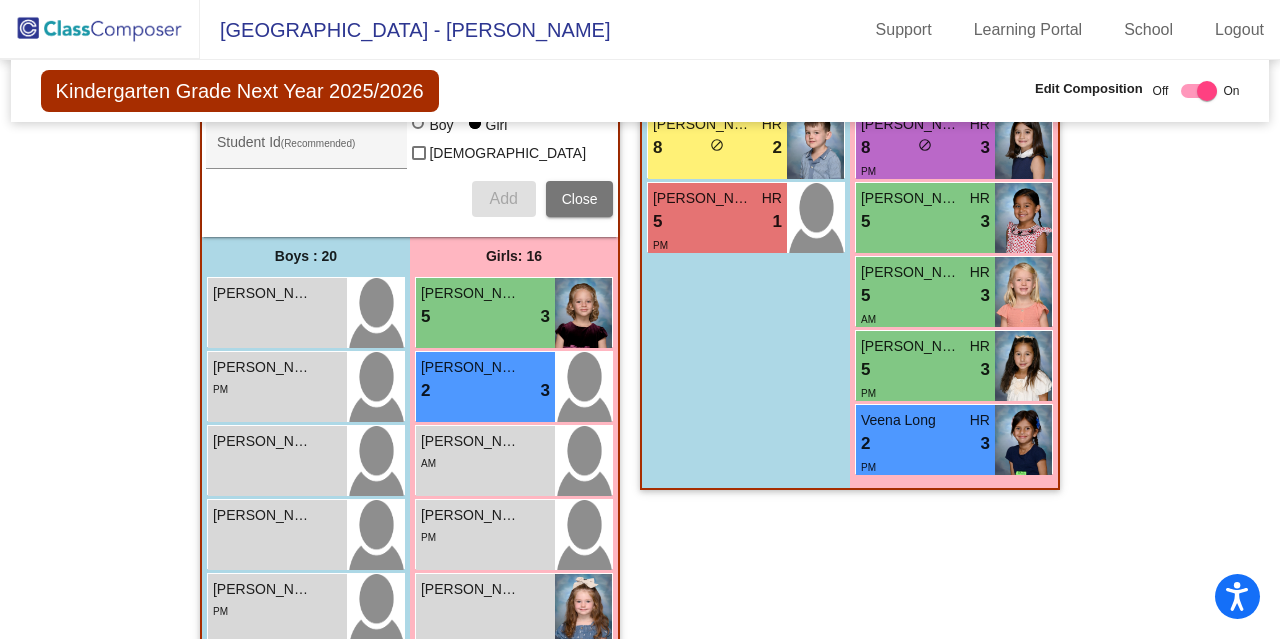 scroll, scrollTop: 53, scrollLeft: 0, axis: vertical 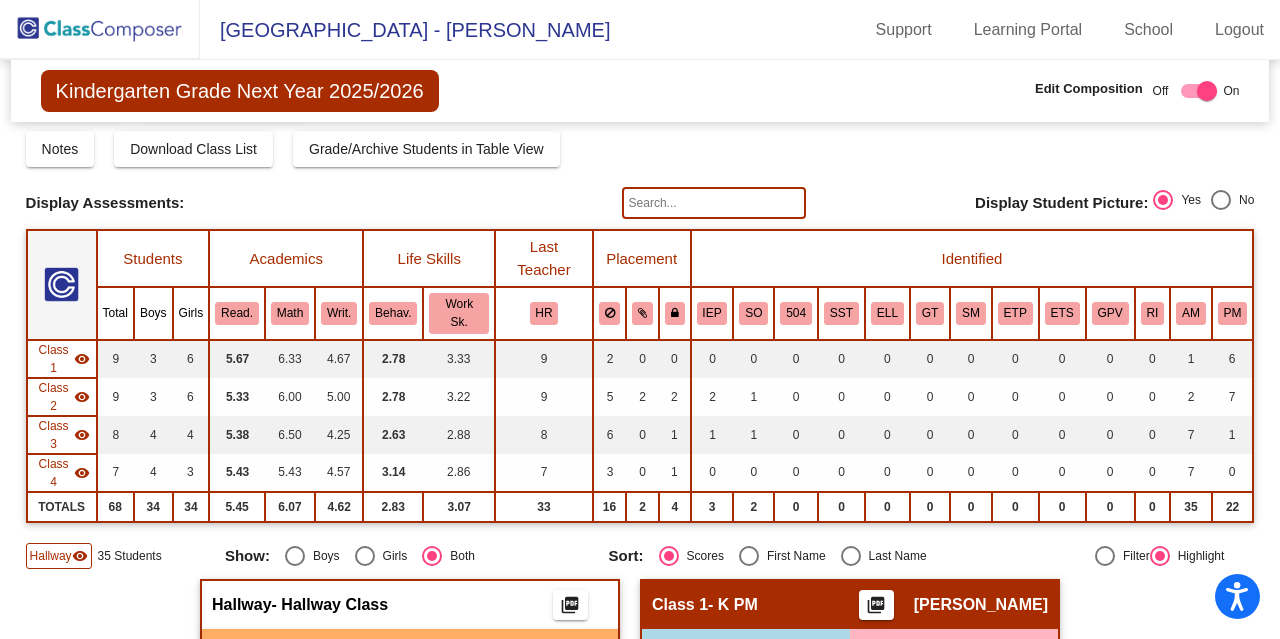 click 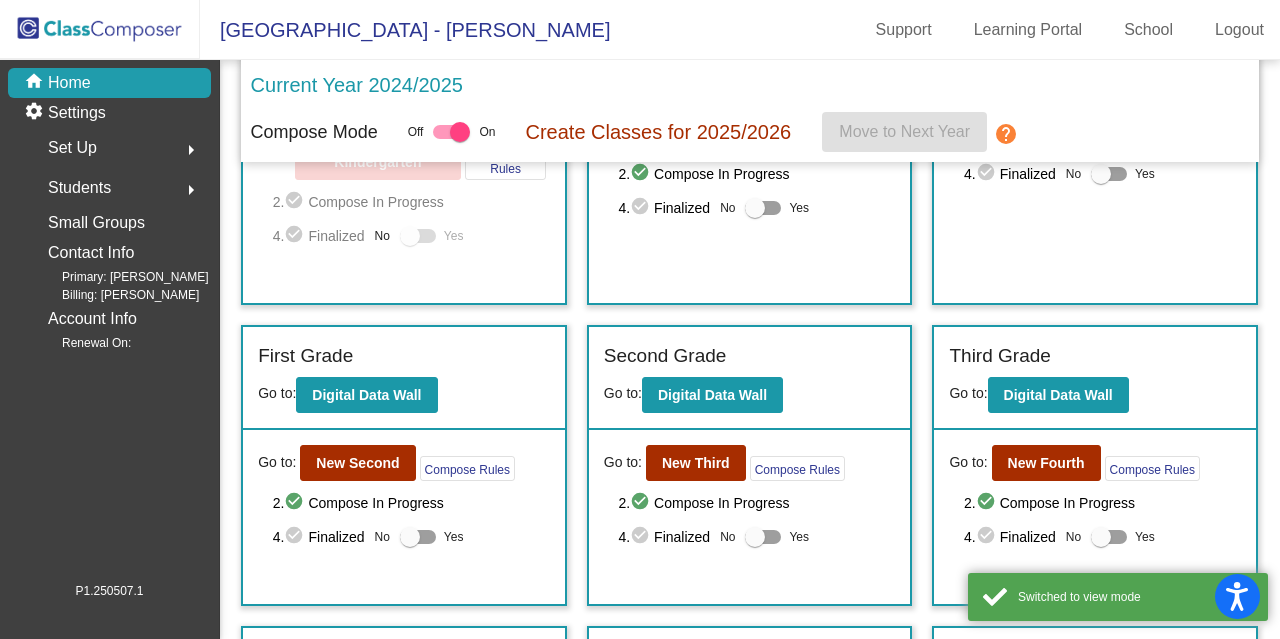 scroll, scrollTop: 228, scrollLeft: 0, axis: vertical 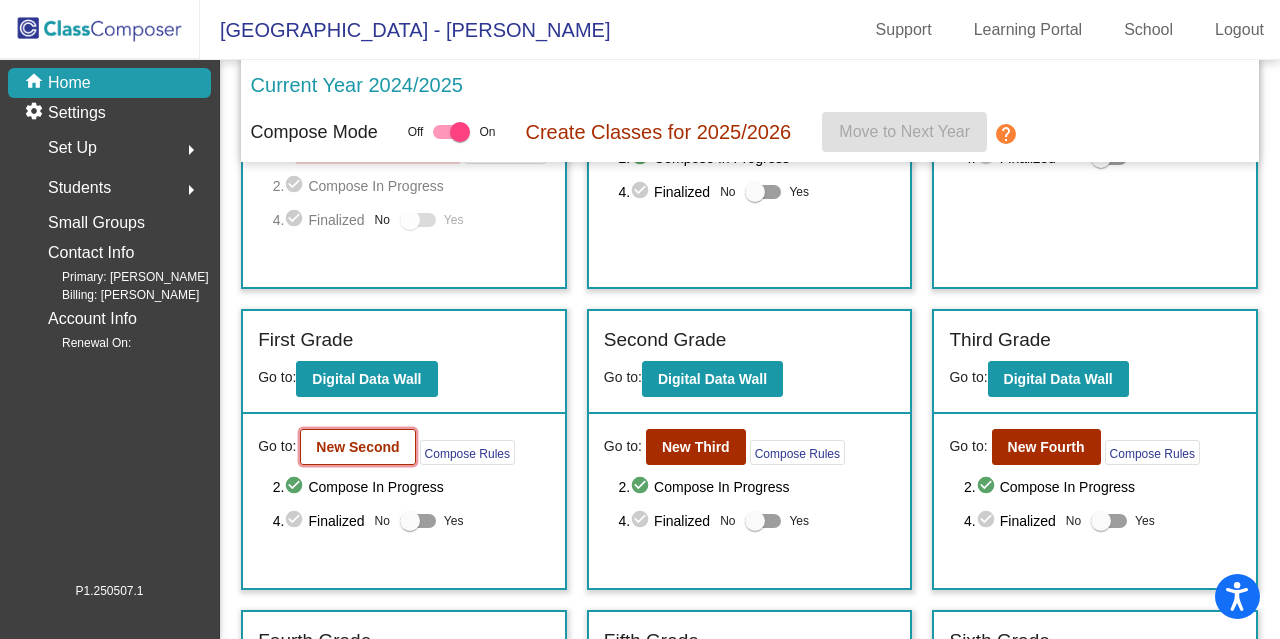 click on "New Second" 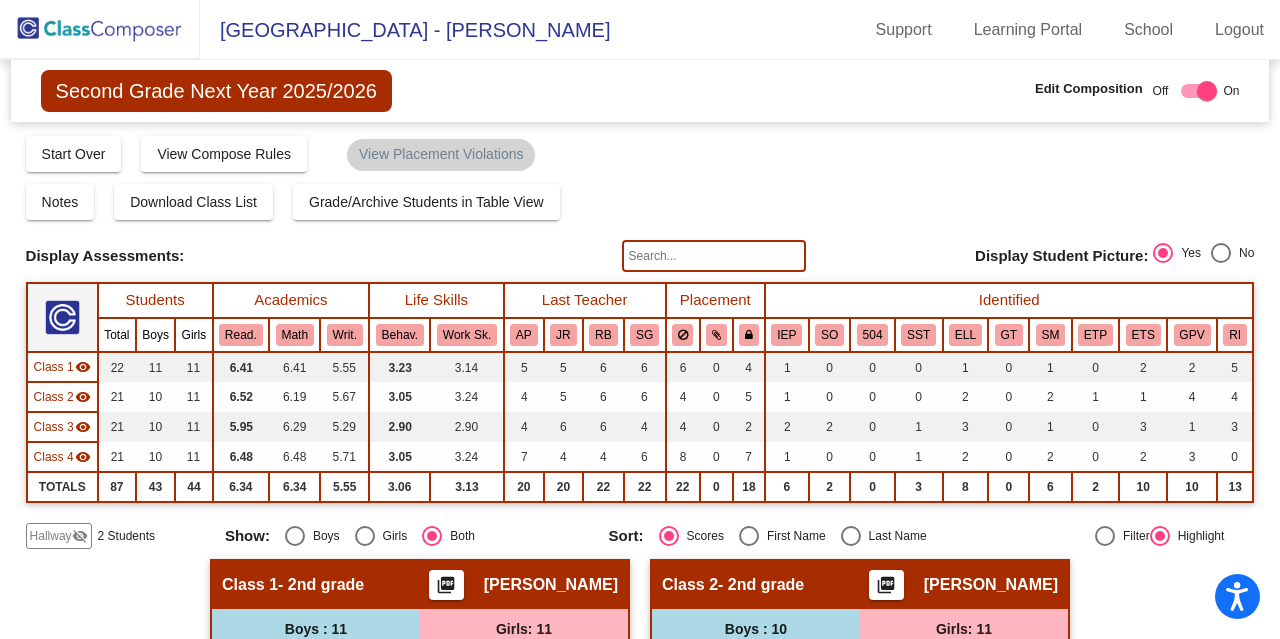 scroll, scrollTop: 59, scrollLeft: 0, axis: vertical 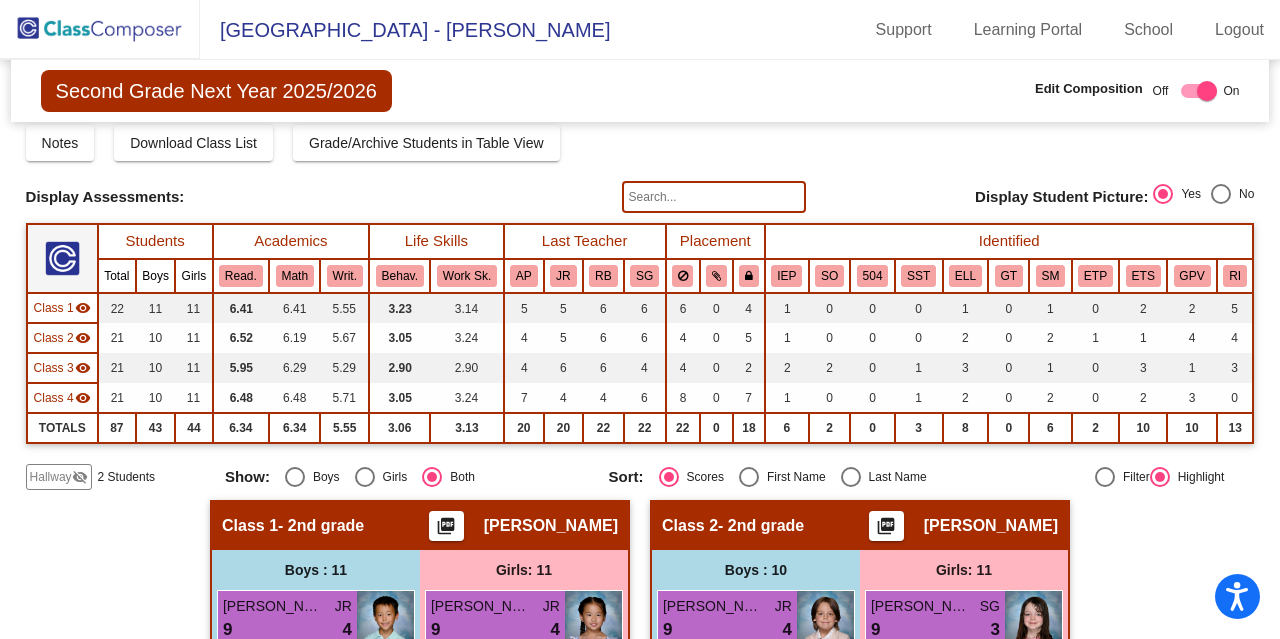 click on "Second Grade Next Year 2025/2026  Edit Composition Off   On  Incoming   Digital Data Wall    Display Scores for Years:   2023 - 2024   2024 - 2025  Grade/Archive Students in Table View   Download   New Small Group   Saved Small Group   Compose   Start Over   Submit Classes  Compose has been submitted  Check for Incomplete Scores  View Compose Rules   View Placement Violations  Notes   Download Class List   Import Students   Grade/Archive Students in Table View   New Small Group   Saved Small Group  Display Scores for Years:   2023 - 2024   2024 - 2025 Display Assessments: Display Student Picture:    Yes     No  Students Academics Life Skills  Last Teacher  Placement  Identified  Total Boys Girls  Read.   Math   Writ.   Behav.   Work Sk.   AP   JR   RB   SG   IEP   SO   504   SST   ELL   GT   SM   ETP   ETS   GPV   RI  Hallway  visibility_off  2 2 0                 0   0   0   0   0   0   0   1   0   0   1   0   0   0   1   2   0   1  Class 1  visibility  22 11 11  6.41   6.41   5.55   3.23   3.14   5" 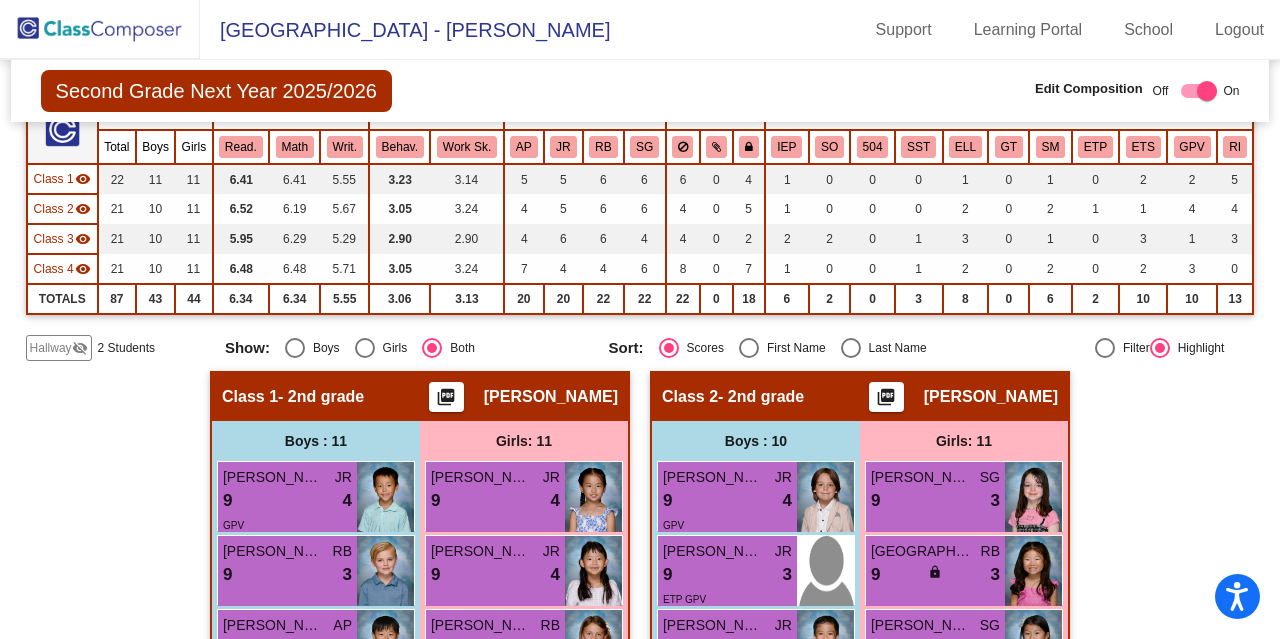 scroll, scrollTop: 0, scrollLeft: 0, axis: both 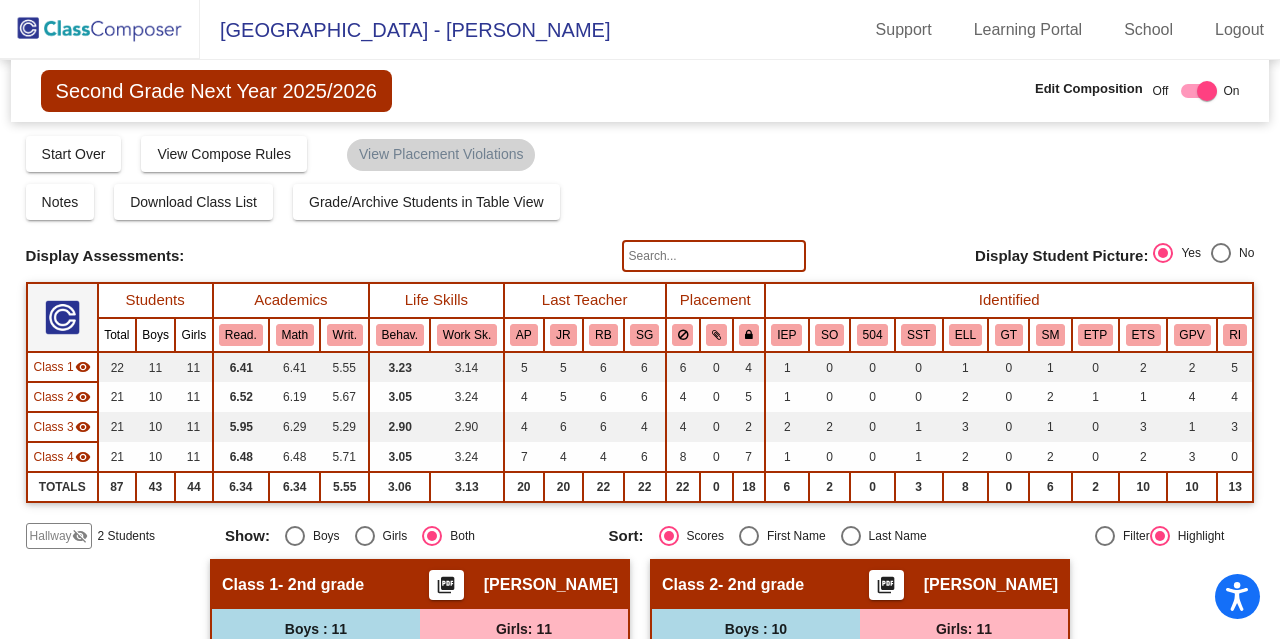 click 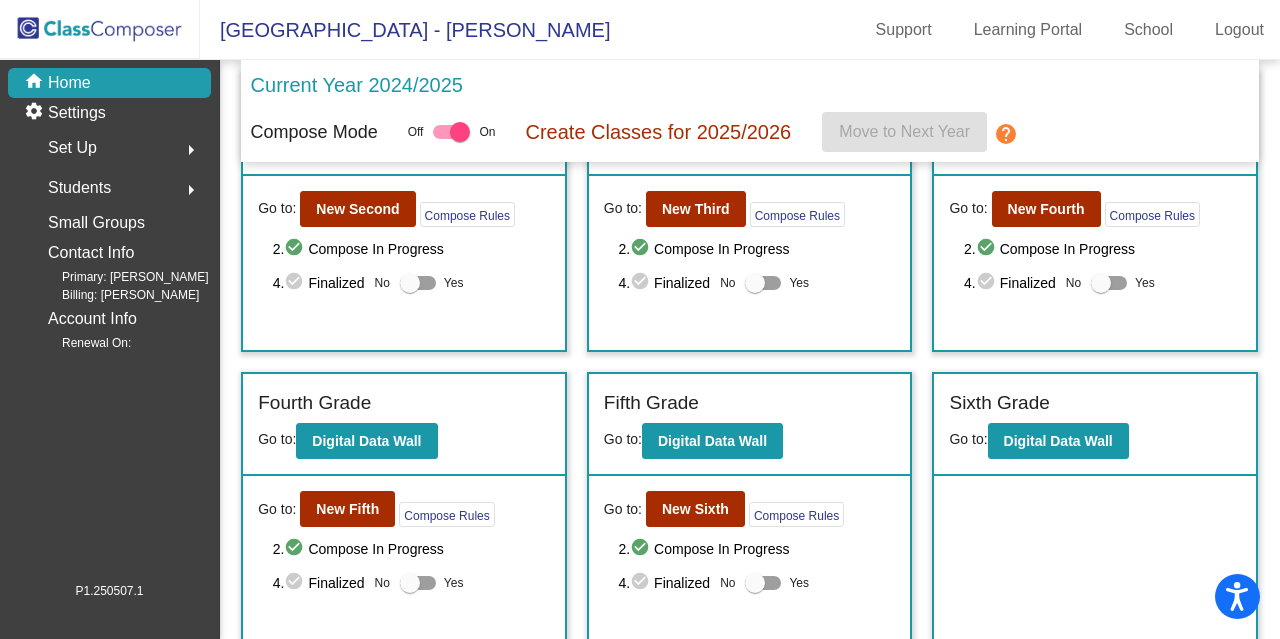 scroll, scrollTop: 475, scrollLeft: 0, axis: vertical 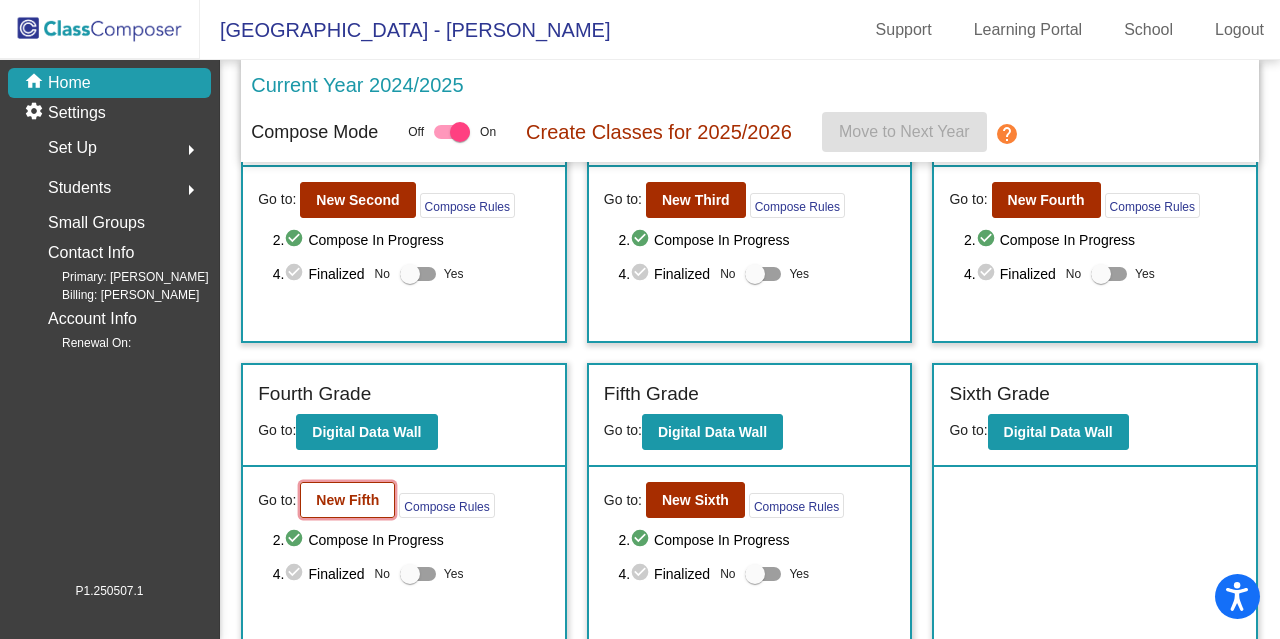 click on "New Fifth" 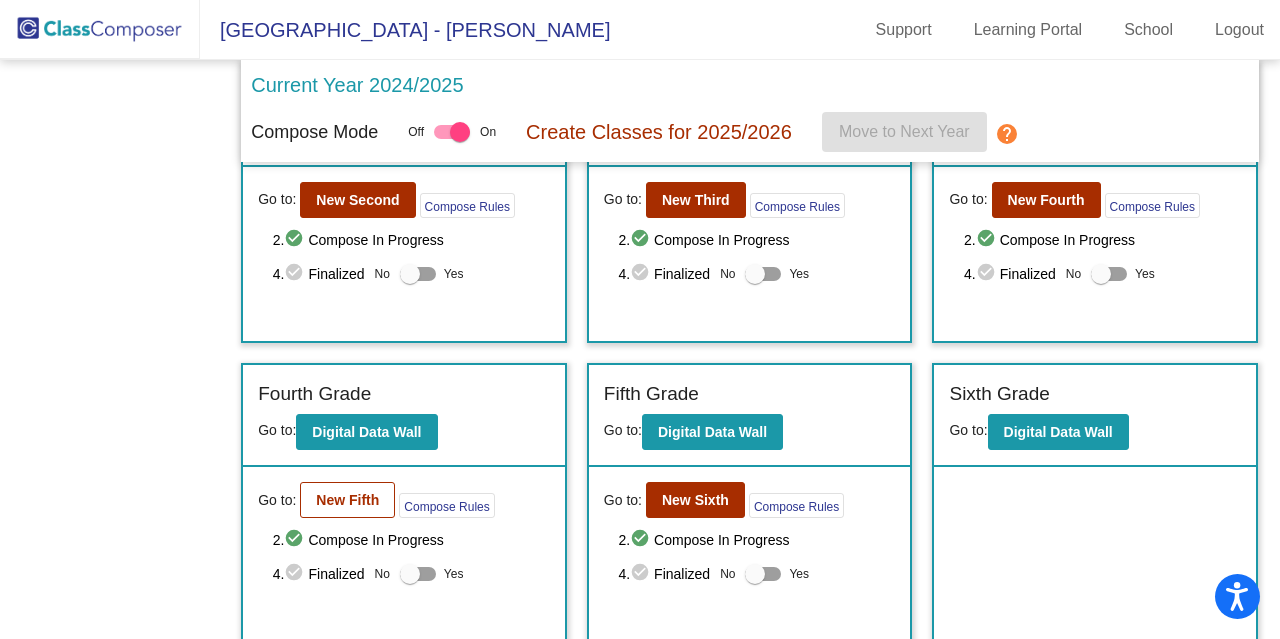 scroll, scrollTop: 0, scrollLeft: 0, axis: both 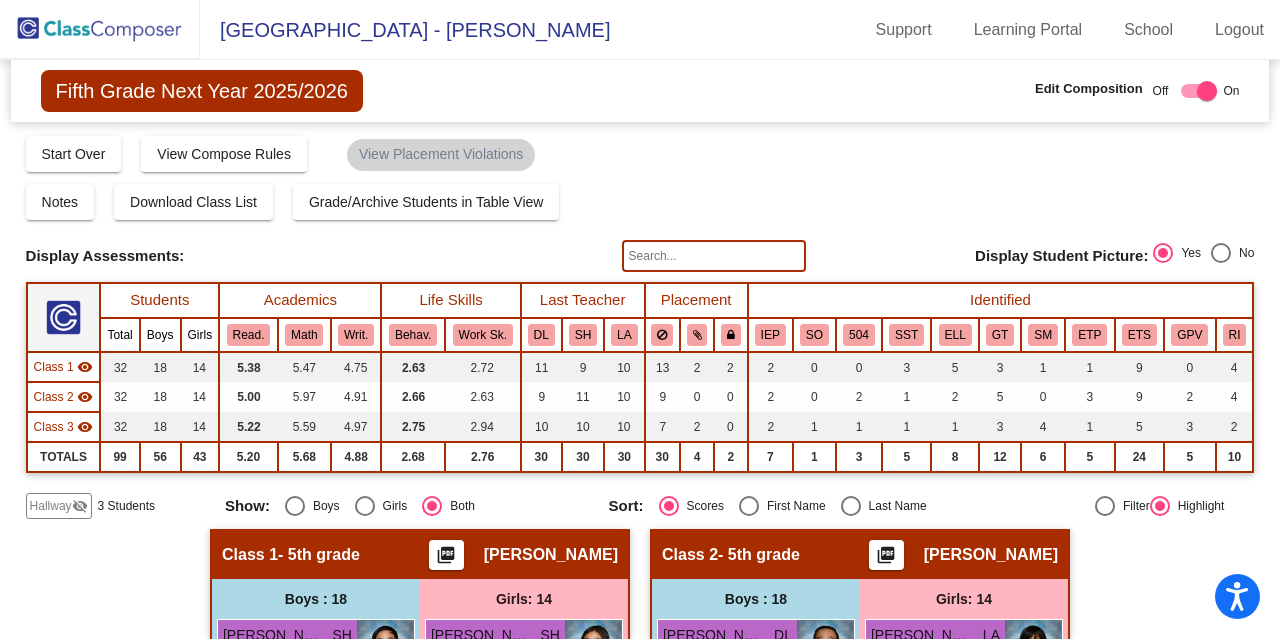 drag, startPoint x: 1269, startPoint y: 93, endPoint x: 1279, endPoint y: 143, distance: 50.990196 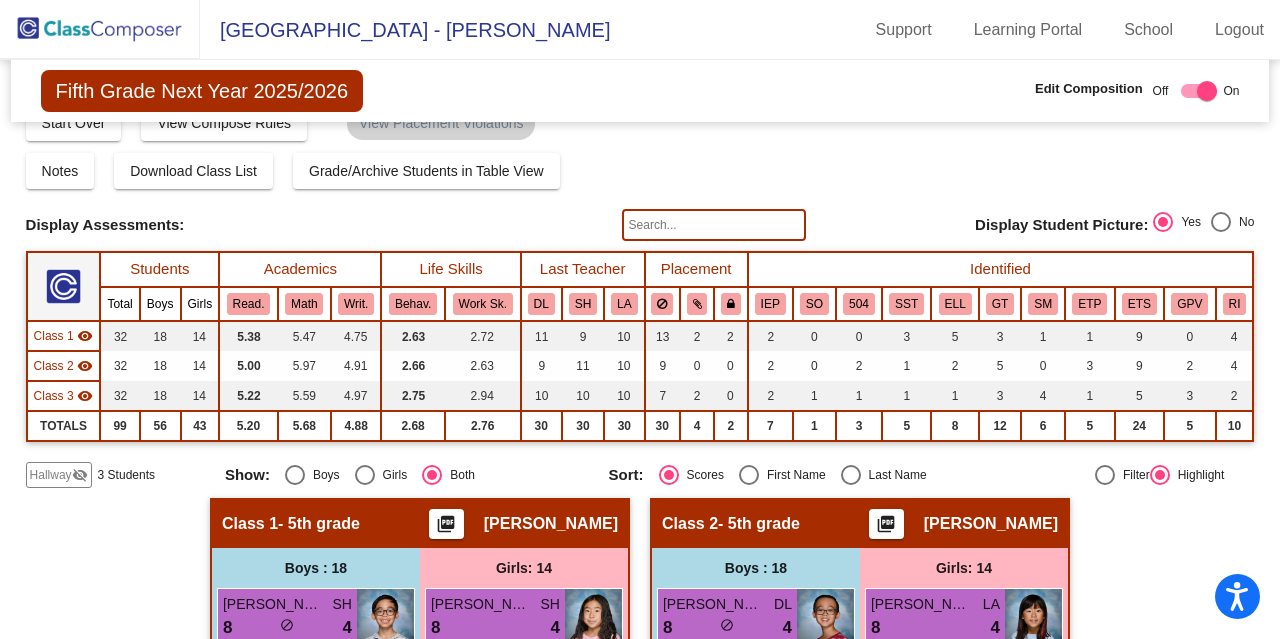 scroll, scrollTop: 23, scrollLeft: 0, axis: vertical 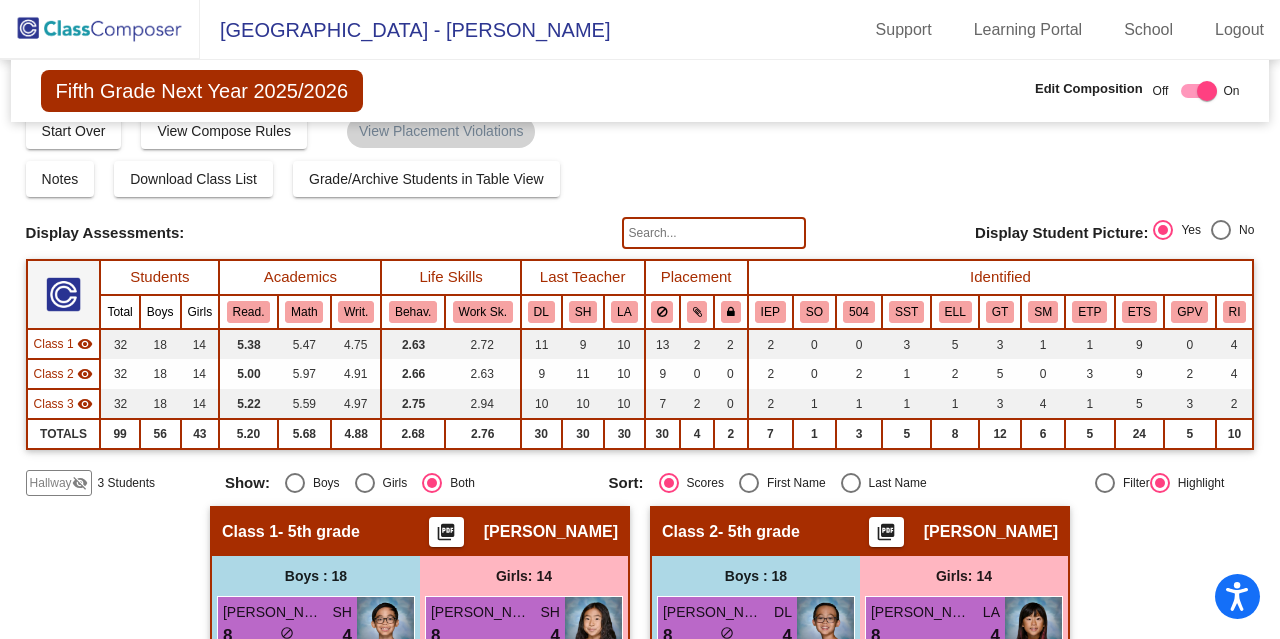 click 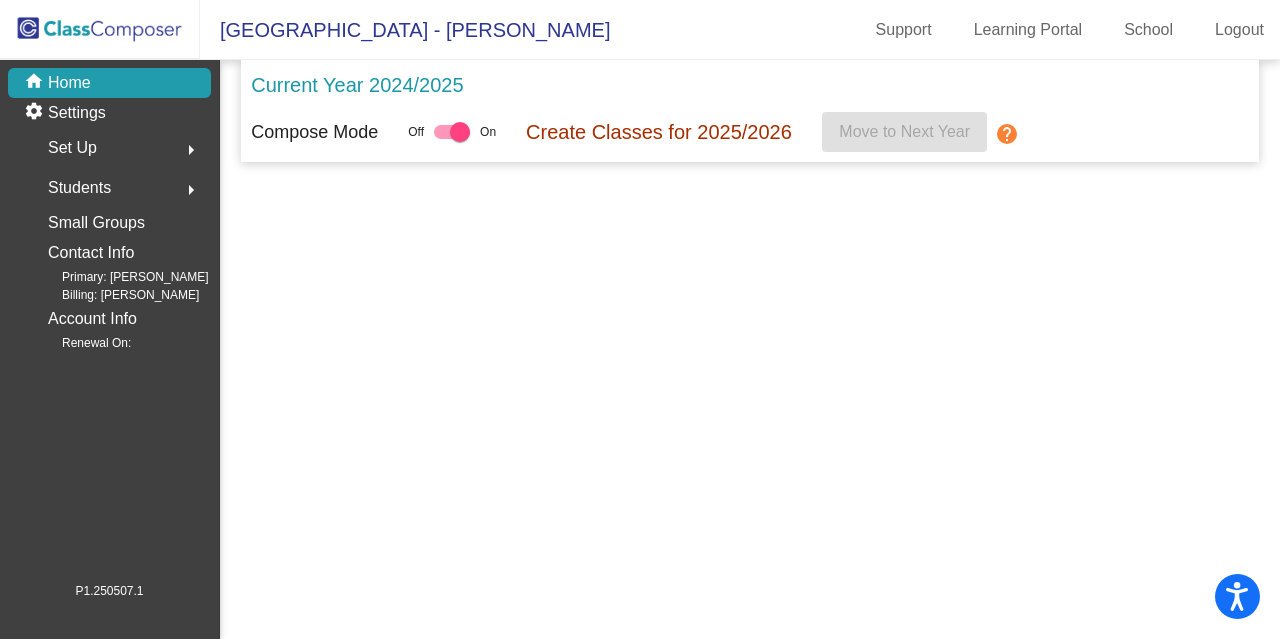 scroll, scrollTop: 0, scrollLeft: 0, axis: both 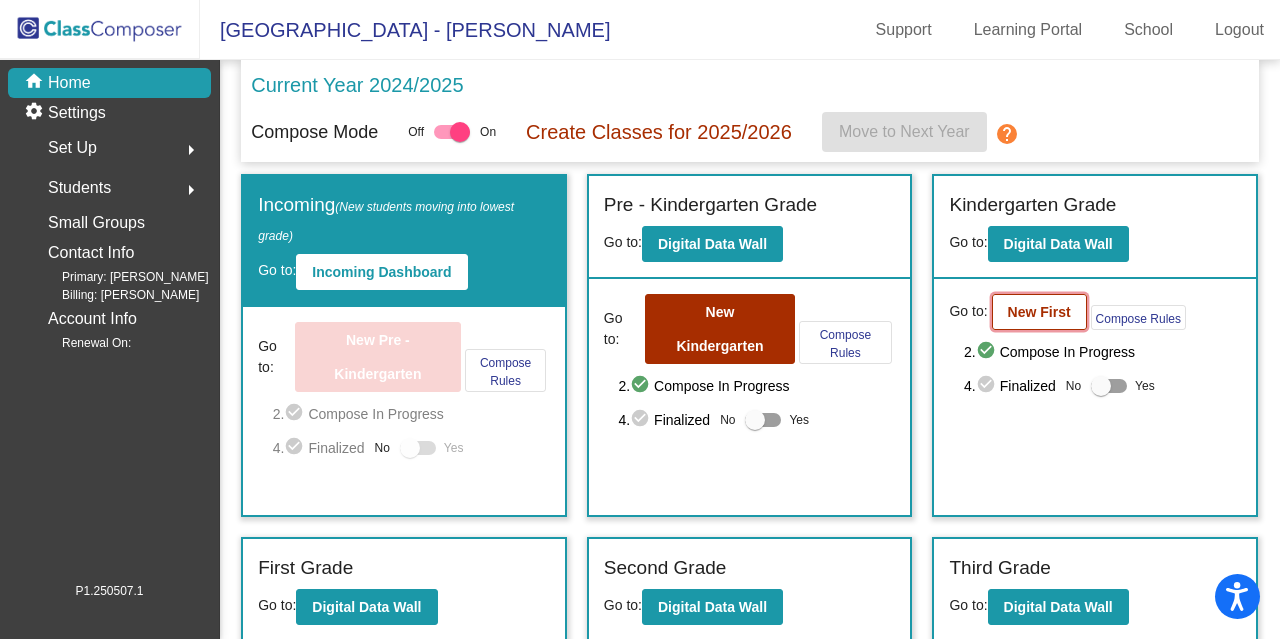 click on "New First" 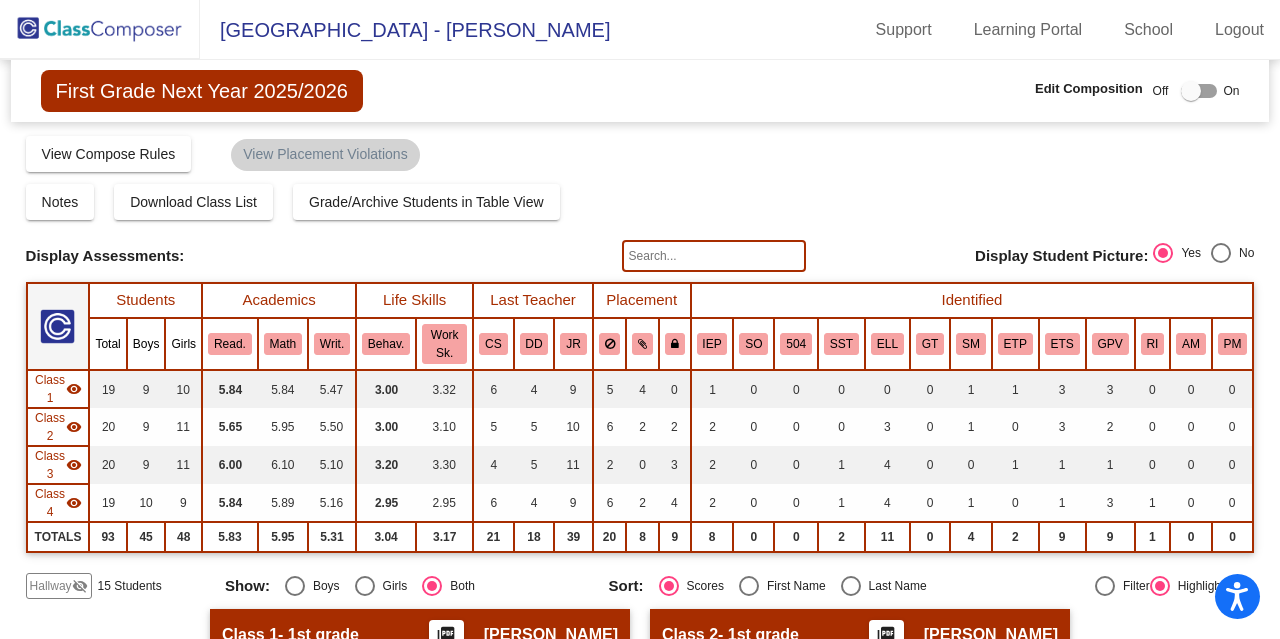 click on "Hallway" 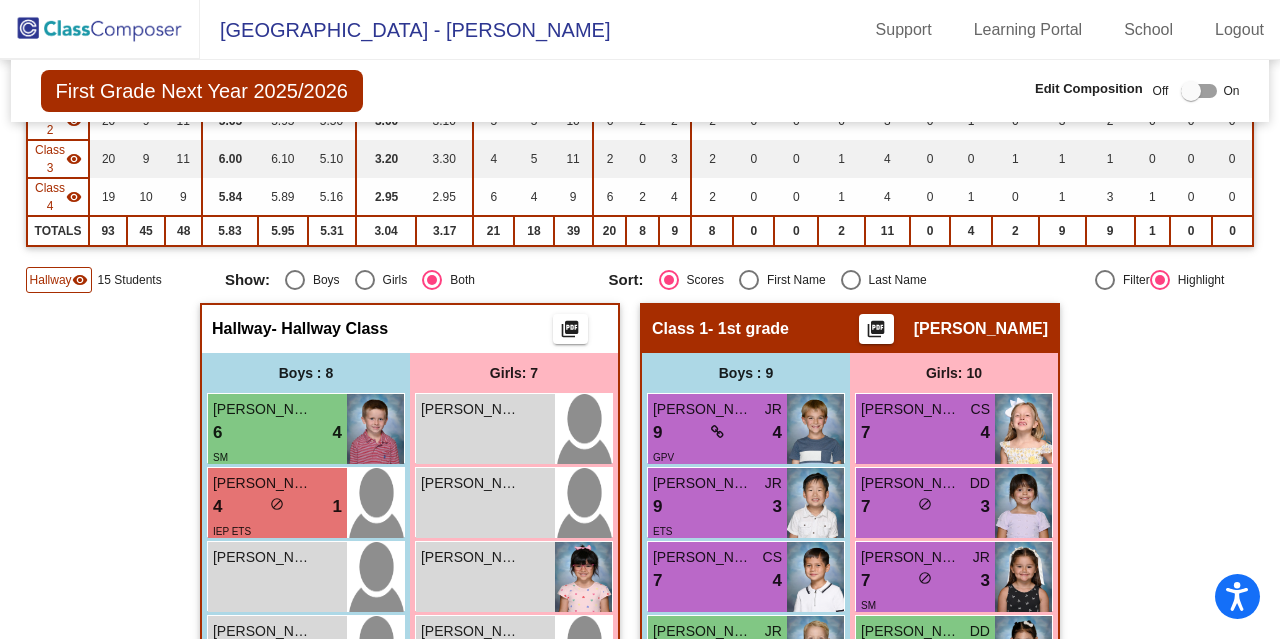 scroll, scrollTop: 317, scrollLeft: 0, axis: vertical 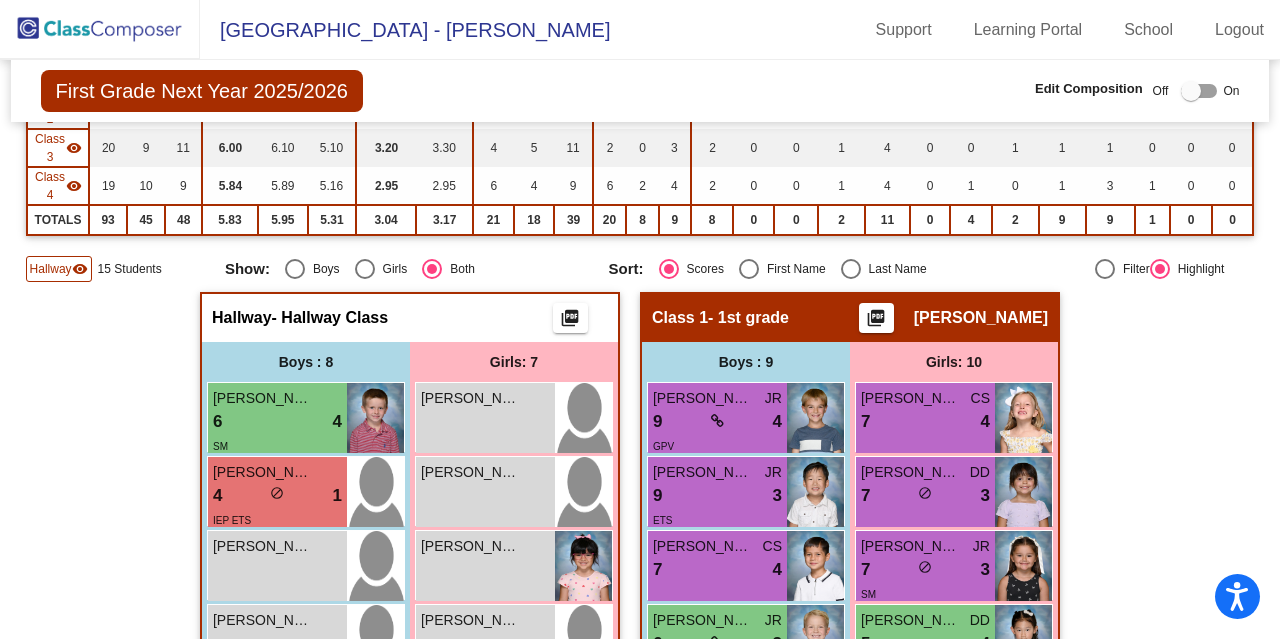 click on "visibility" 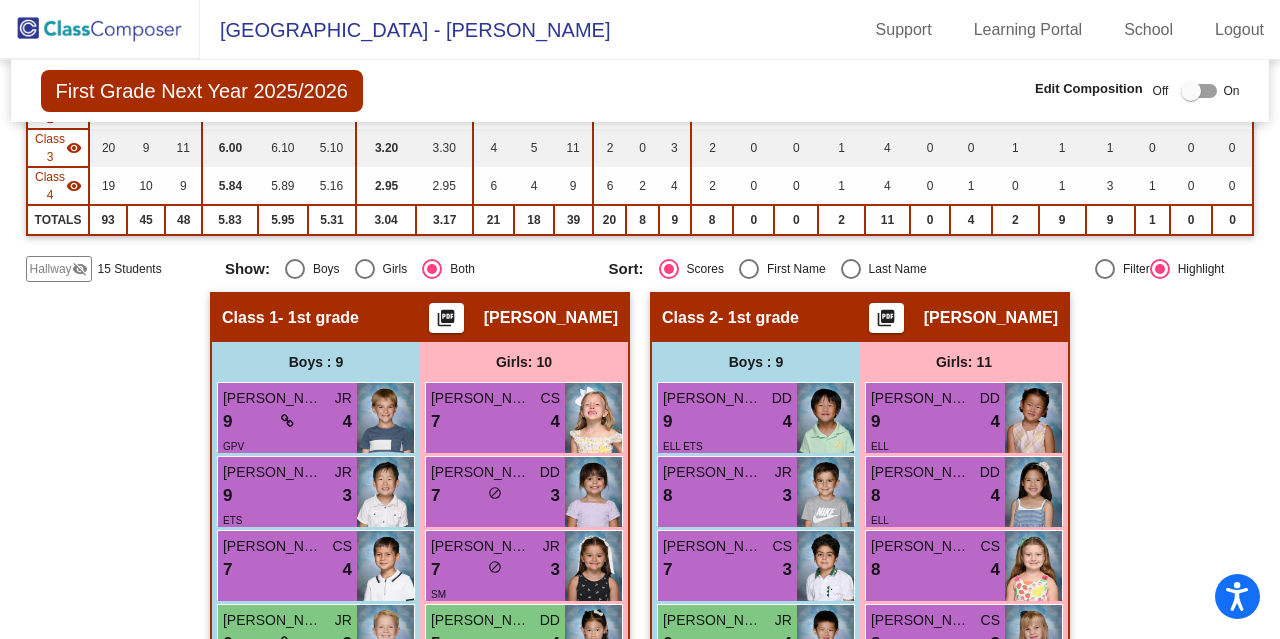 click on "visibility_off" 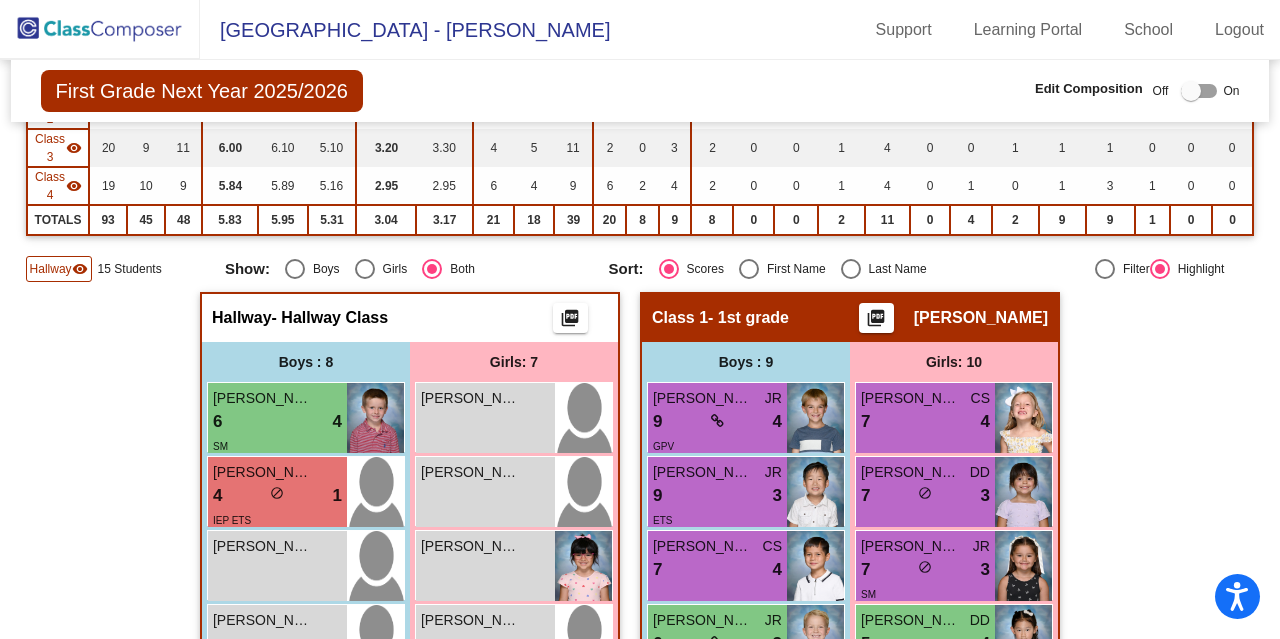 click at bounding box center [1191, 91] 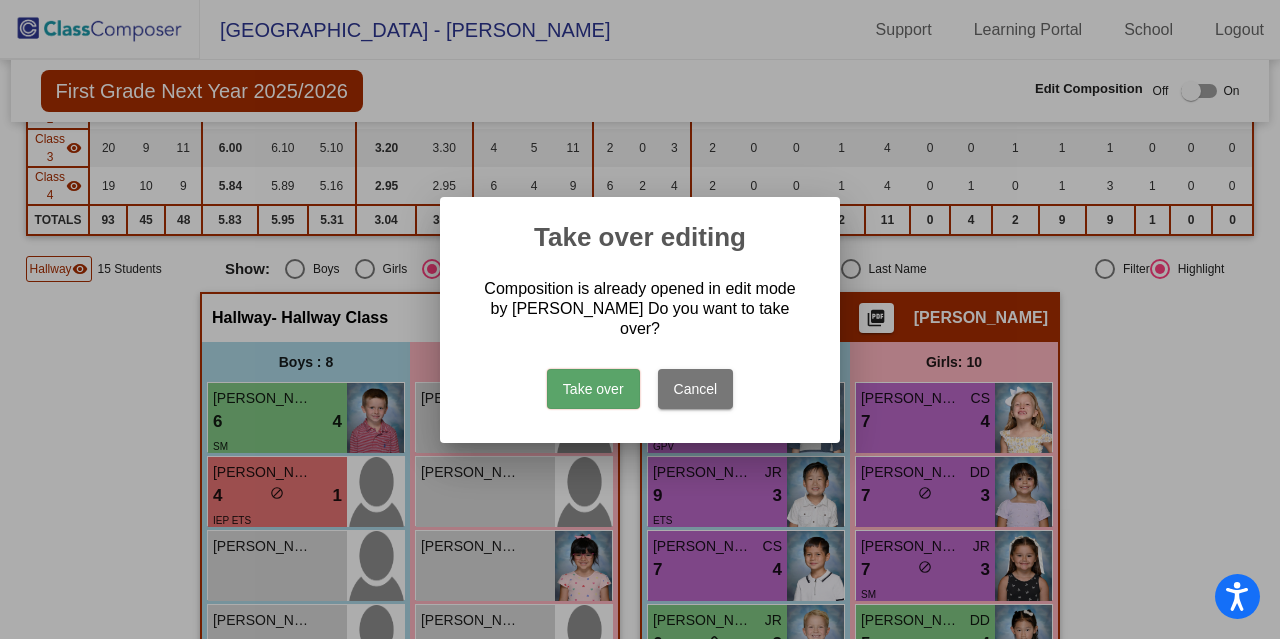 click on "Take over" at bounding box center (593, 389) 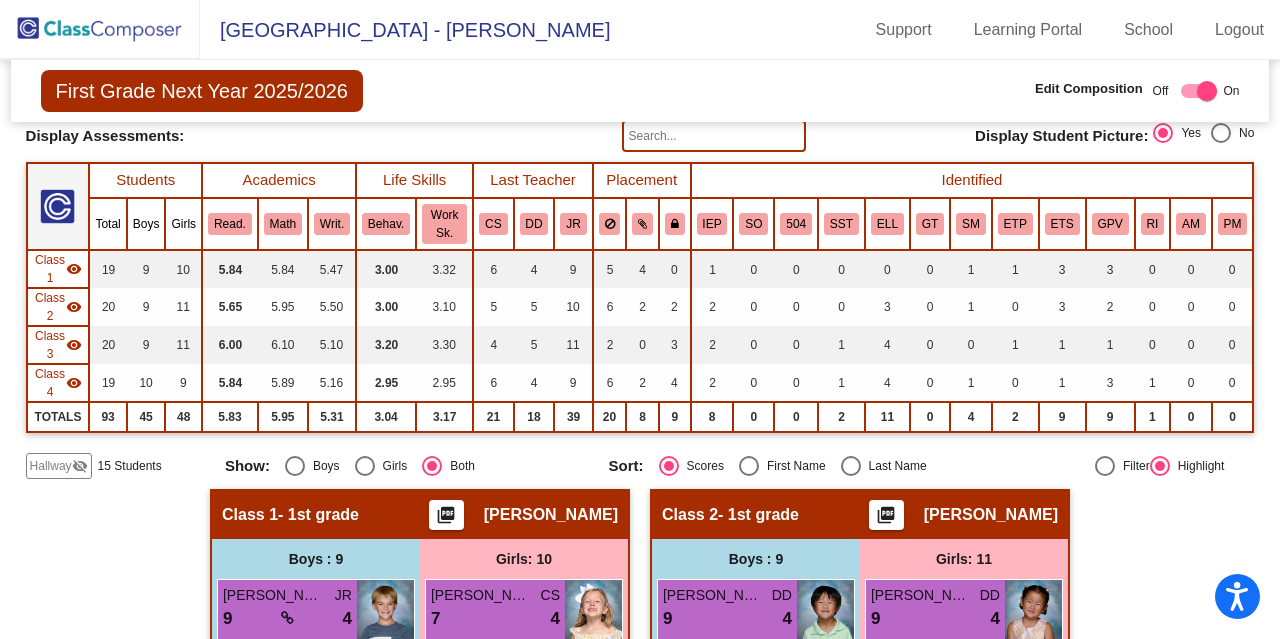 scroll, scrollTop: 122, scrollLeft: 0, axis: vertical 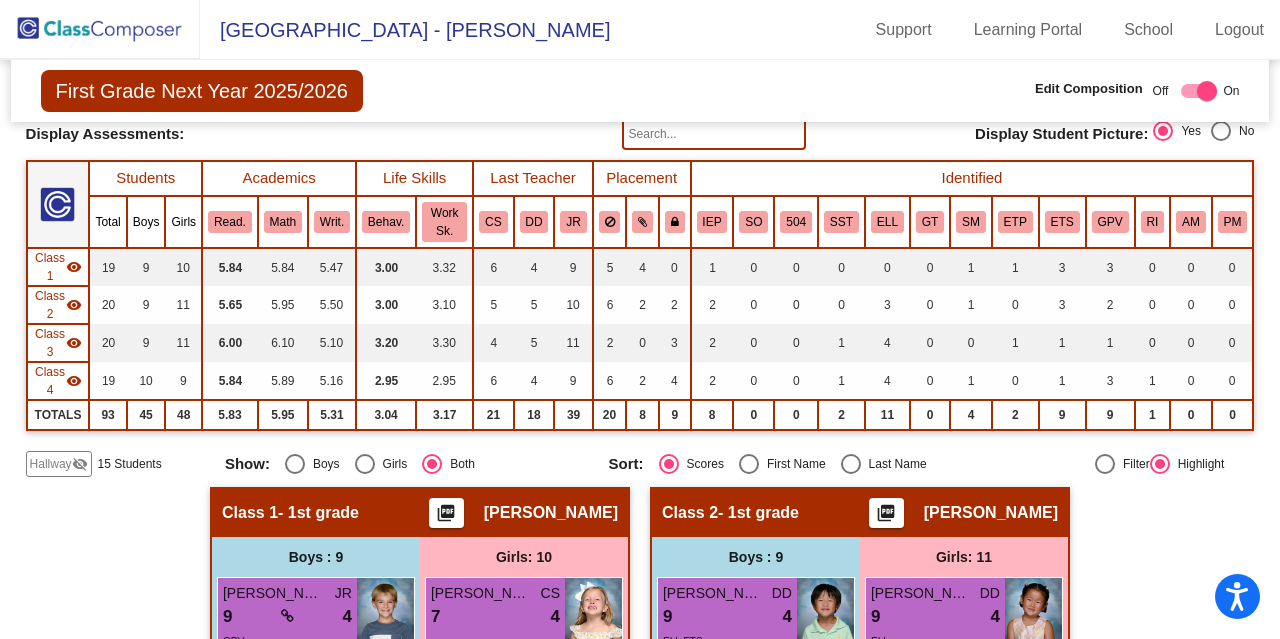 click on "visibility_off" 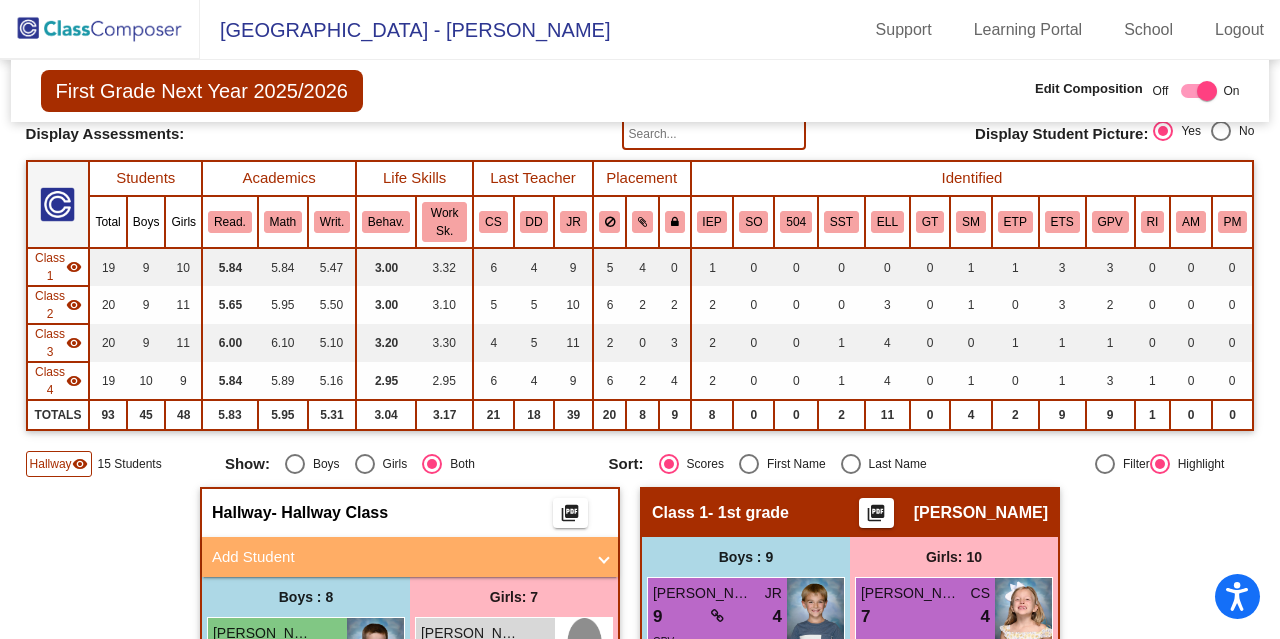 click on "Add Student" at bounding box center [398, 557] 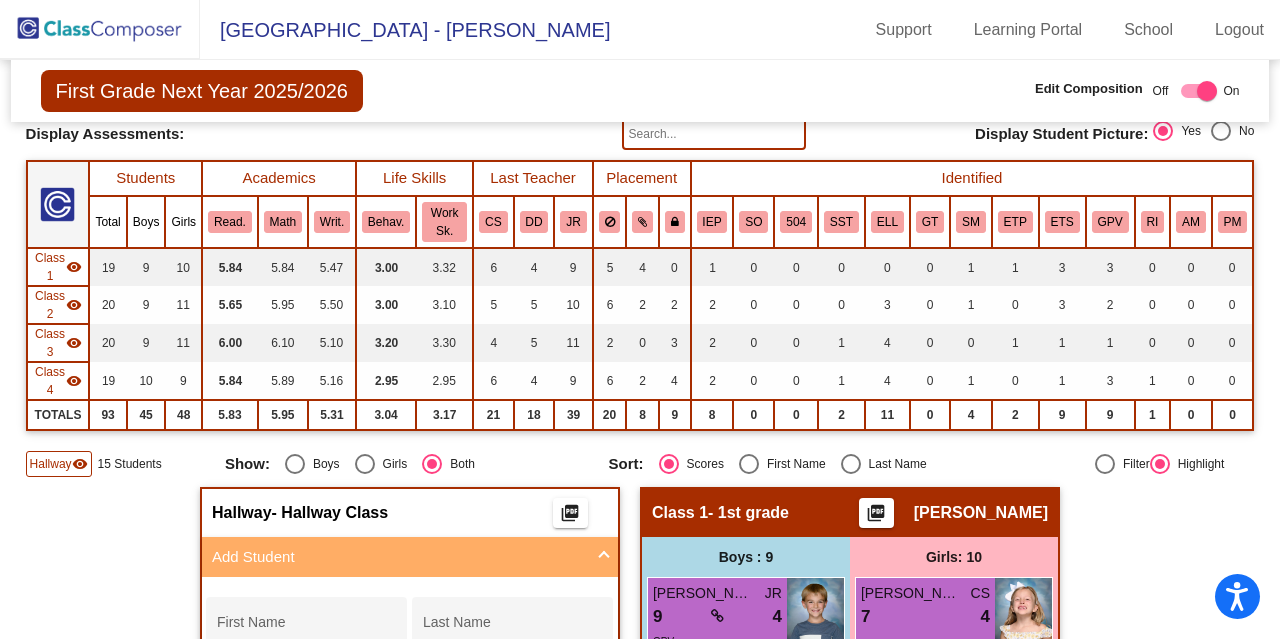 click on "First Name" at bounding box center (307, 628) 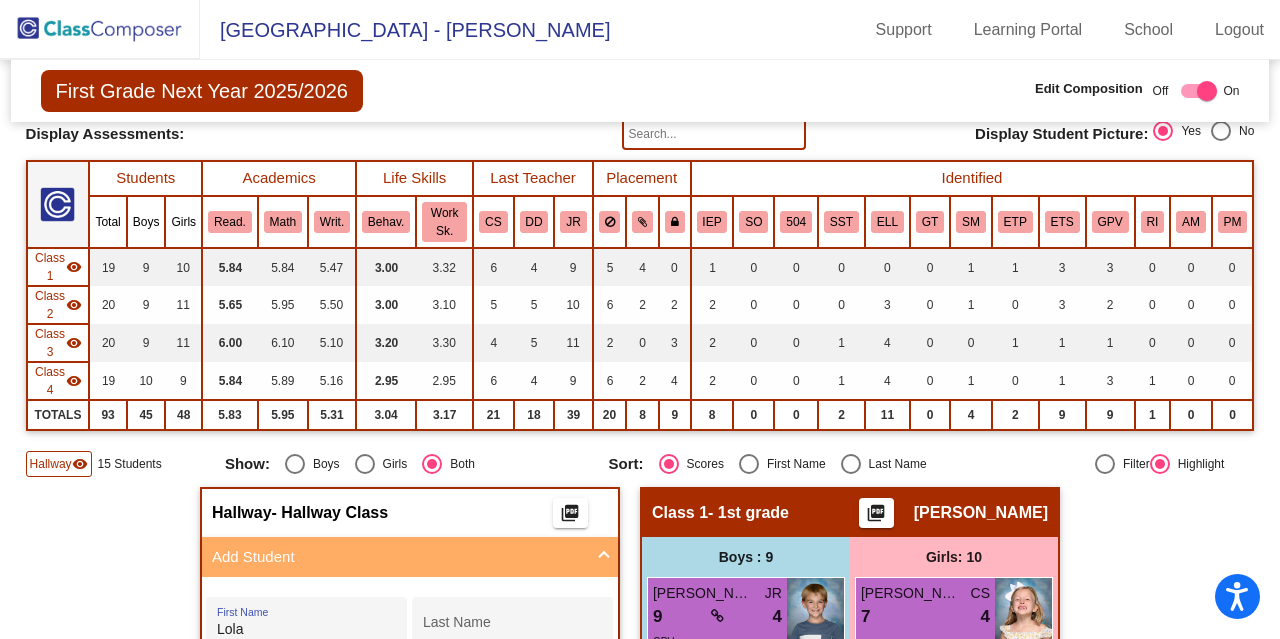 type on "Lola" 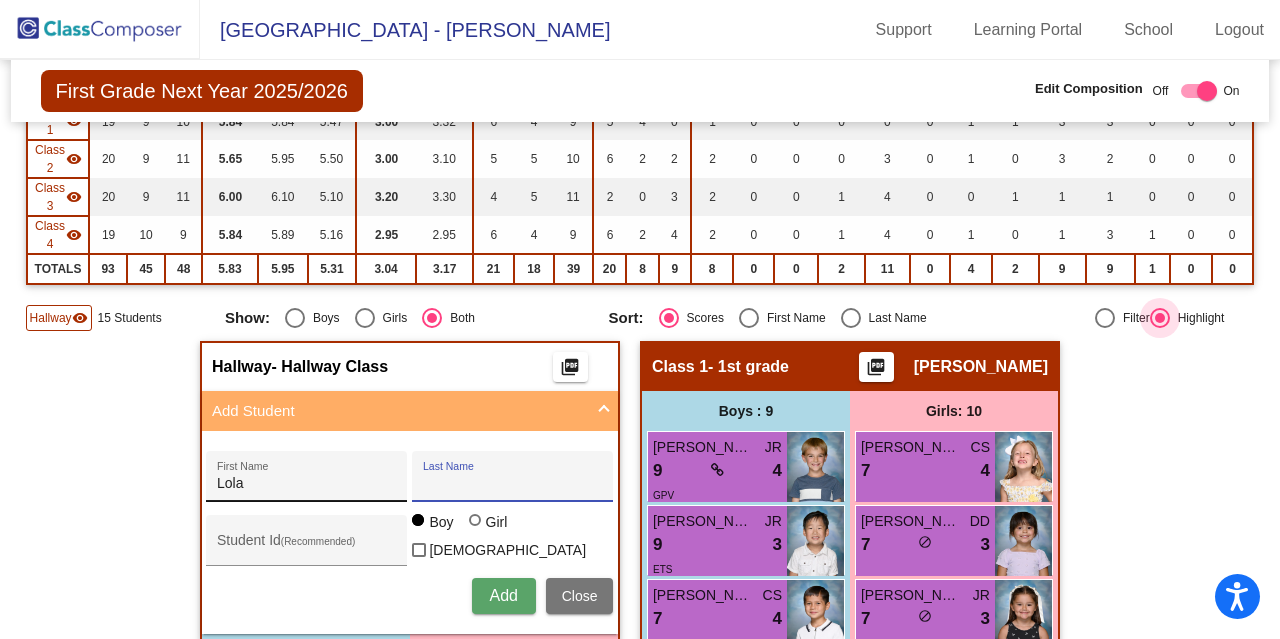 scroll, scrollTop: 336, scrollLeft: 0, axis: vertical 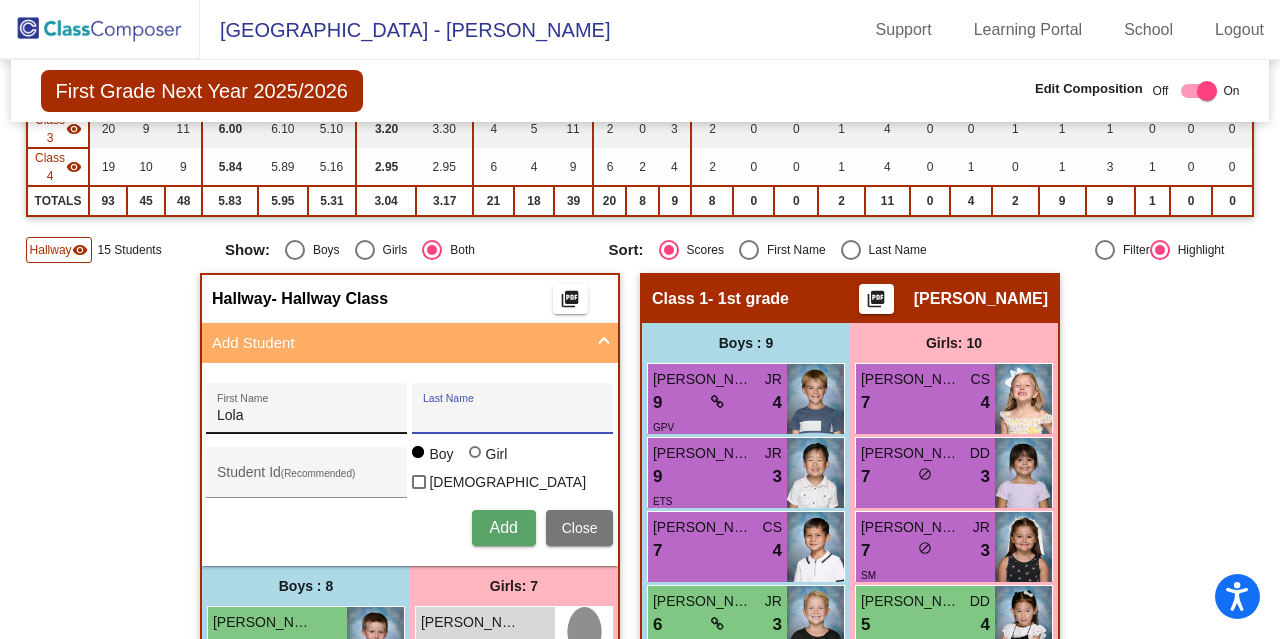 paste on "Tropea,Lola" 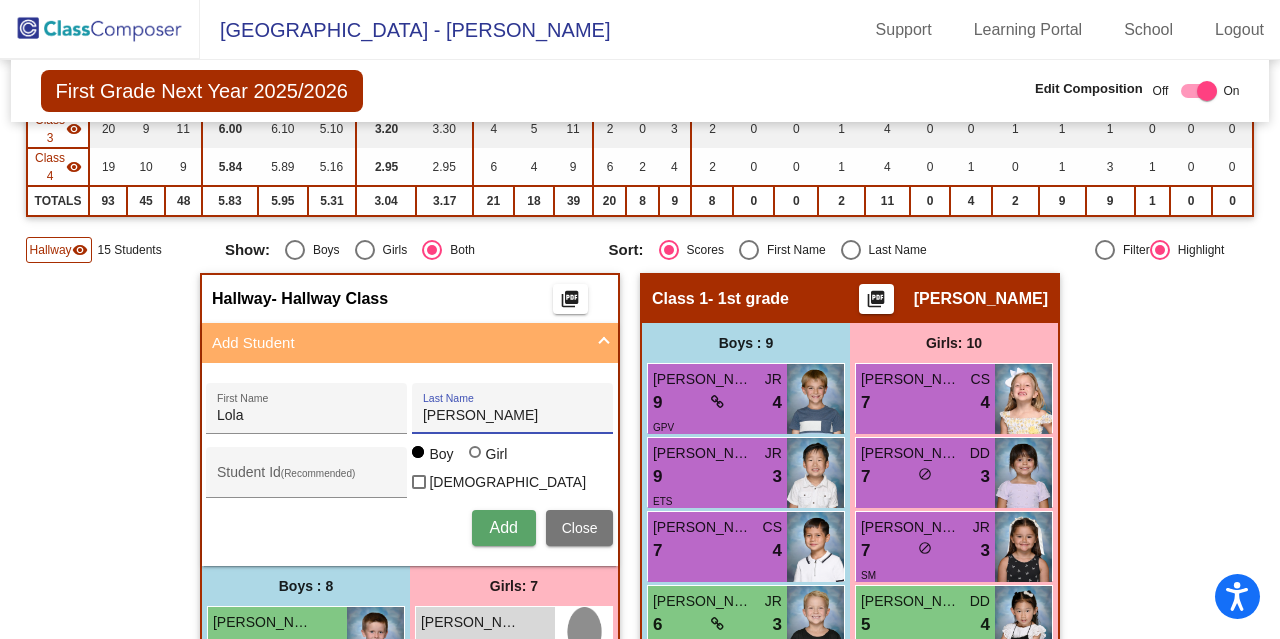 type on "Tropea" 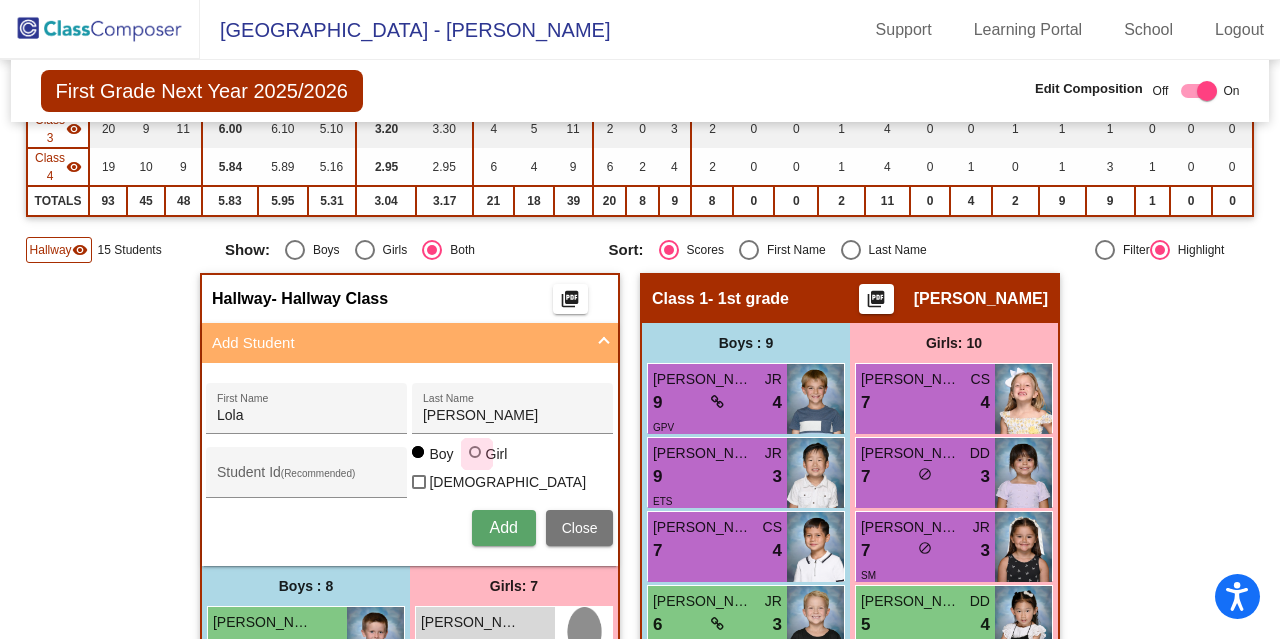 click at bounding box center (475, 452) 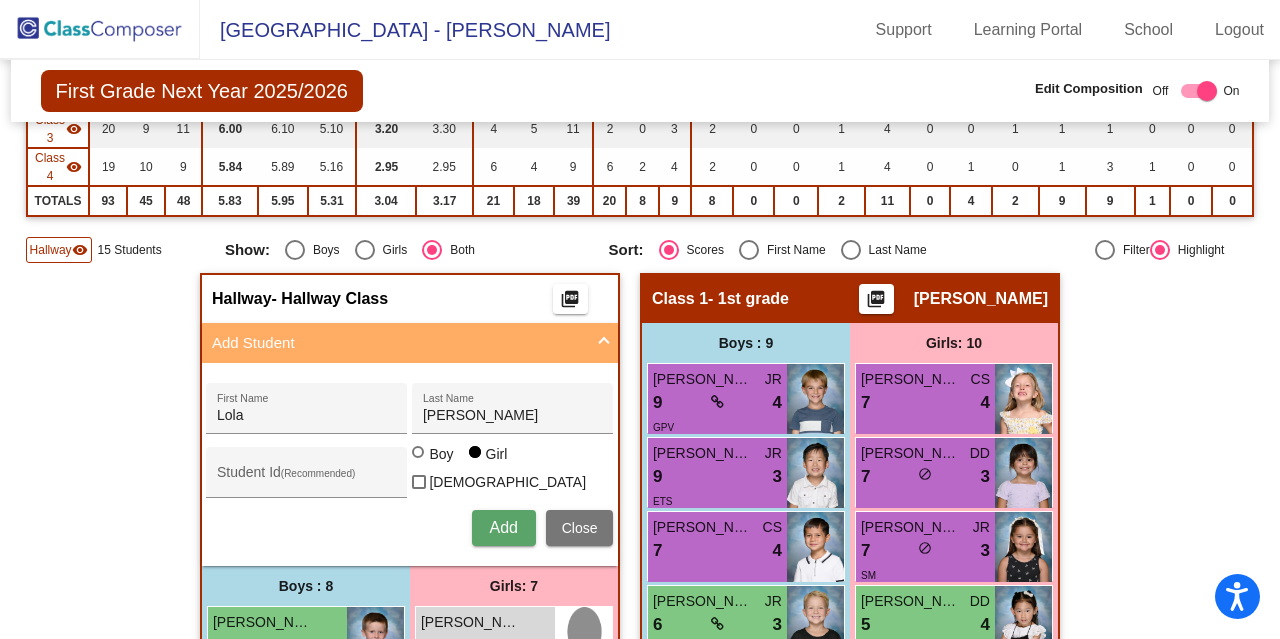 click on "Add" at bounding box center (503, 527) 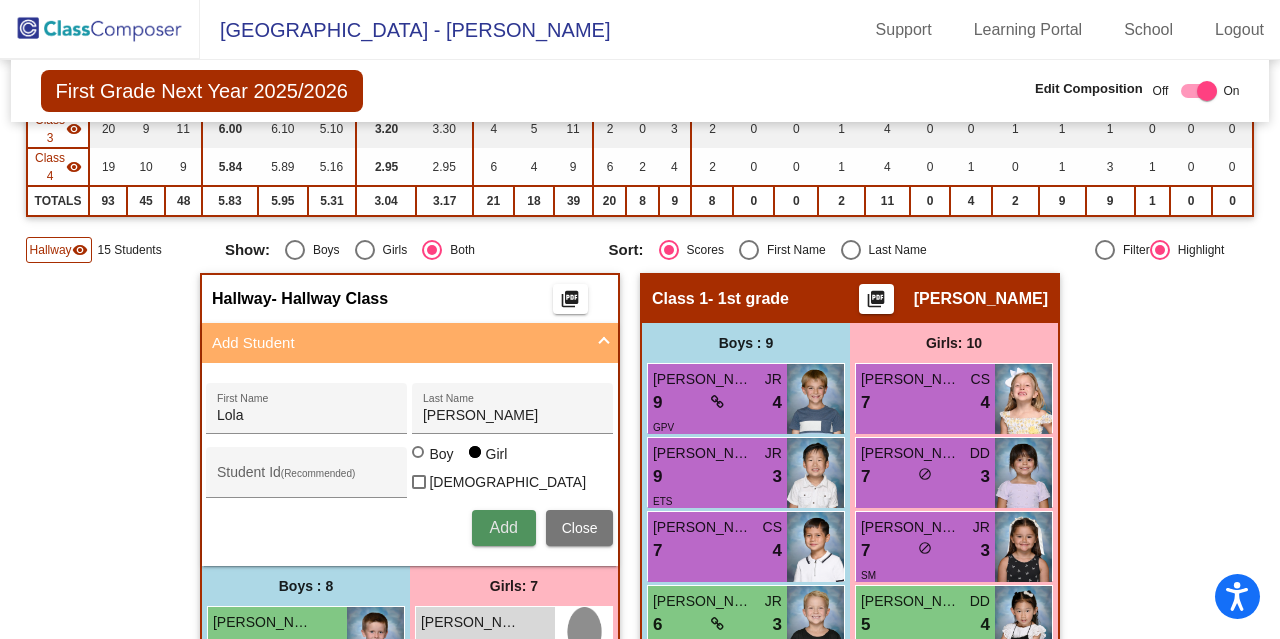 type 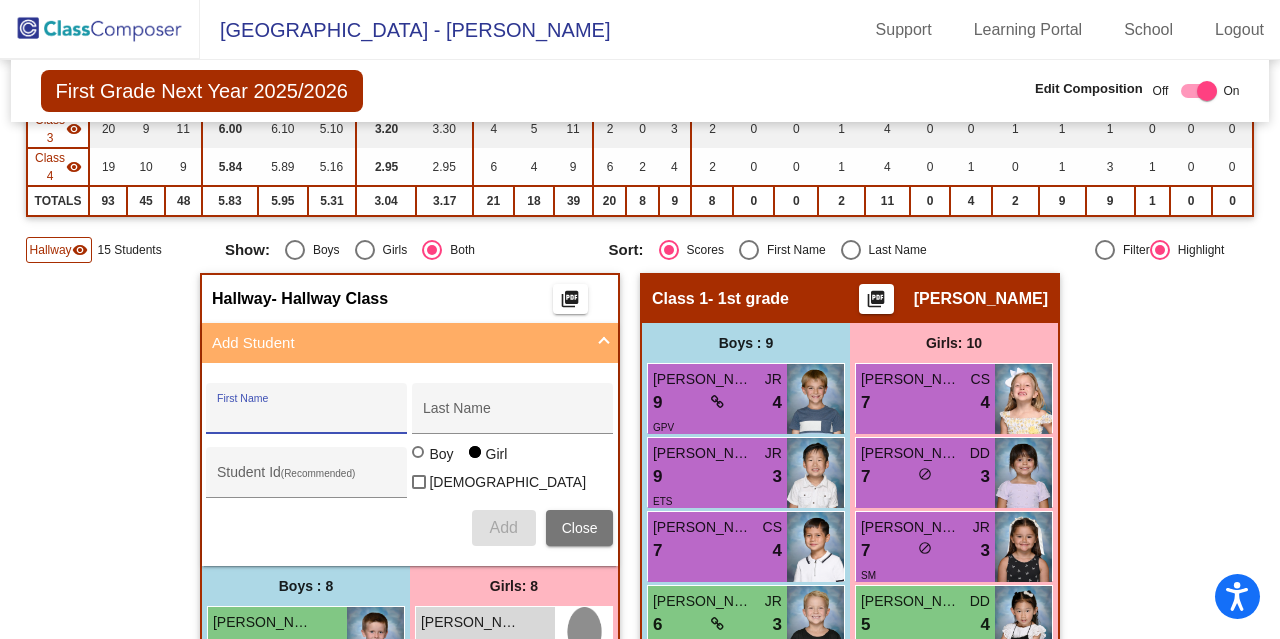 click at bounding box center (1207, 91) 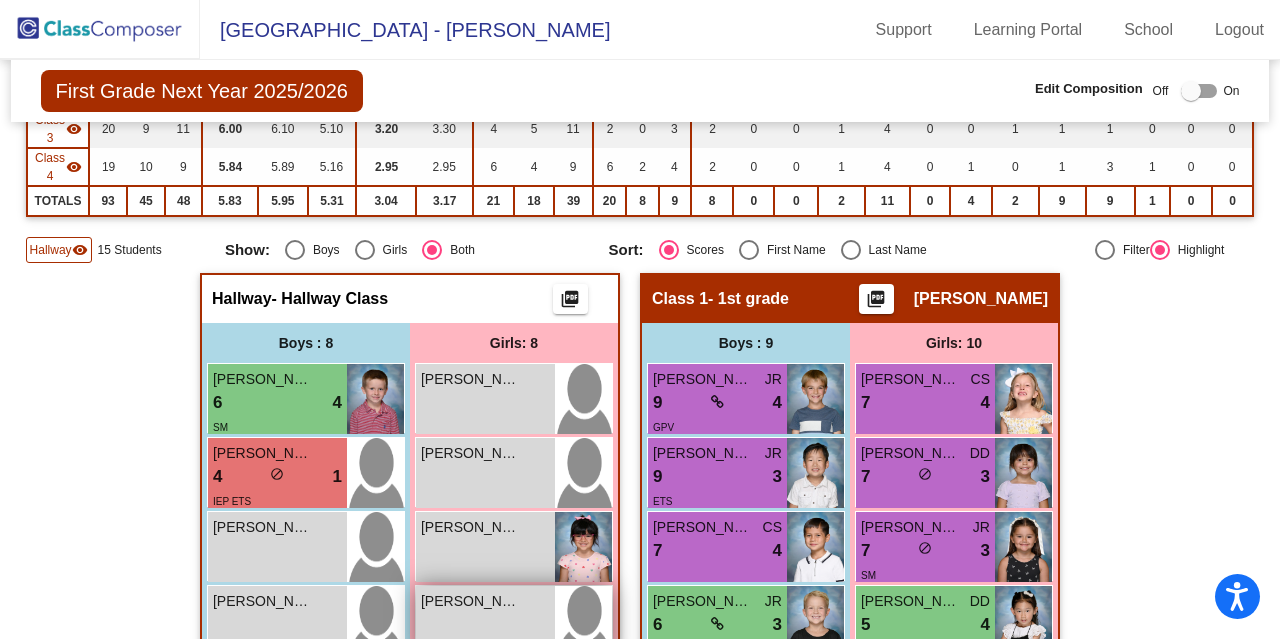 click on "[PERSON_NAME]" at bounding box center (471, 601) 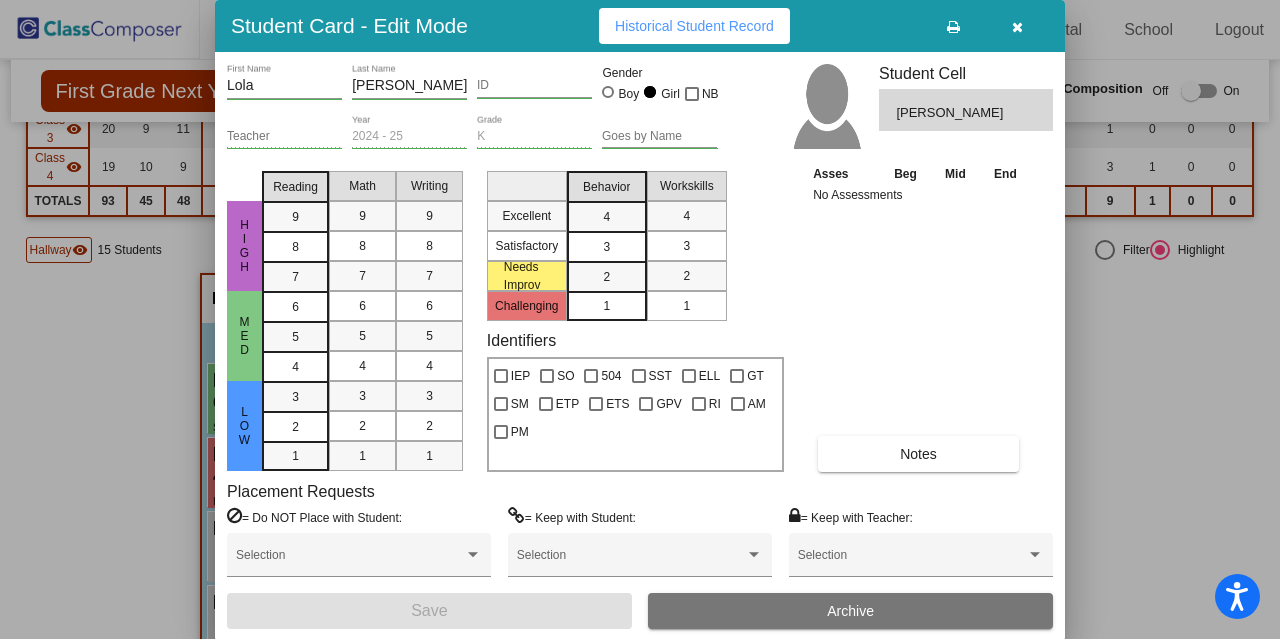 click at bounding box center (1017, 27) 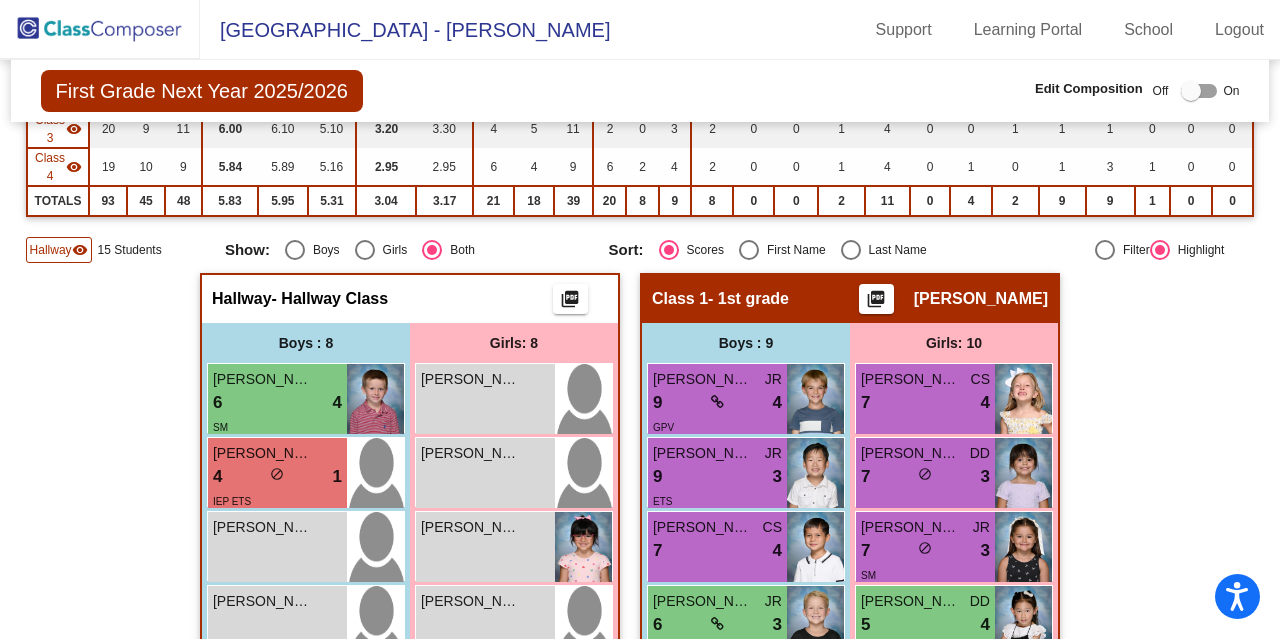 click at bounding box center (1191, 91) 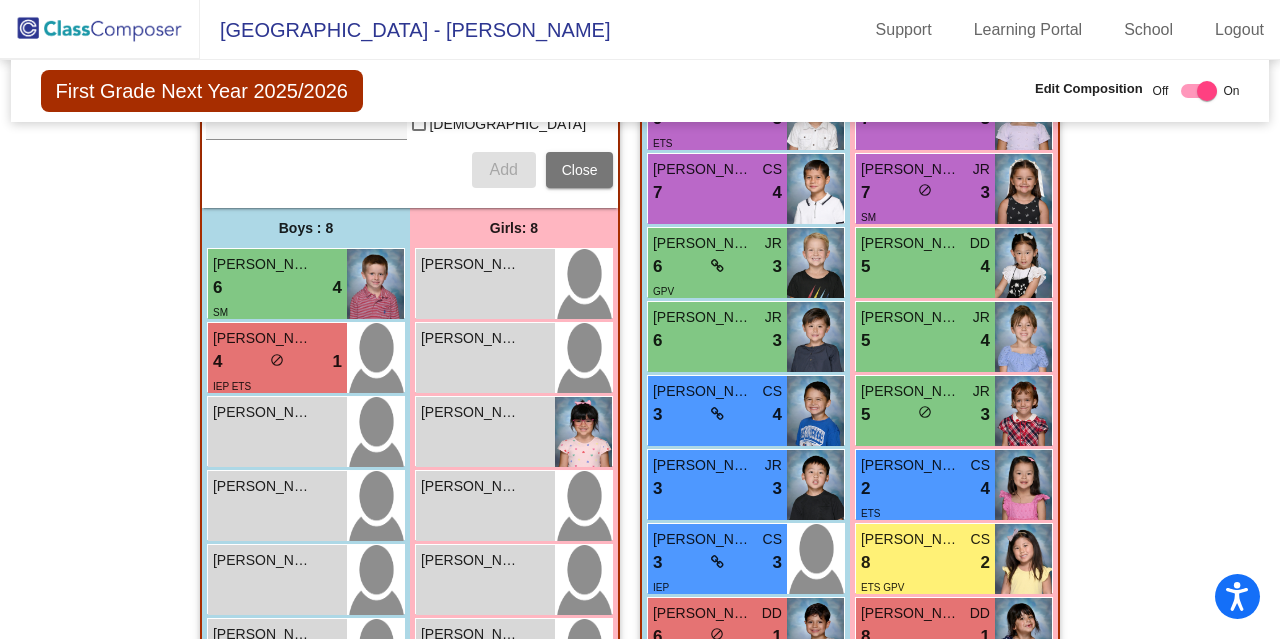 scroll, scrollTop: 695, scrollLeft: 0, axis: vertical 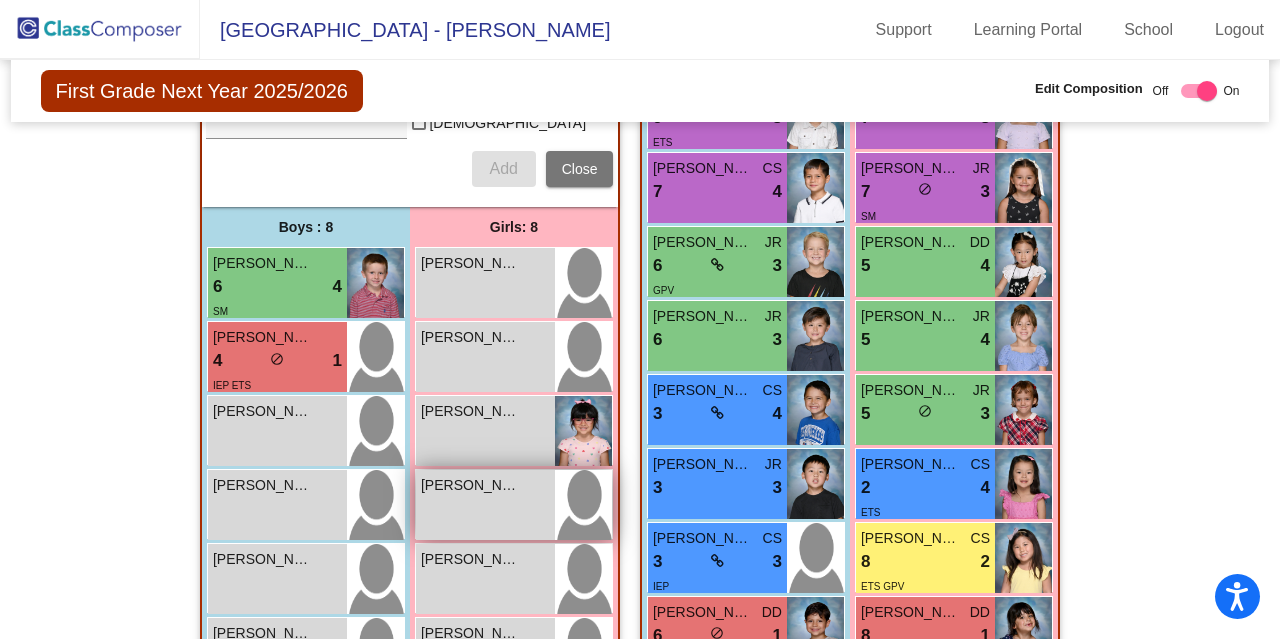 click on "Lola  Tropea lock do_not_disturb_alt" at bounding box center (485, 505) 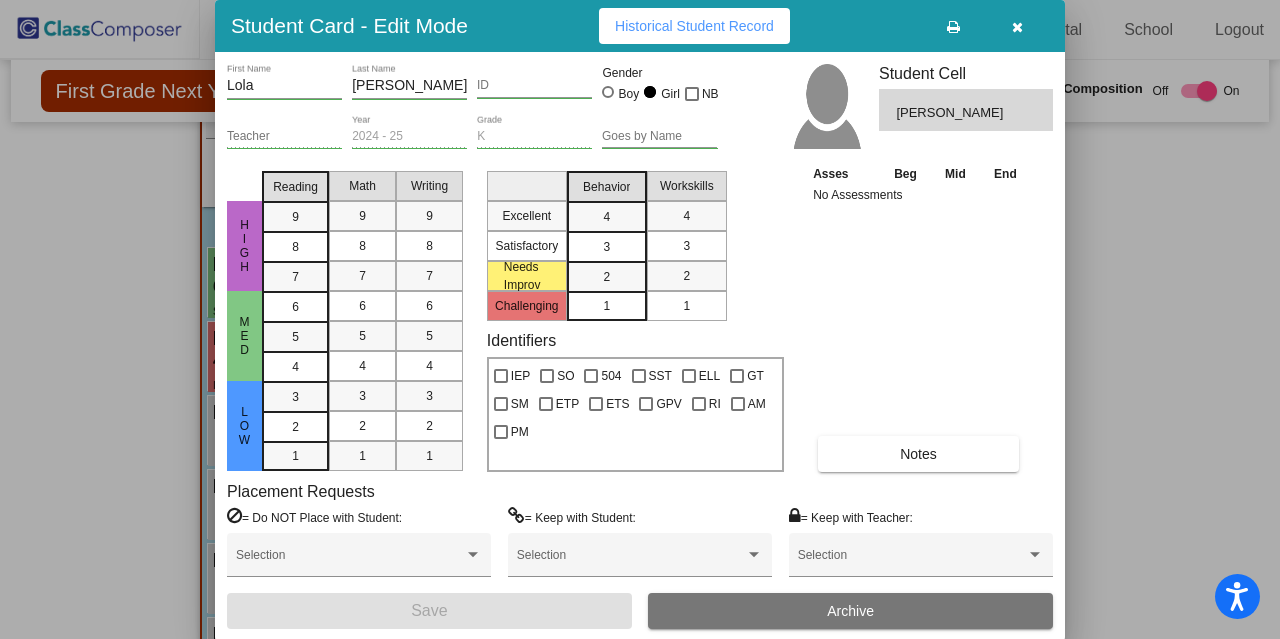 drag, startPoint x: 1275, startPoint y: 261, endPoint x: 1279, endPoint y: 316, distance: 55.145264 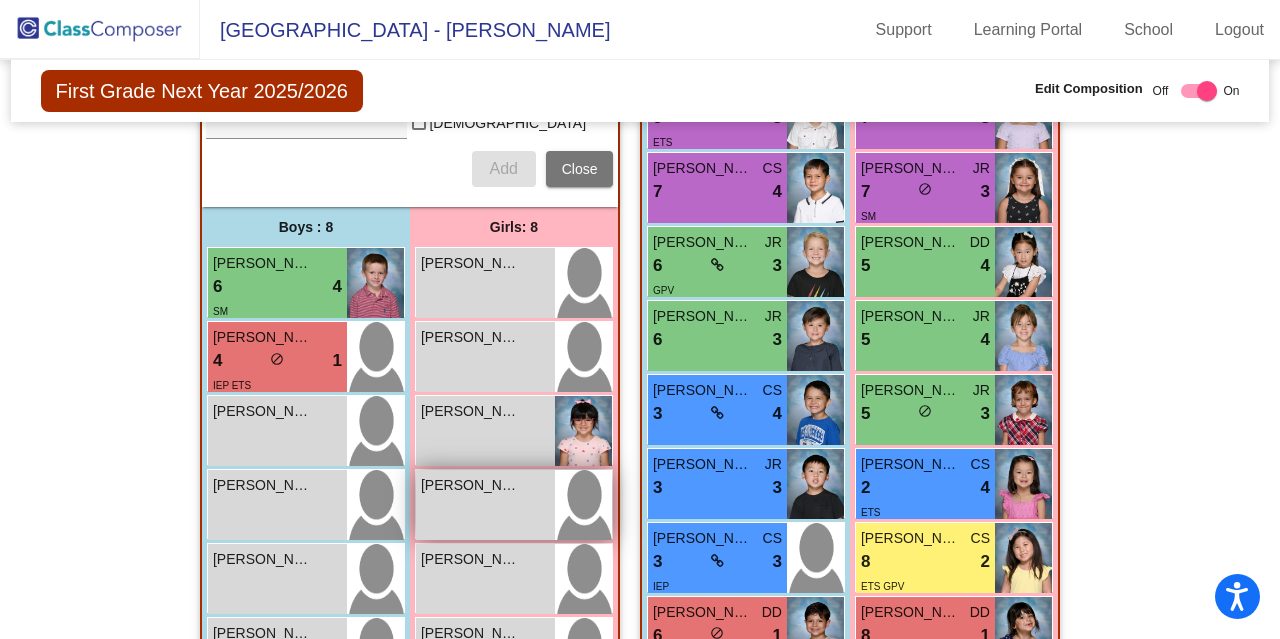 click on "Lola  Tropea lock do_not_disturb_alt" at bounding box center [485, 505] 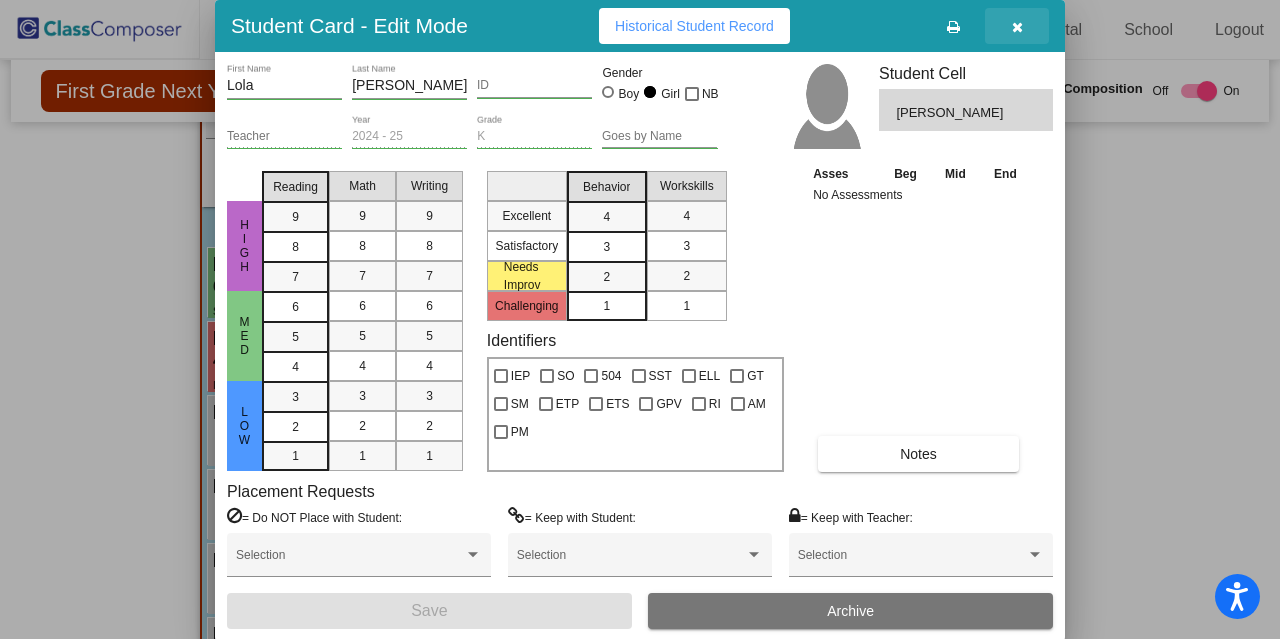 click at bounding box center (1017, 27) 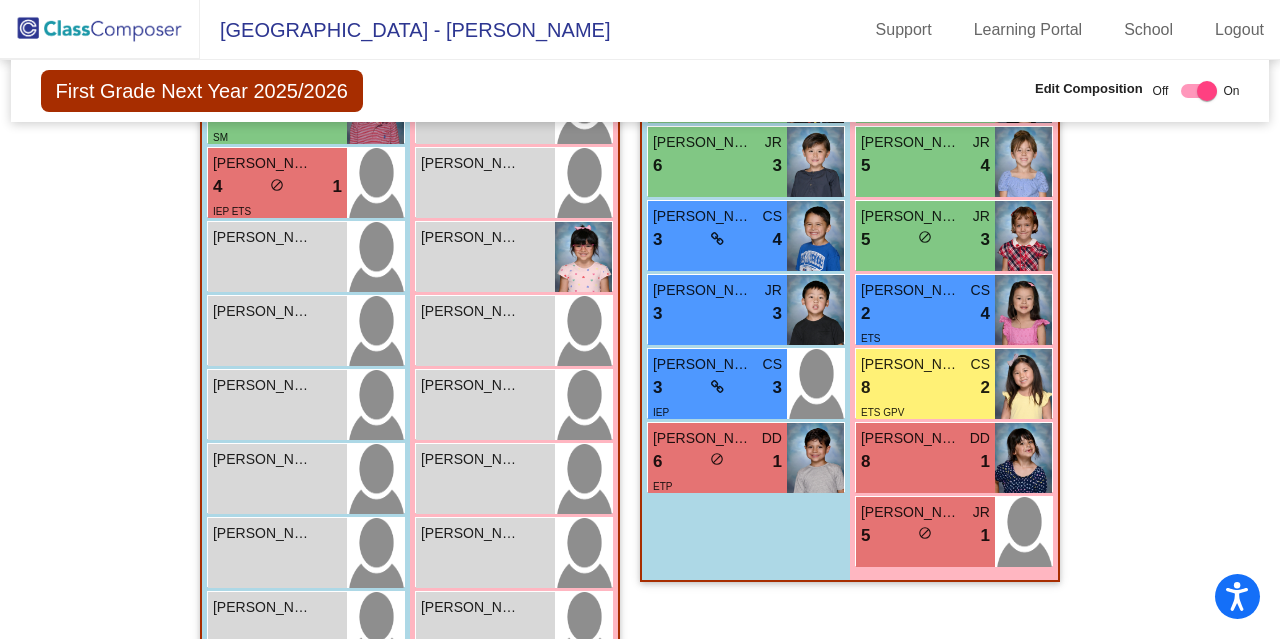 scroll, scrollTop: 880, scrollLeft: 0, axis: vertical 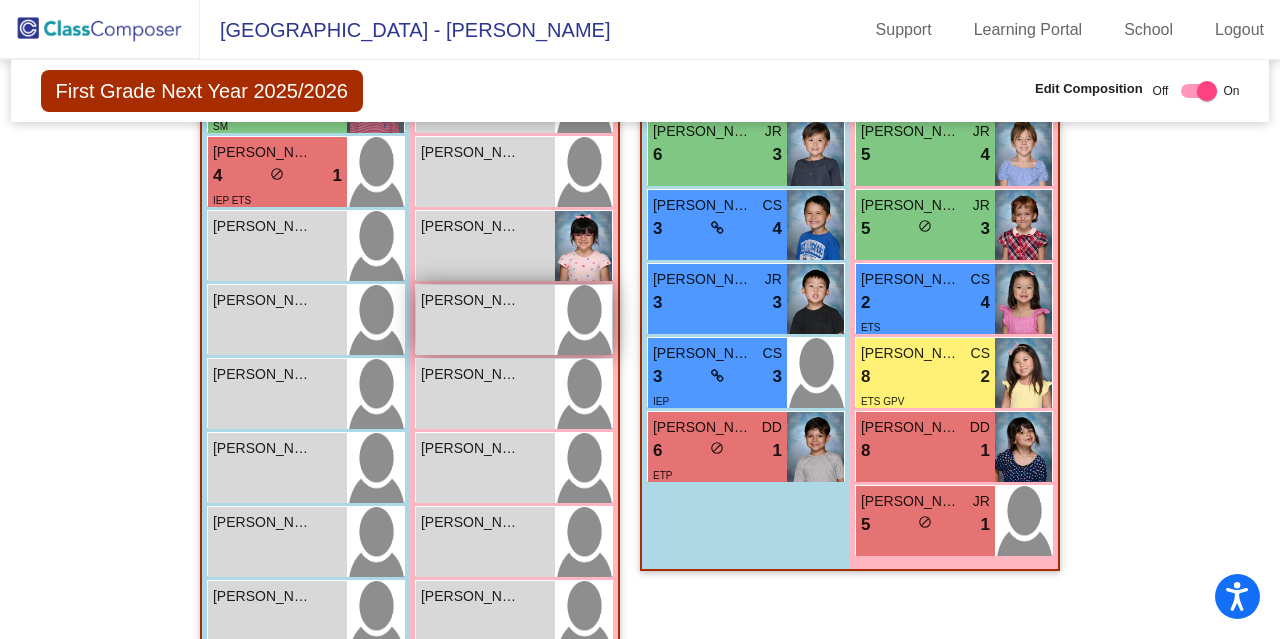 click on "Lola  Tropea lock do_not_disturb_alt" at bounding box center [485, 320] 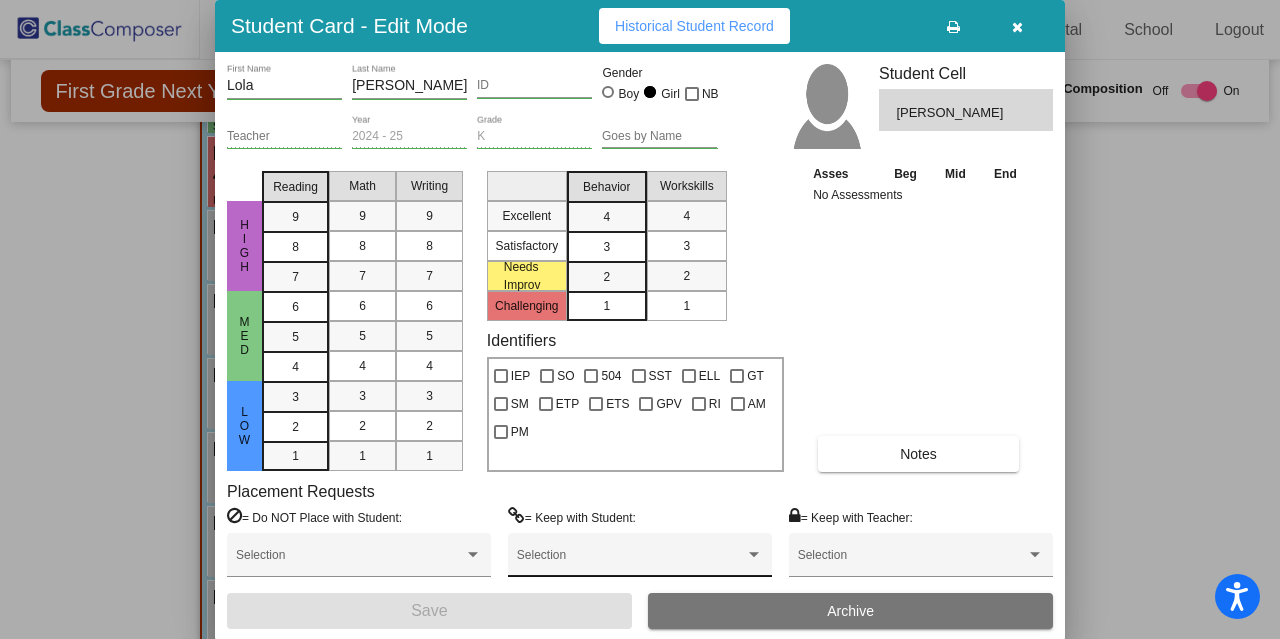 click at bounding box center [631, 562] 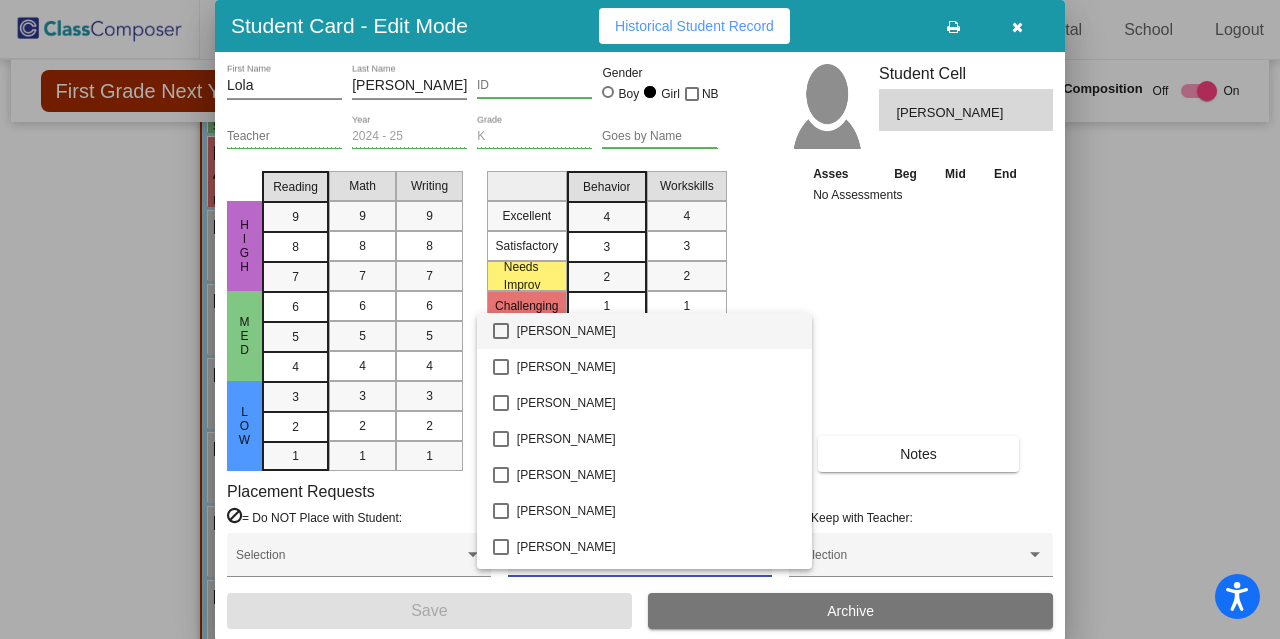 click at bounding box center (640, 319) 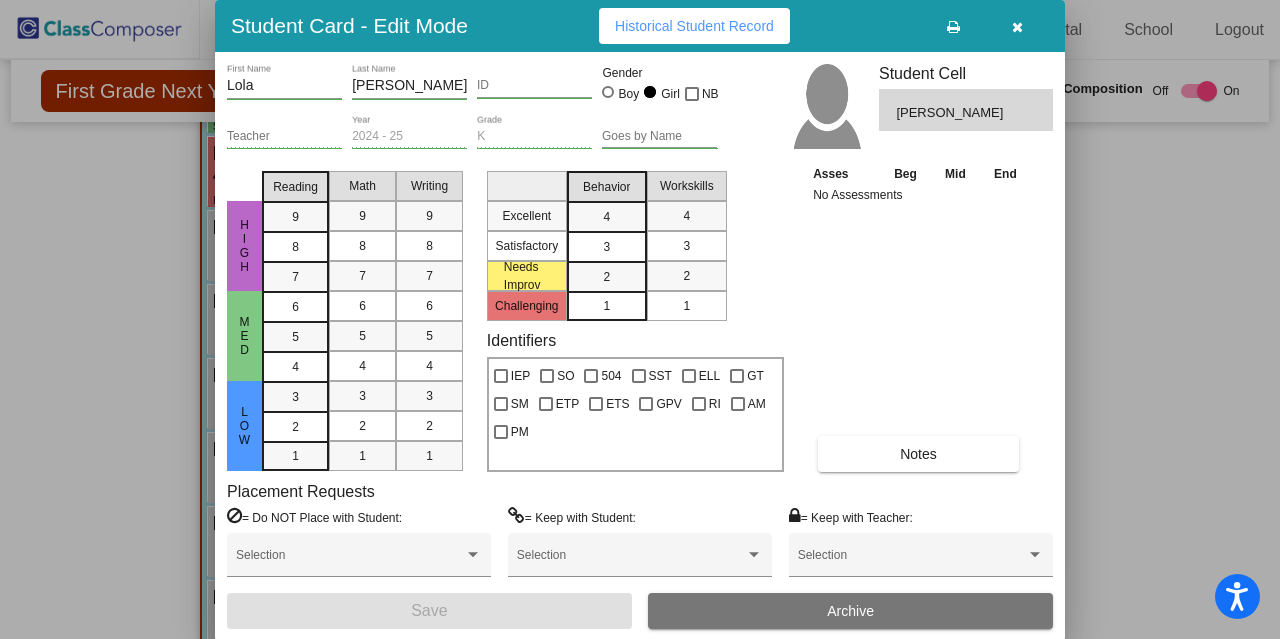 click on "Notes" at bounding box center [918, 454] 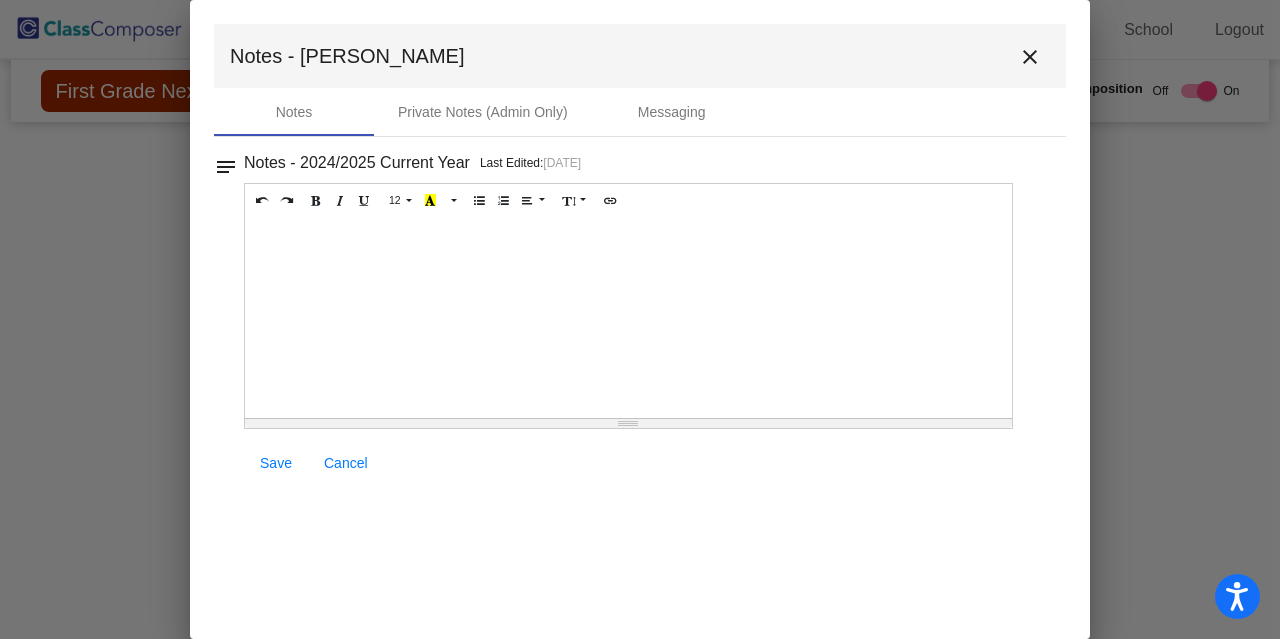 drag, startPoint x: 631, startPoint y: 268, endPoint x: 655, endPoint y: 257, distance: 26.400757 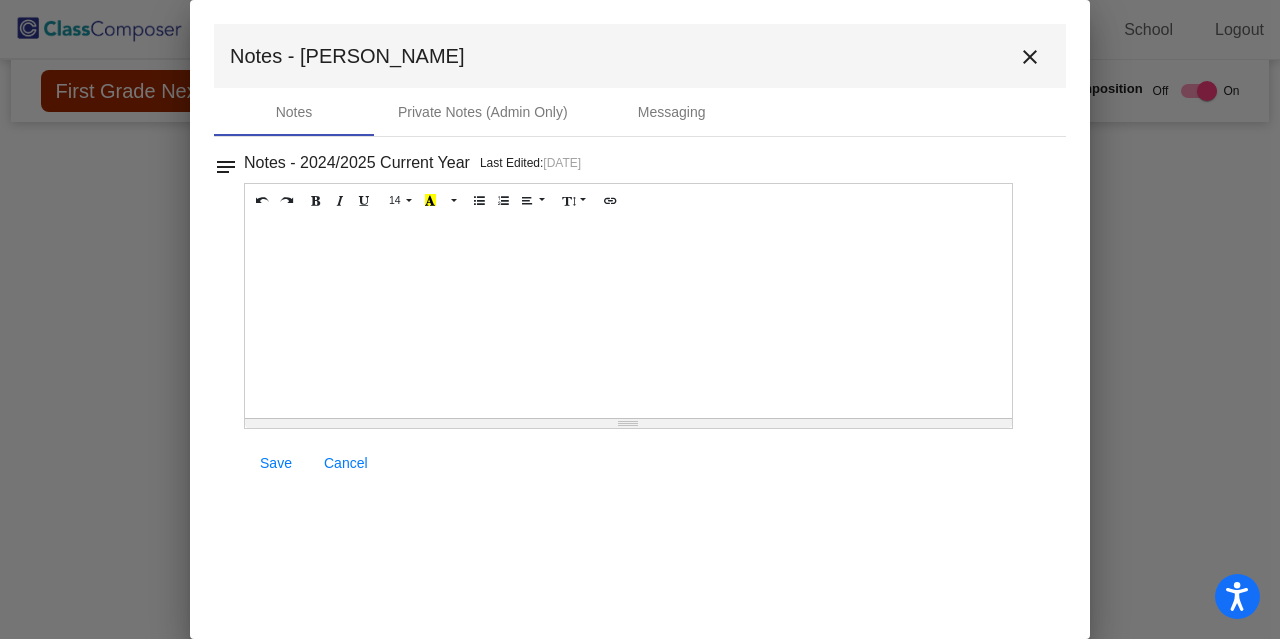 type 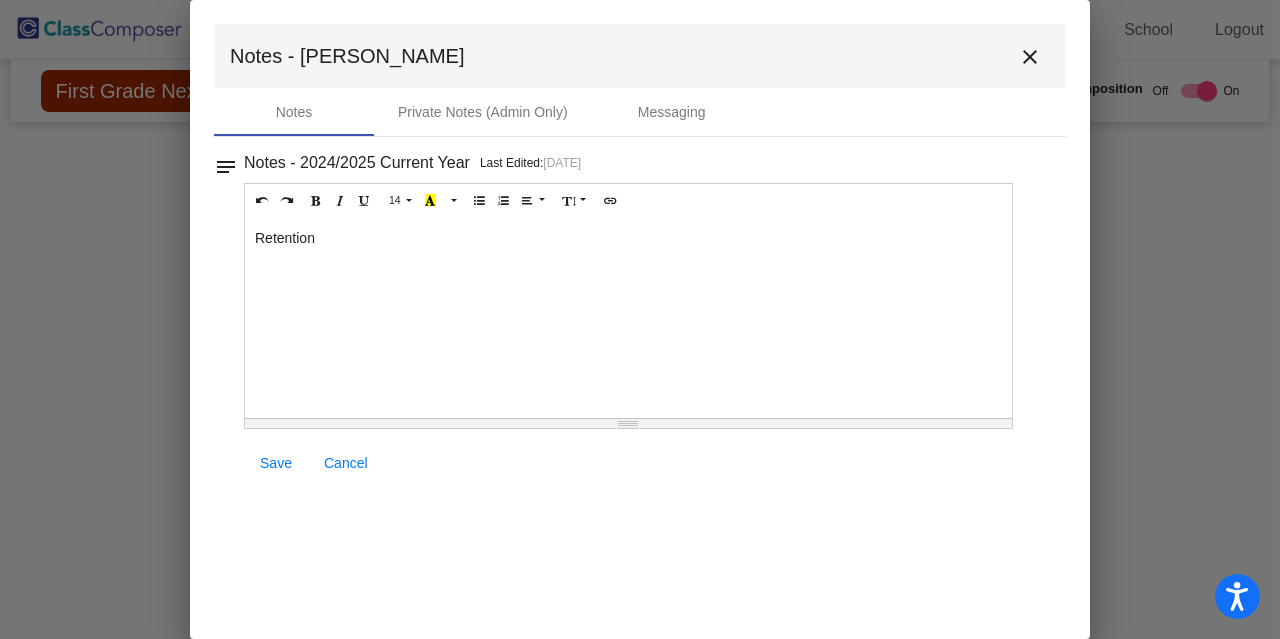 click on "Save" at bounding box center [276, 463] 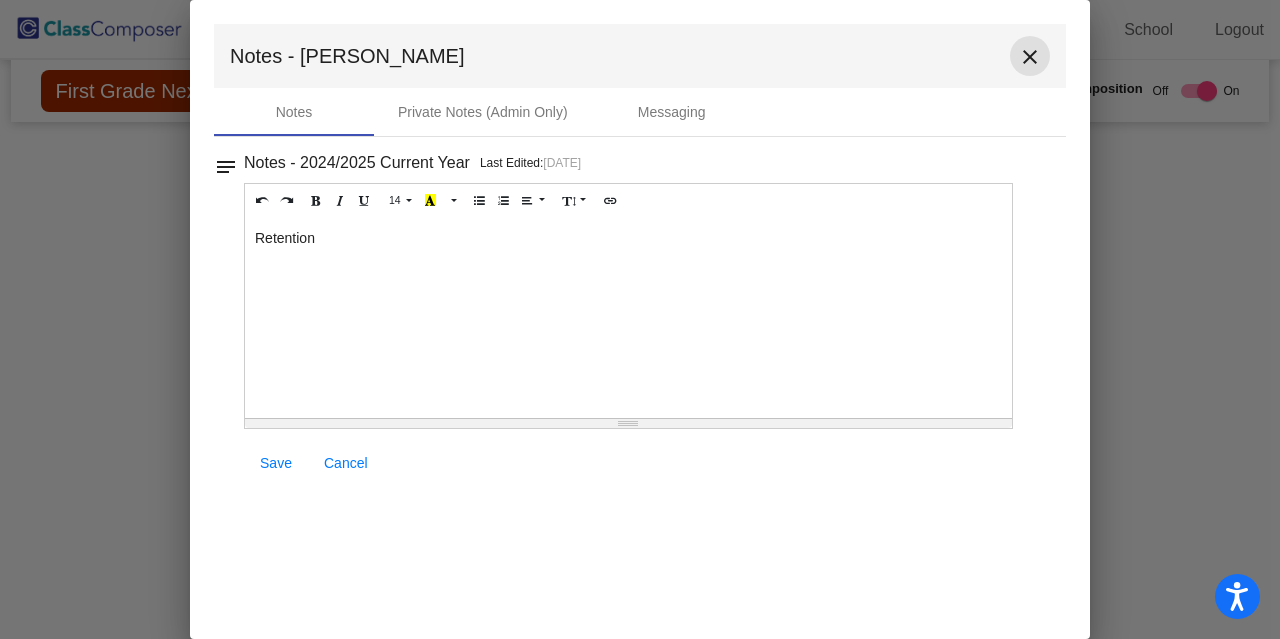 click on "close" at bounding box center (1030, 57) 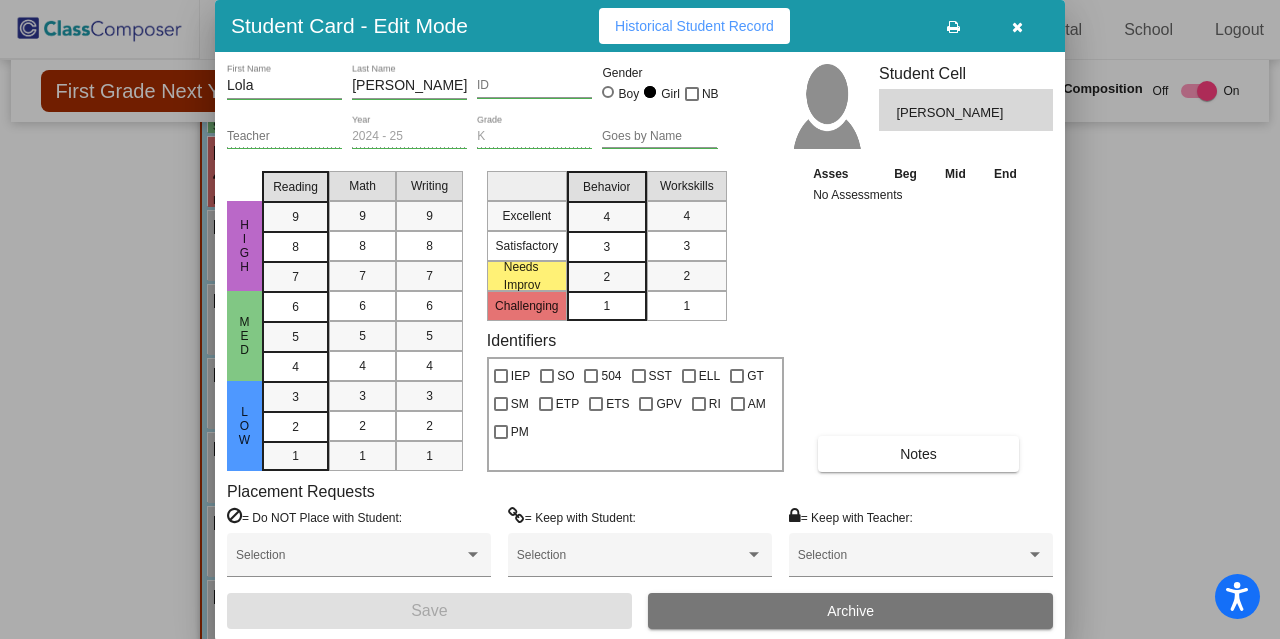 click at bounding box center [1017, 26] 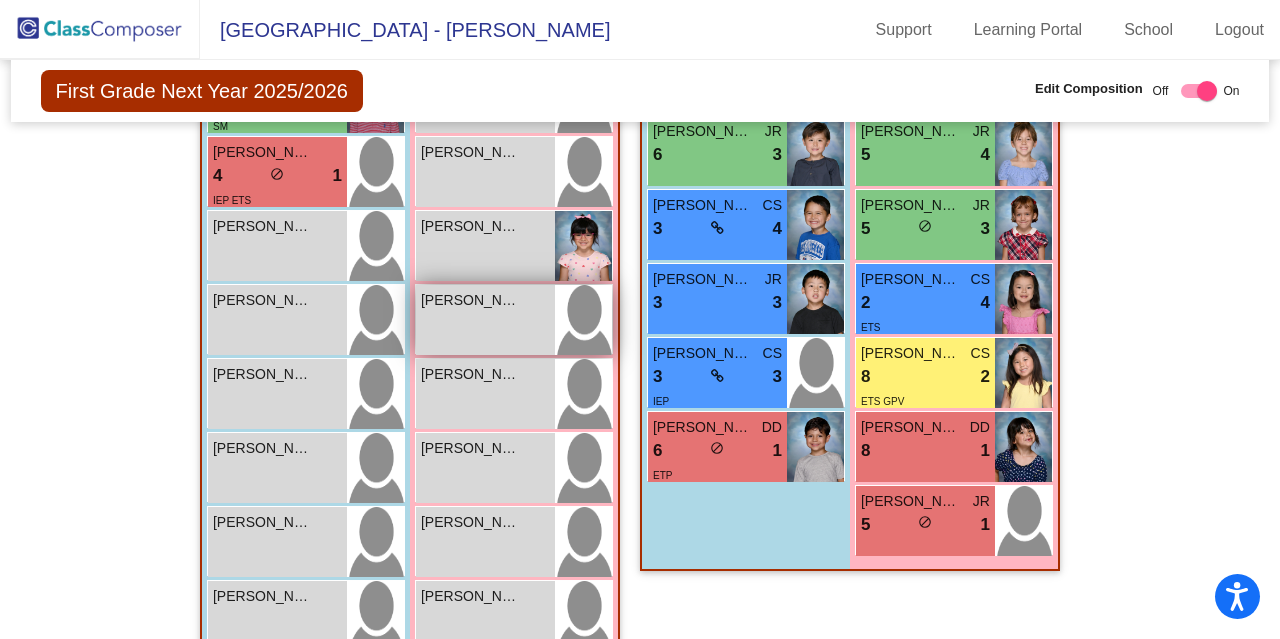 click on "Lola  Tropea lock do_not_disturb_alt" at bounding box center [485, 320] 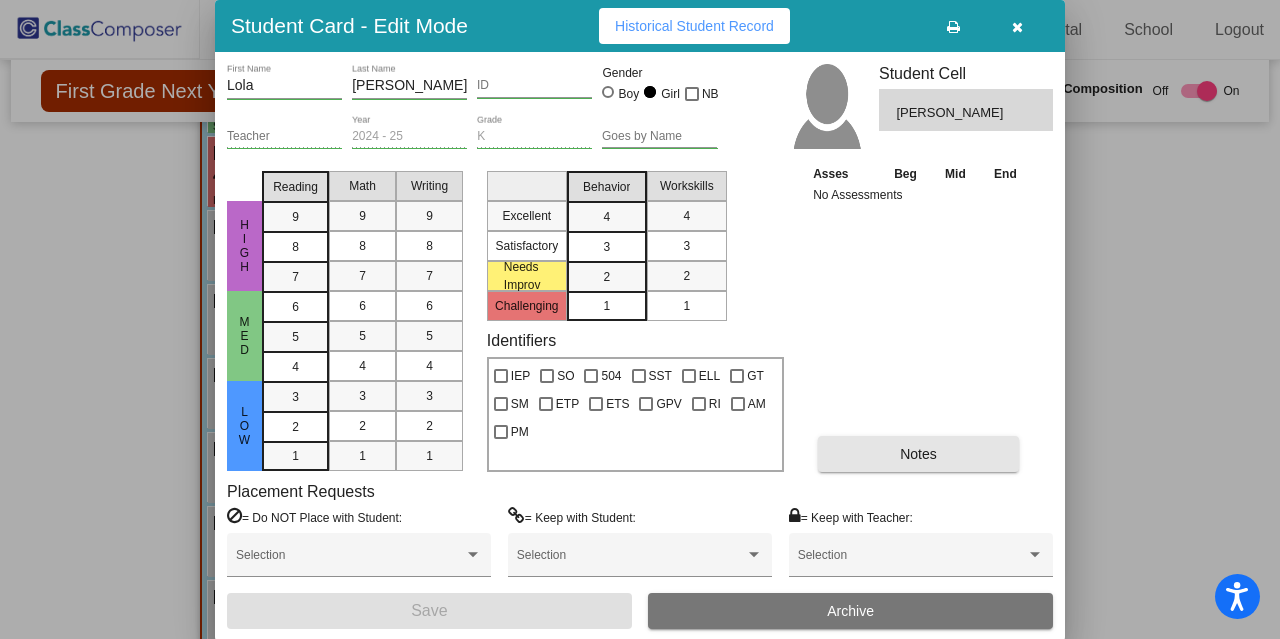 click on "Notes" at bounding box center (918, 454) 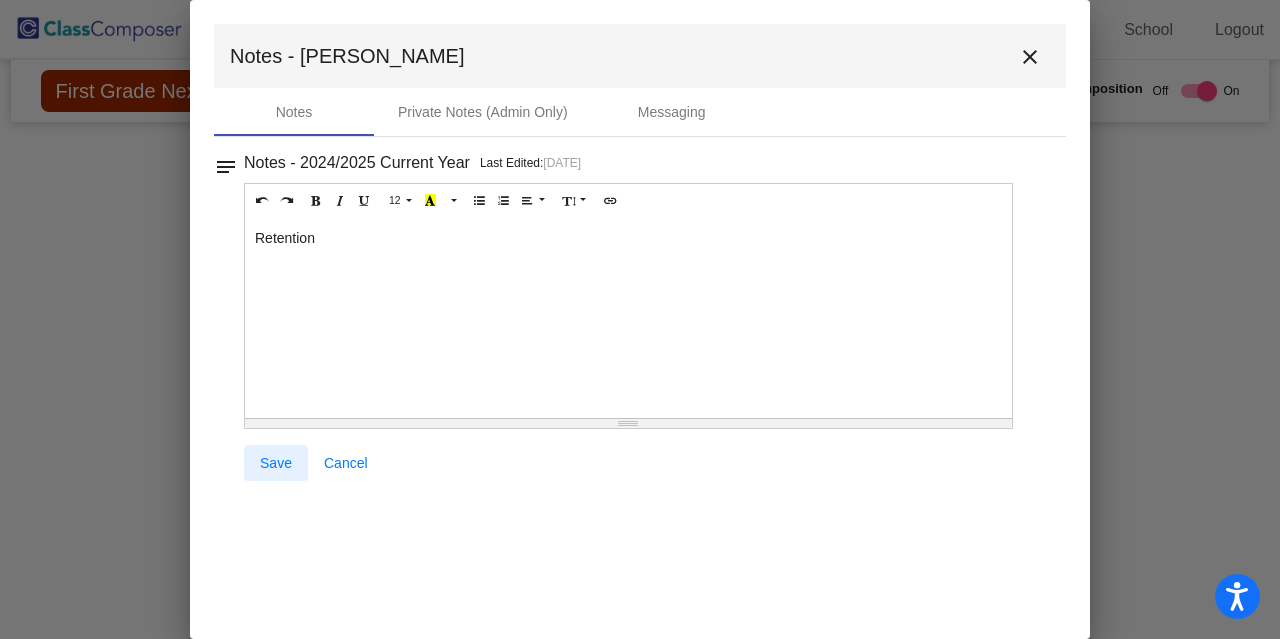 click on "Save" at bounding box center [276, 463] 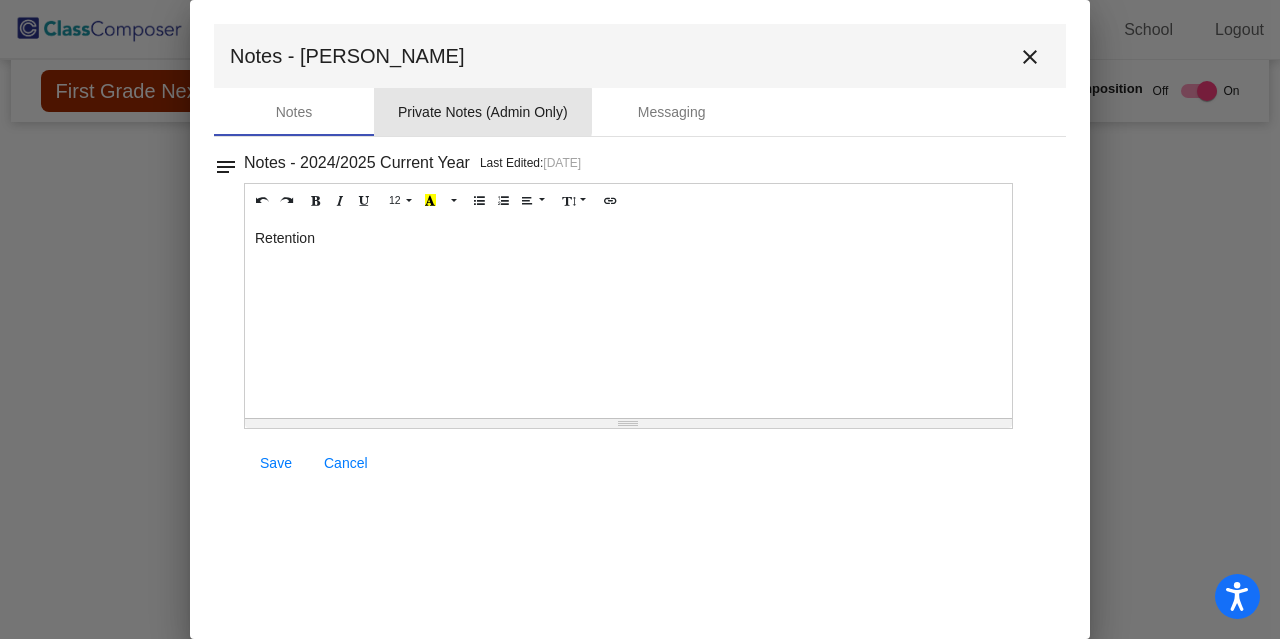 click on "Private Notes (Admin Only)" at bounding box center [483, 112] 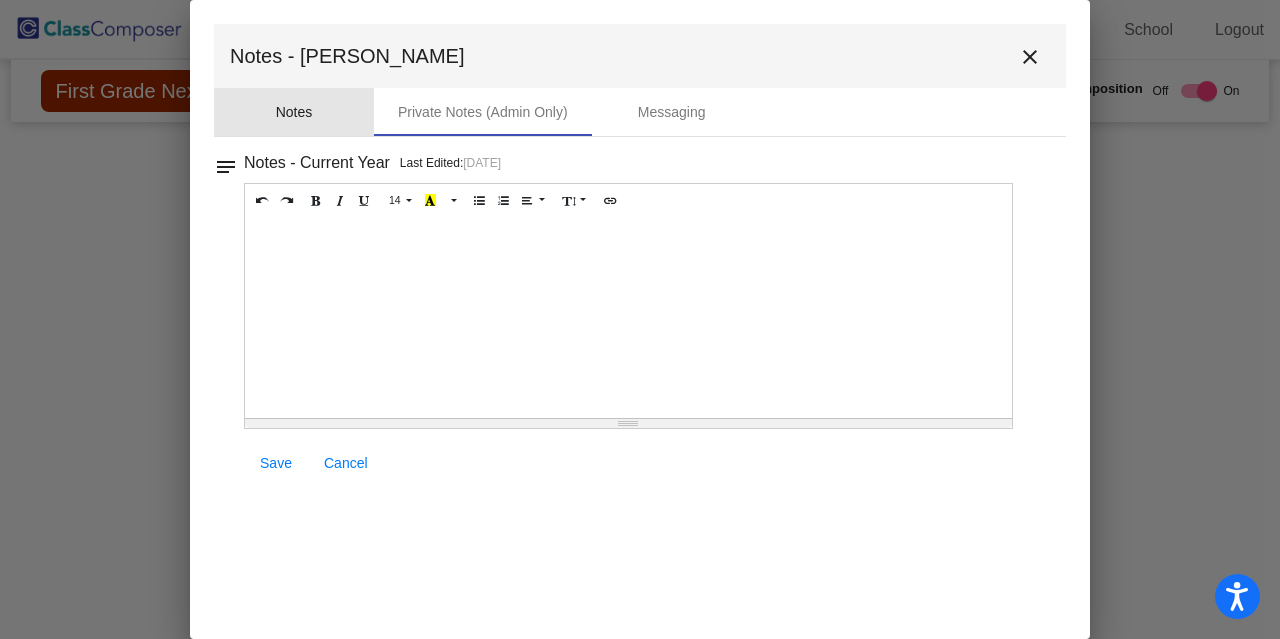 click on "Notes" at bounding box center (294, 112) 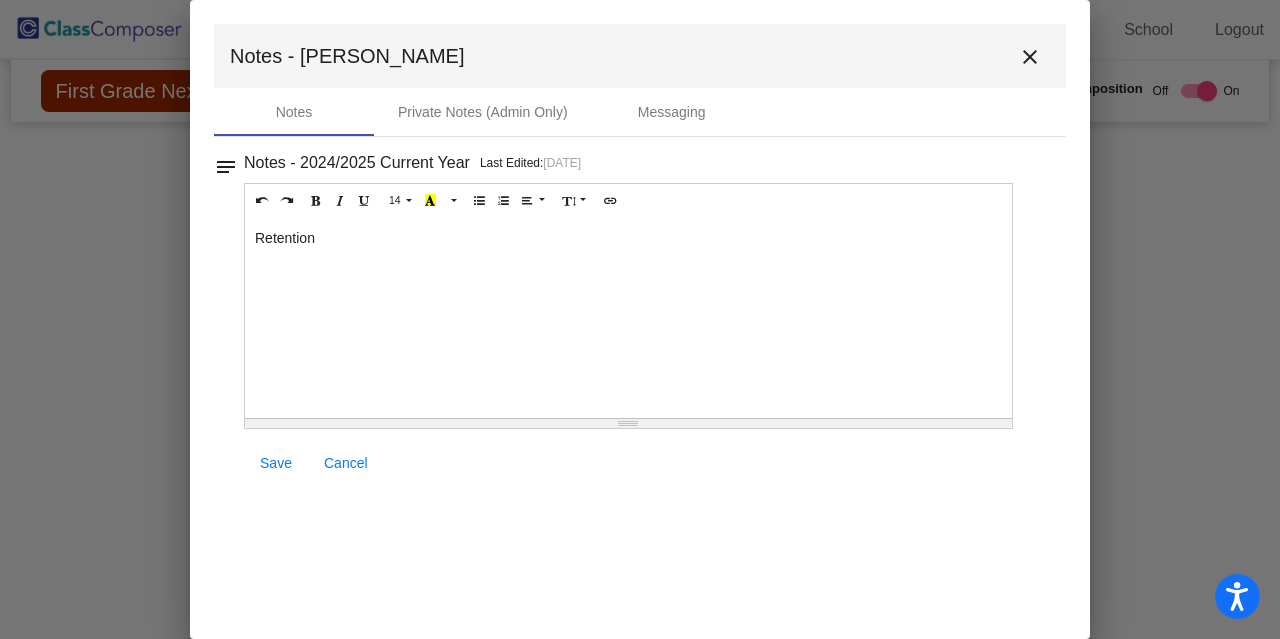 drag, startPoint x: 320, startPoint y: 237, endPoint x: 228, endPoint y: 233, distance: 92.086914 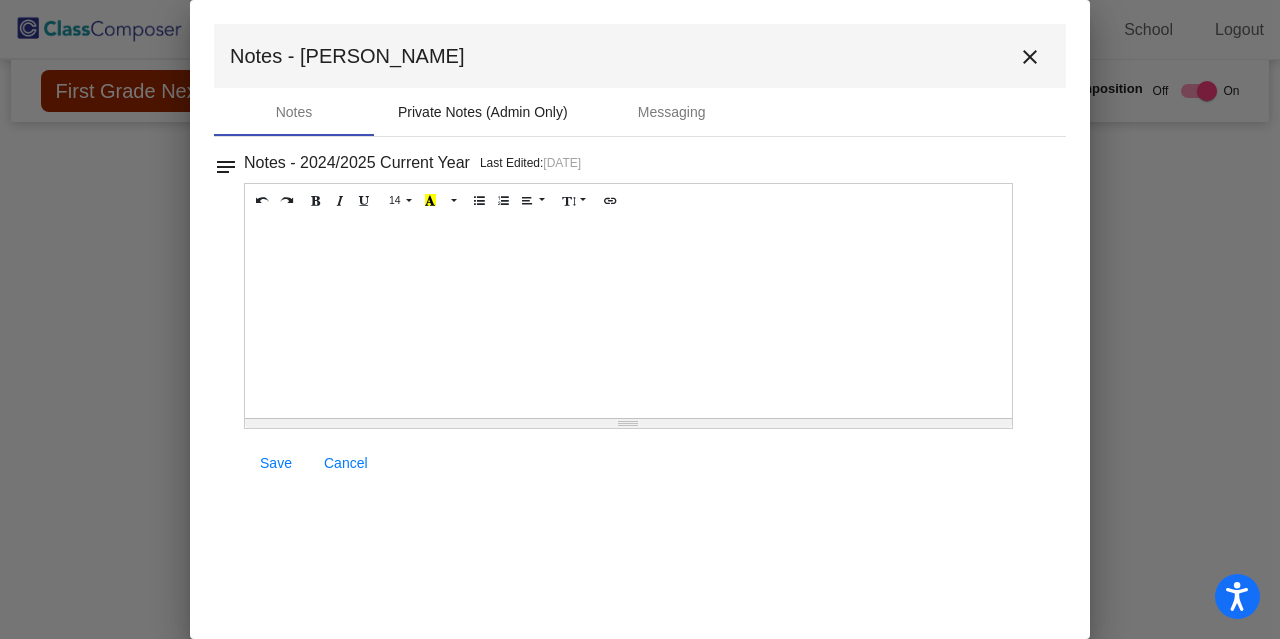 click on "Private Notes (Admin Only)" at bounding box center [483, 112] 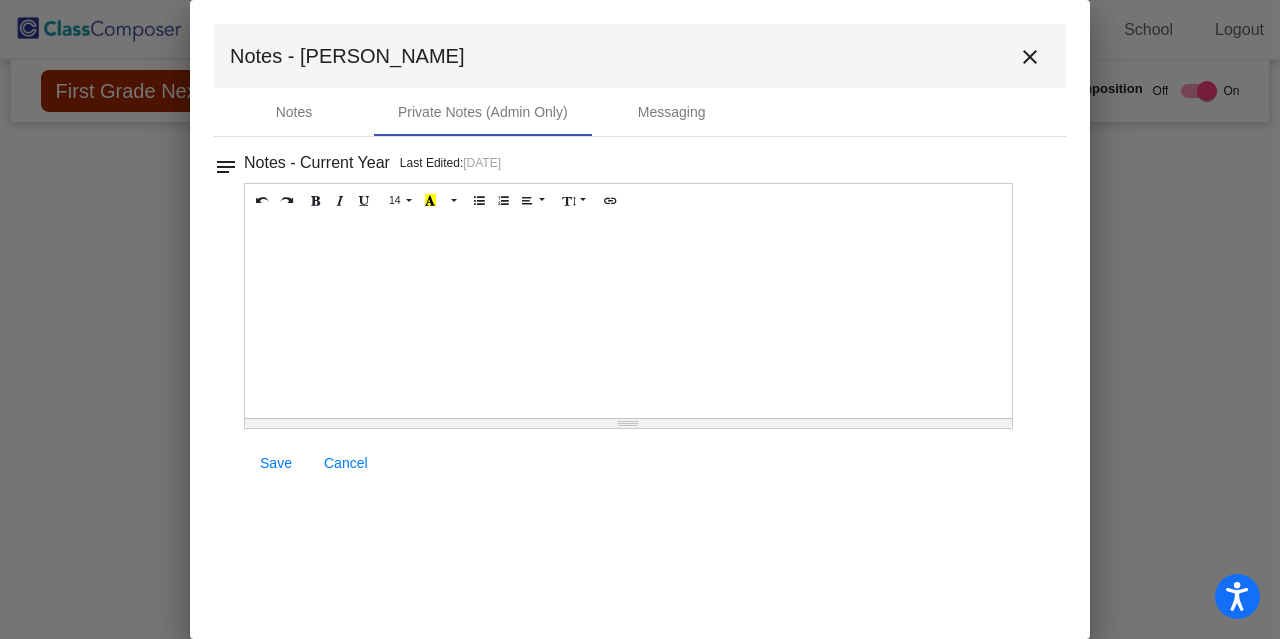 click at bounding box center [628, 318] 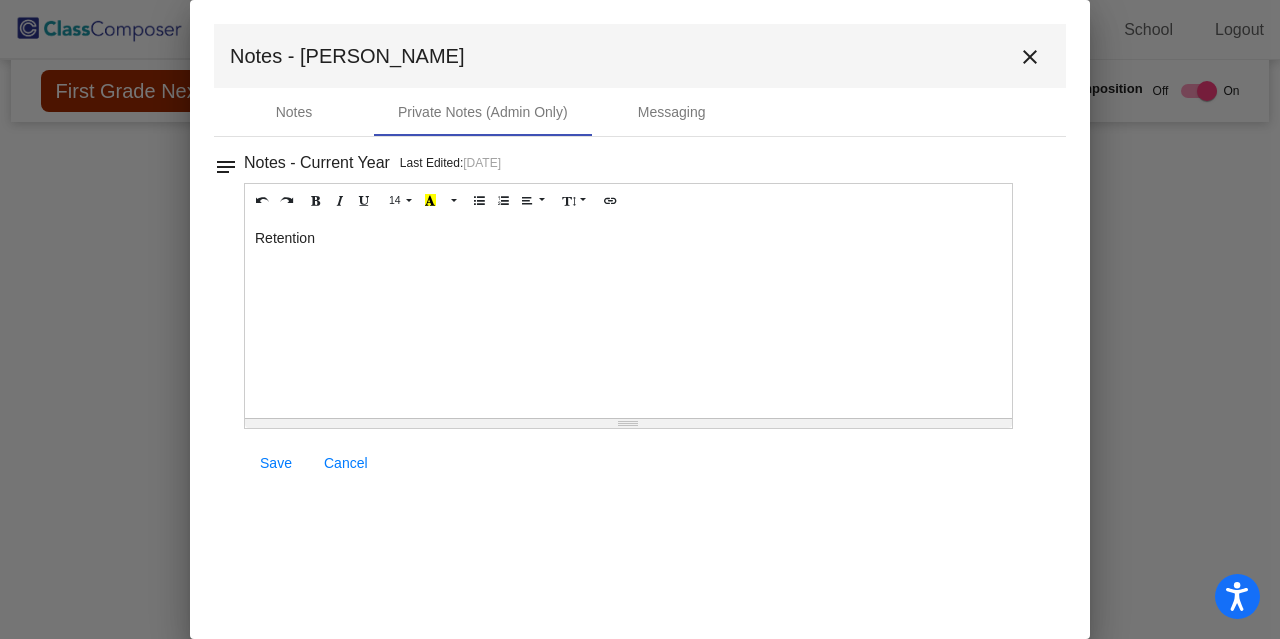 click on "Save" at bounding box center [276, 463] 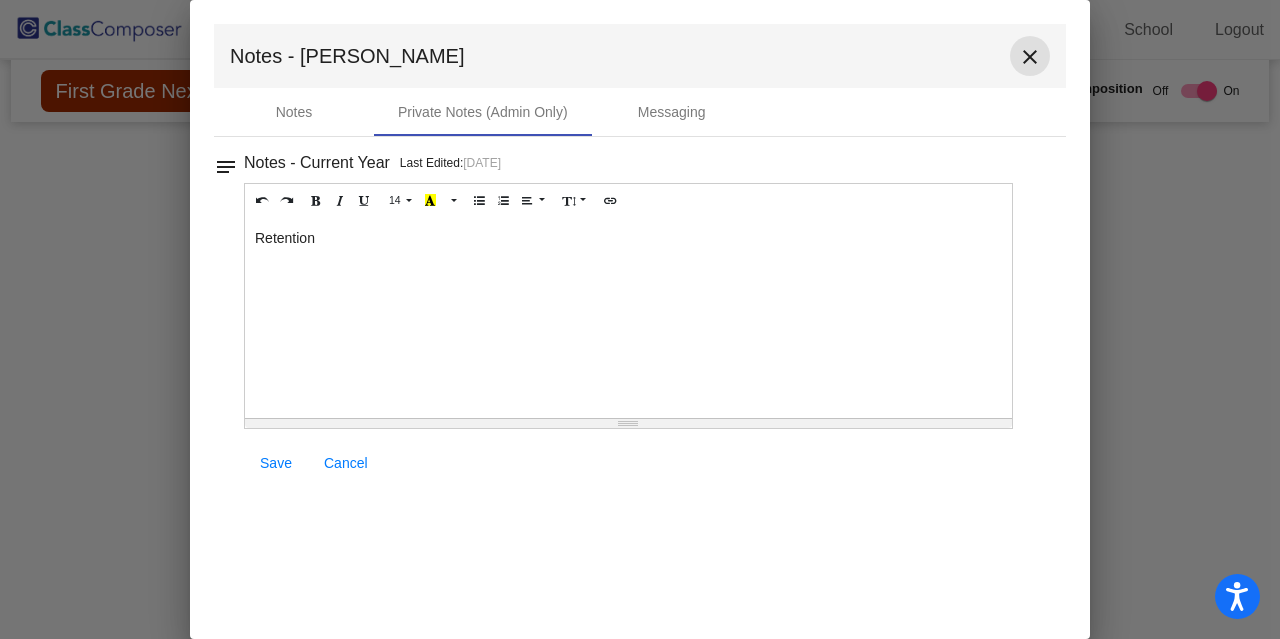 click on "close" at bounding box center (1030, 57) 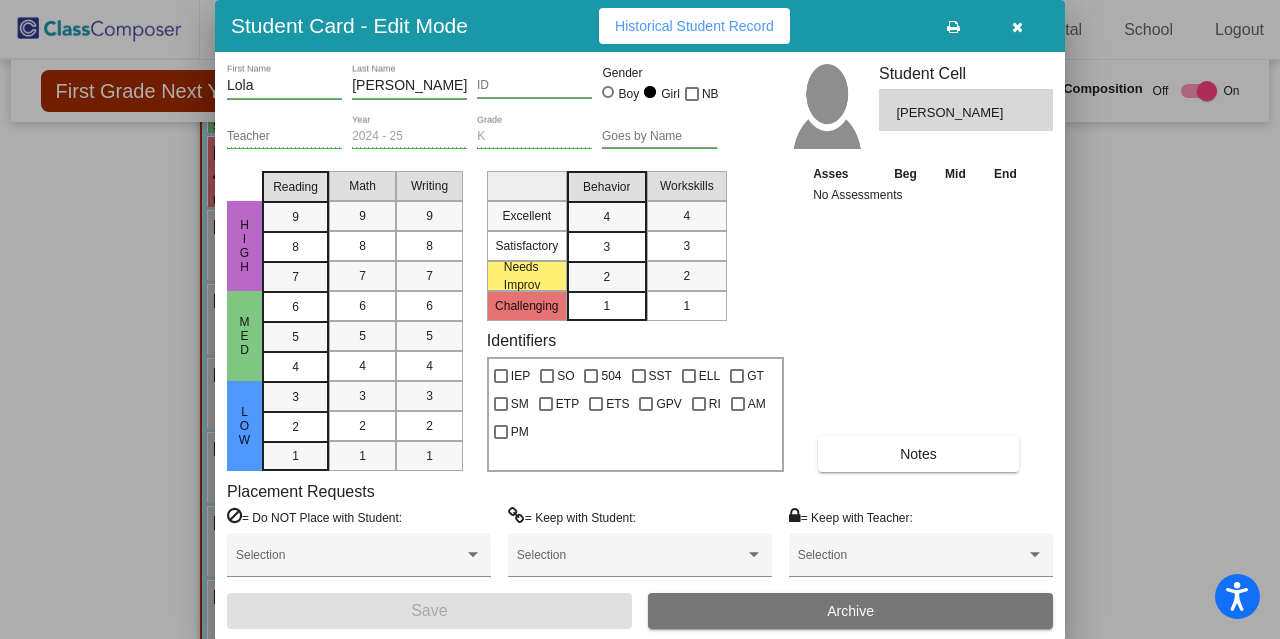 click on "Student Card - Edit Mode   Historical Student Record" at bounding box center (640, 26) 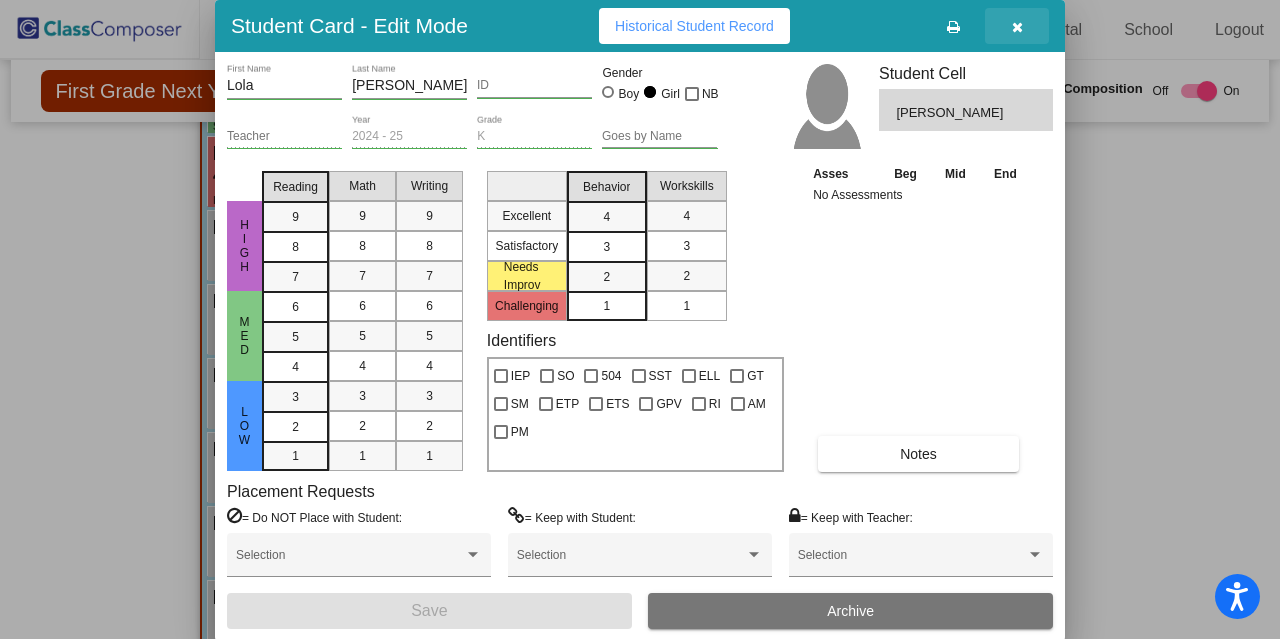 click at bounding box center (1017, 27) 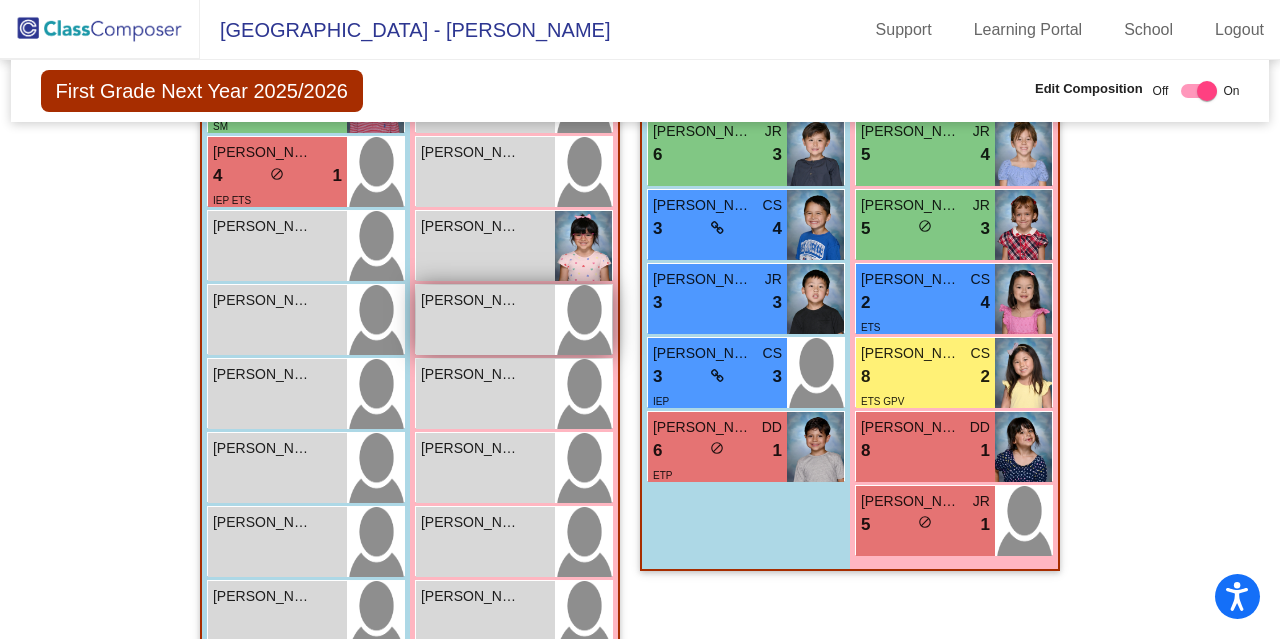 click on "Lola  Tropea lock do_not_disturb_alt" at bounding box center [485, 320] 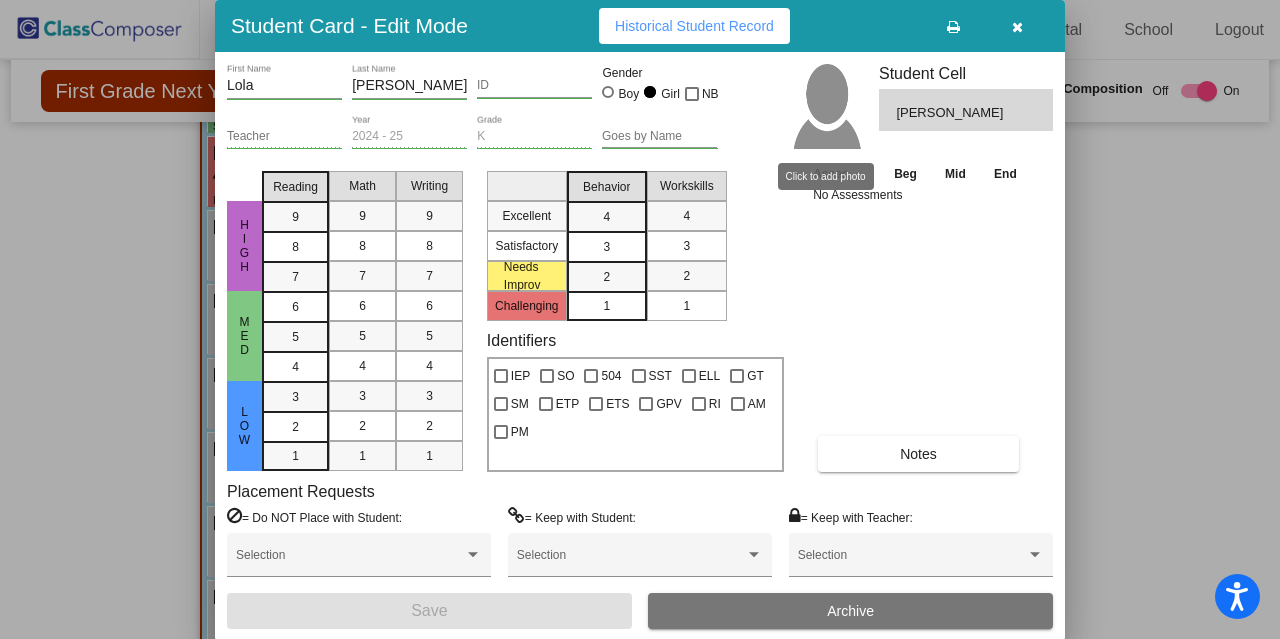 click on "Lola First Name Tropea Last Name ID Gender   Boy   Girl   NB Teacher 2024 - 25 Year K Grade Goes by Name Student Cell Lola  Tropea" at bounding box center (640, 113) 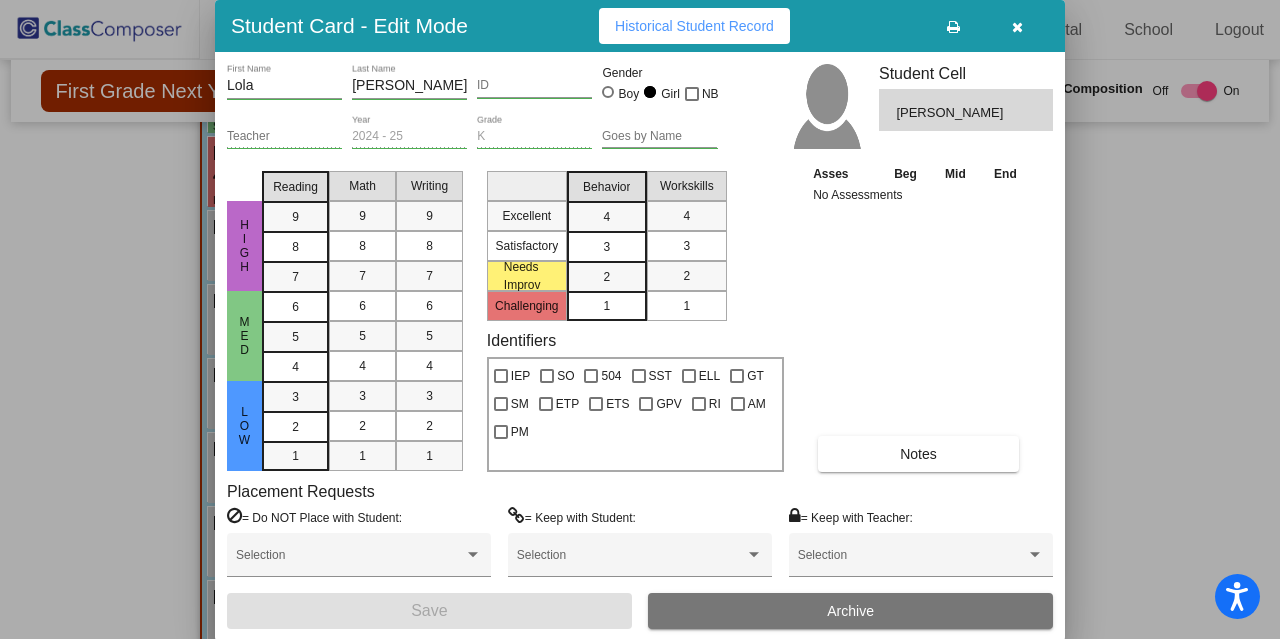 click on "No Assessments" at bounding box center (919, 195) 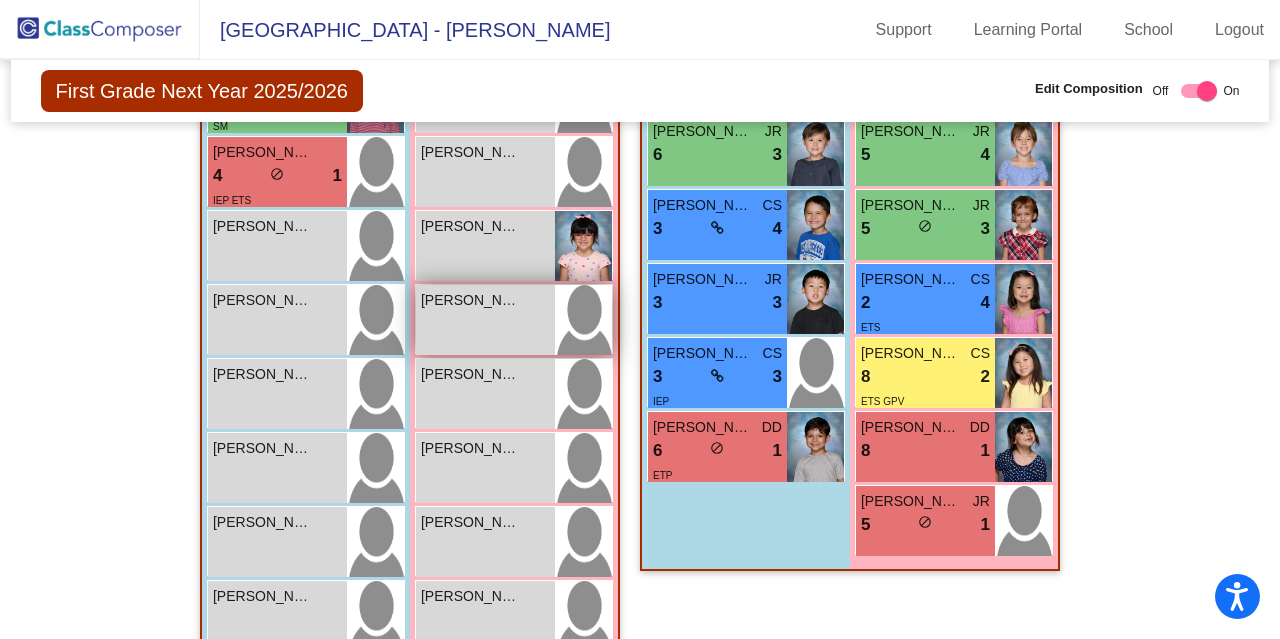 click on "Lola  Tropea lock do_not_disturb_alt" at bounding box center [485, 320] 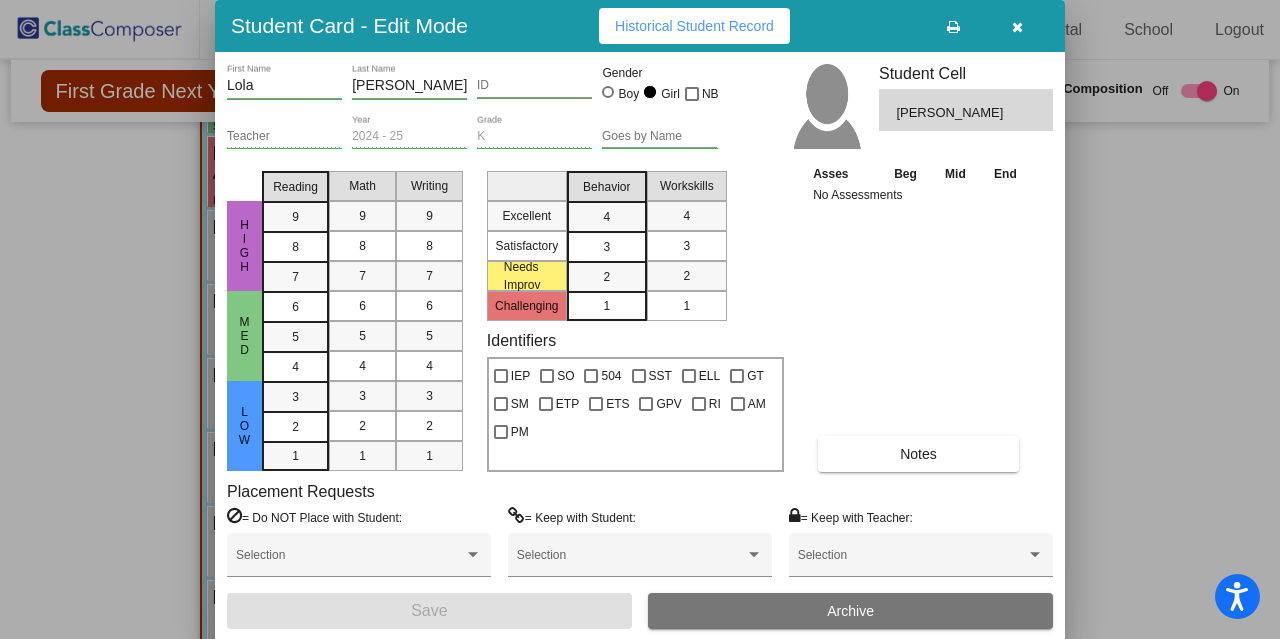 click on "Student Card - Edit Mode   Historical Student Record" at bounding box center [640, 26] 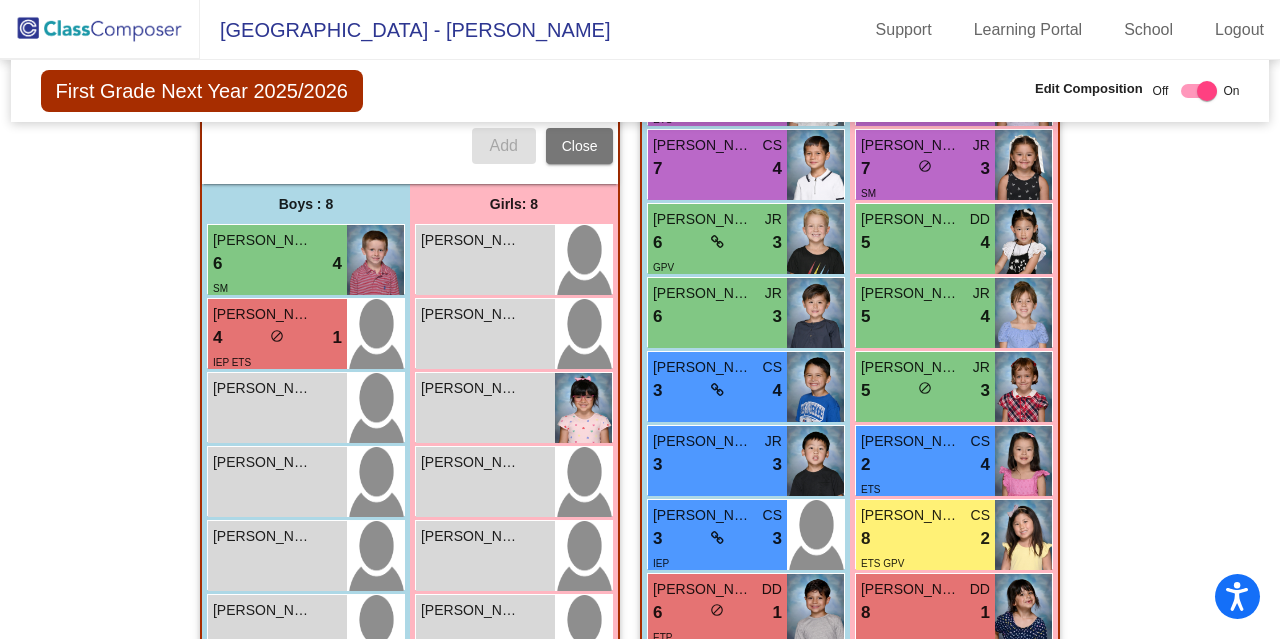 scroll, scrollTop: 717, scrollLeft: 0, axis: vertical 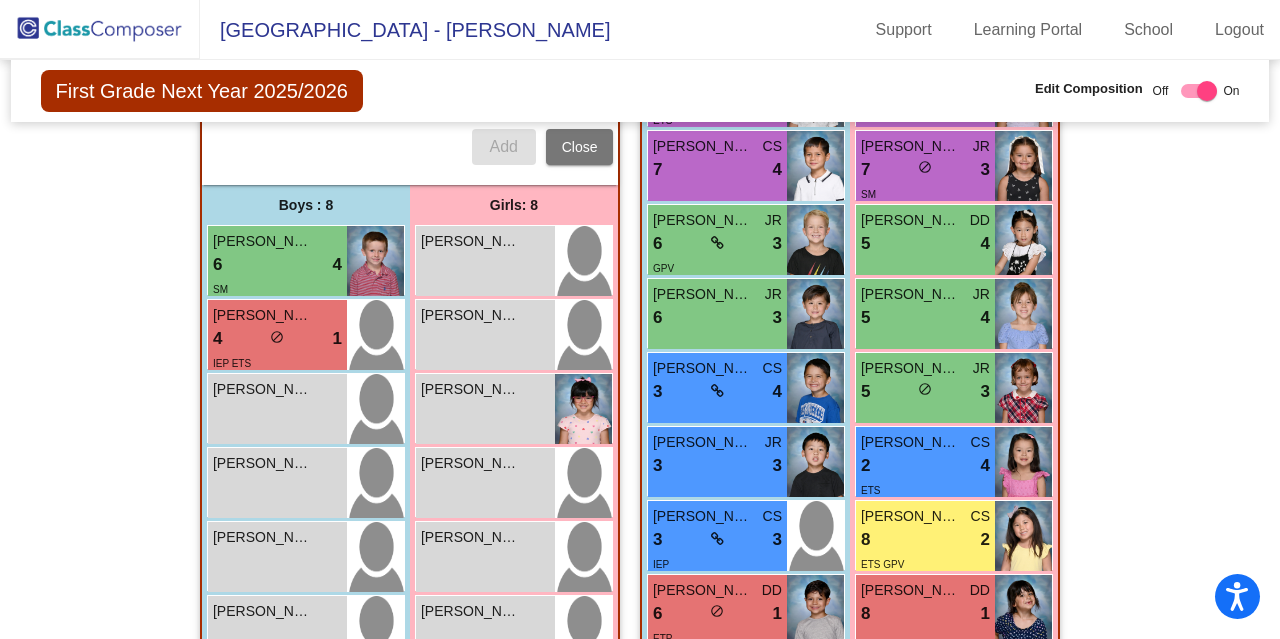 click 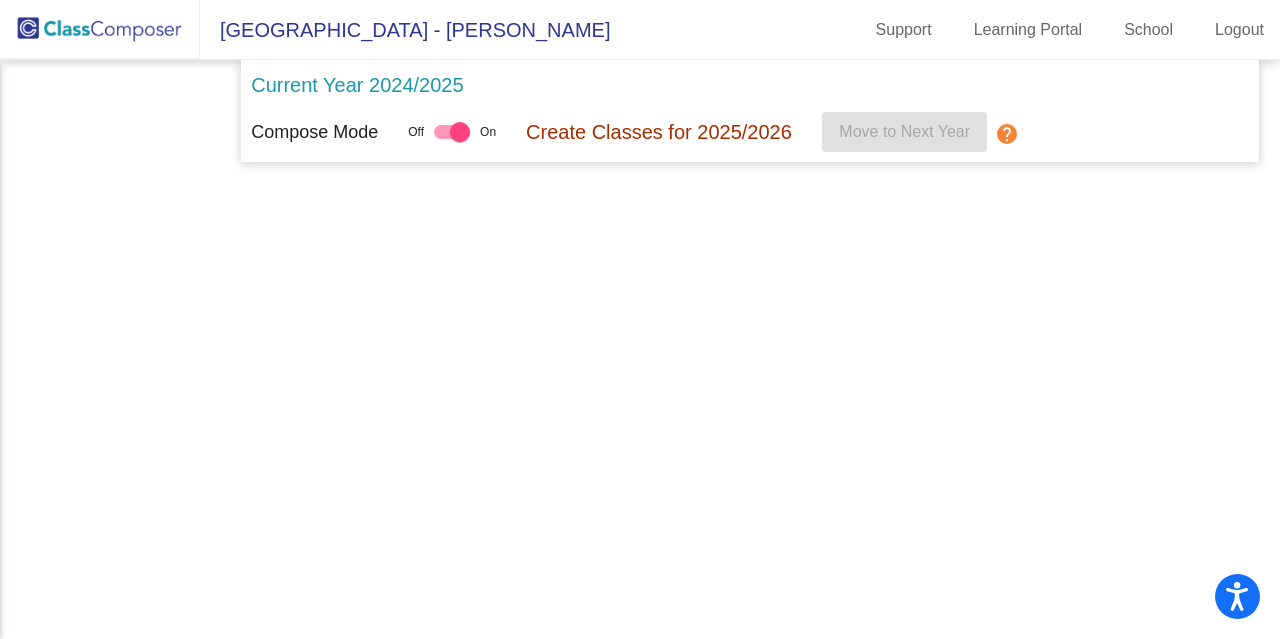 scroll, scrollTop: 0, scrollLeft: 0, axis: both 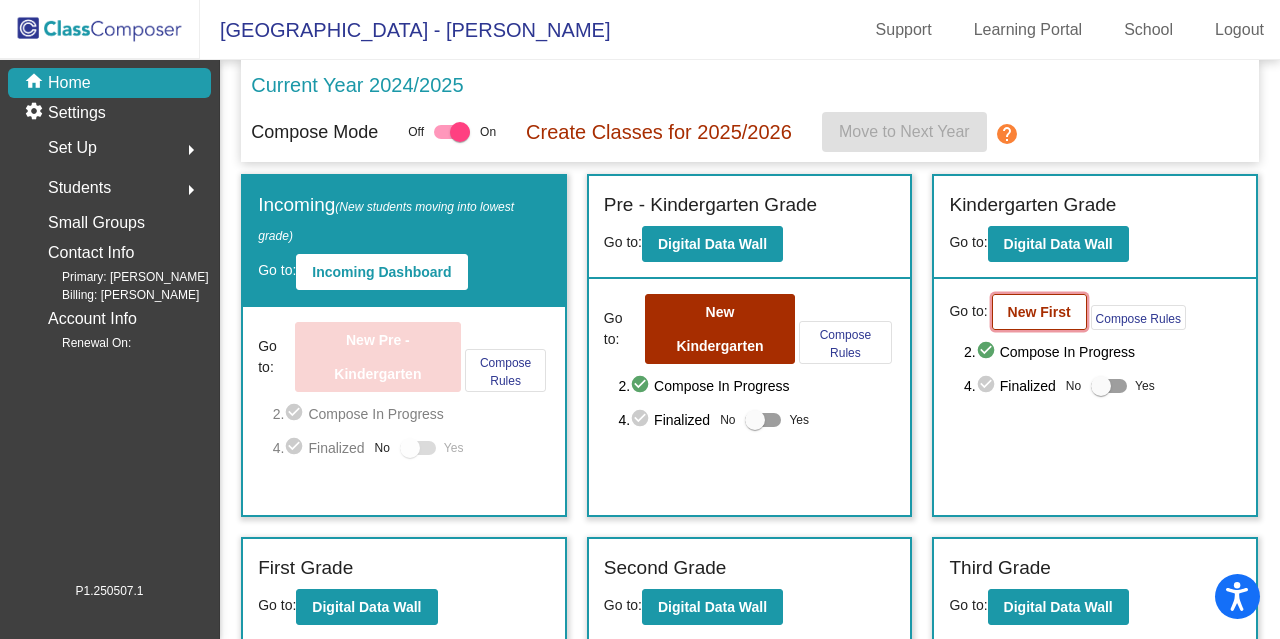 click on "New First" 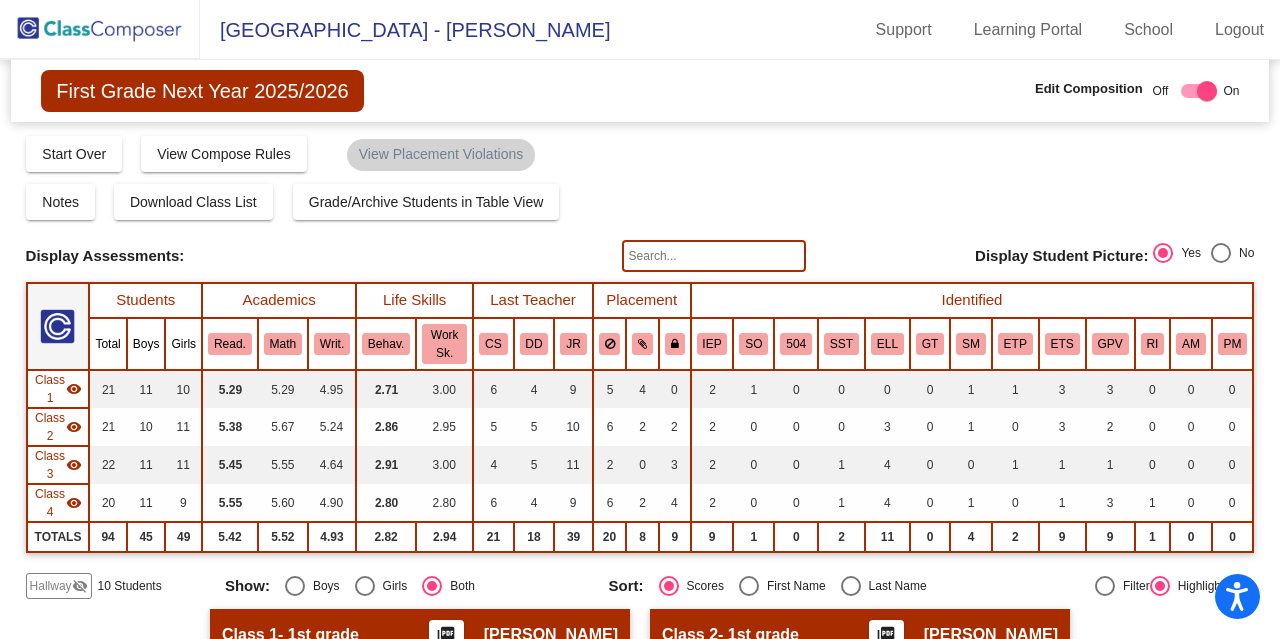 click on "Hallway" 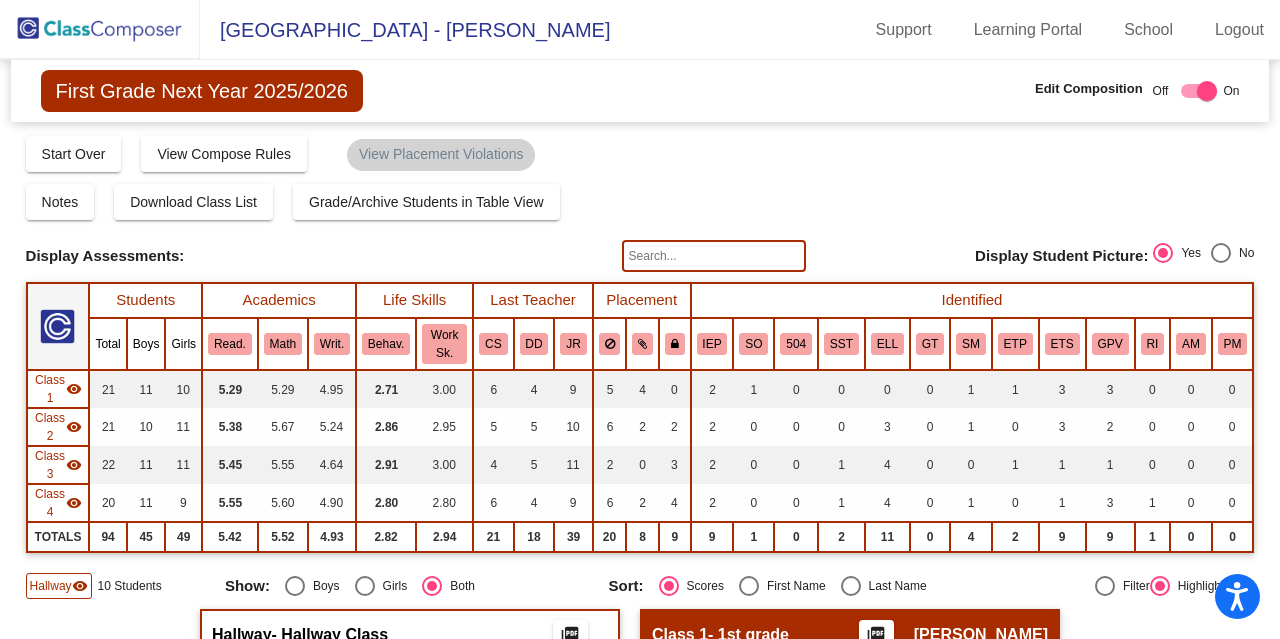 click on "Hallway" 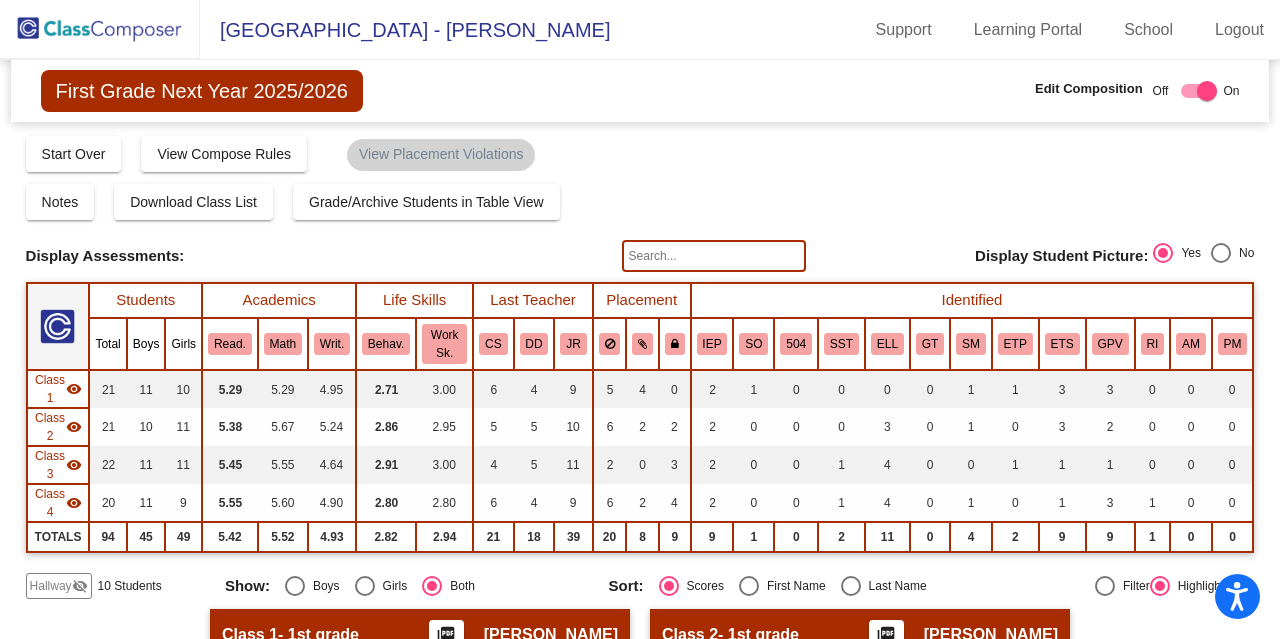 click on "Hallway" 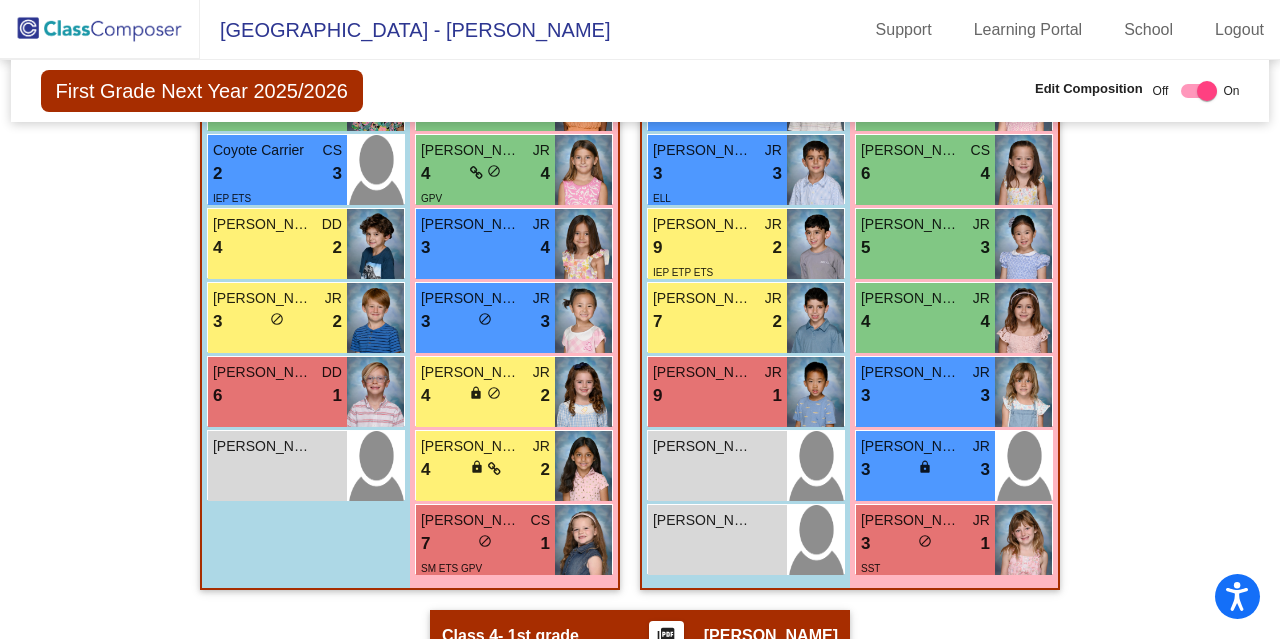 scroll, scrollTop: 1872, scrollLeft: 0, axis: vertical 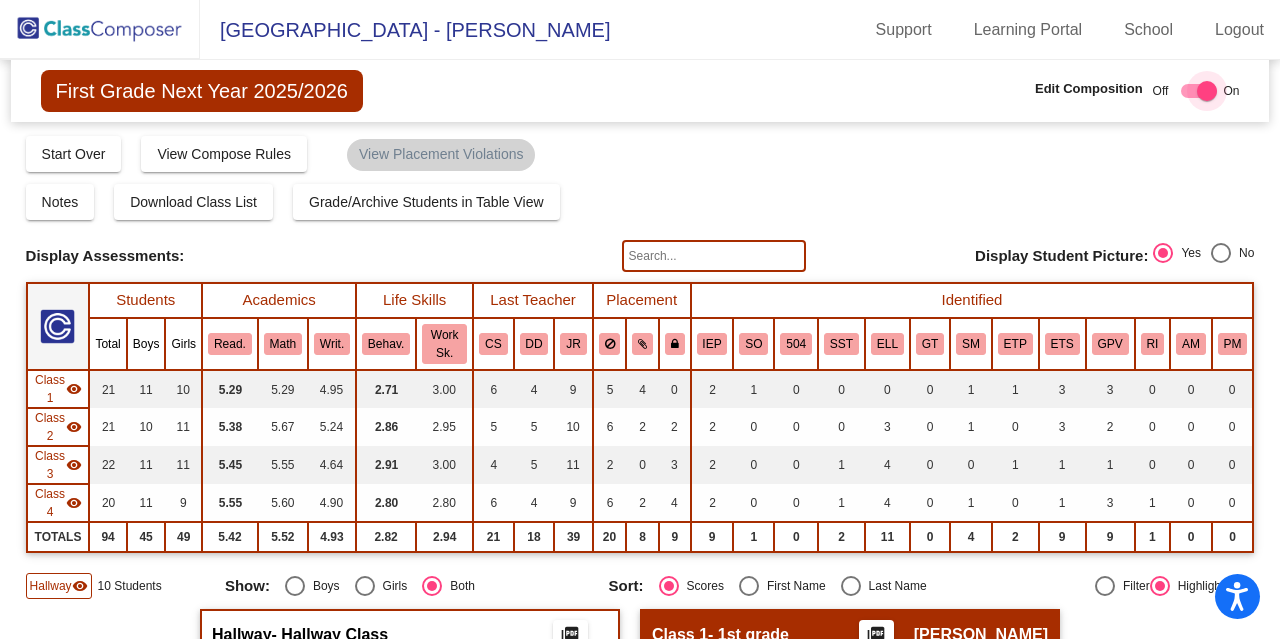 click at bounding box center [1207, 91] 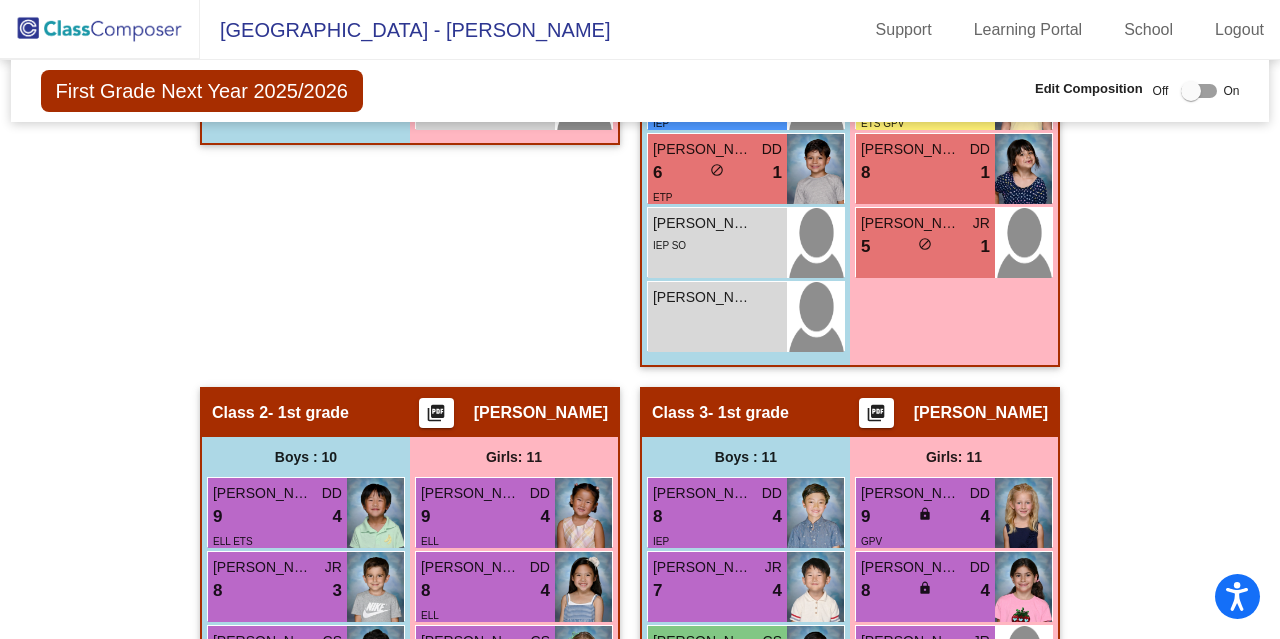 scroll, scrollTop: 0, scrollLeft: 0, axis: both 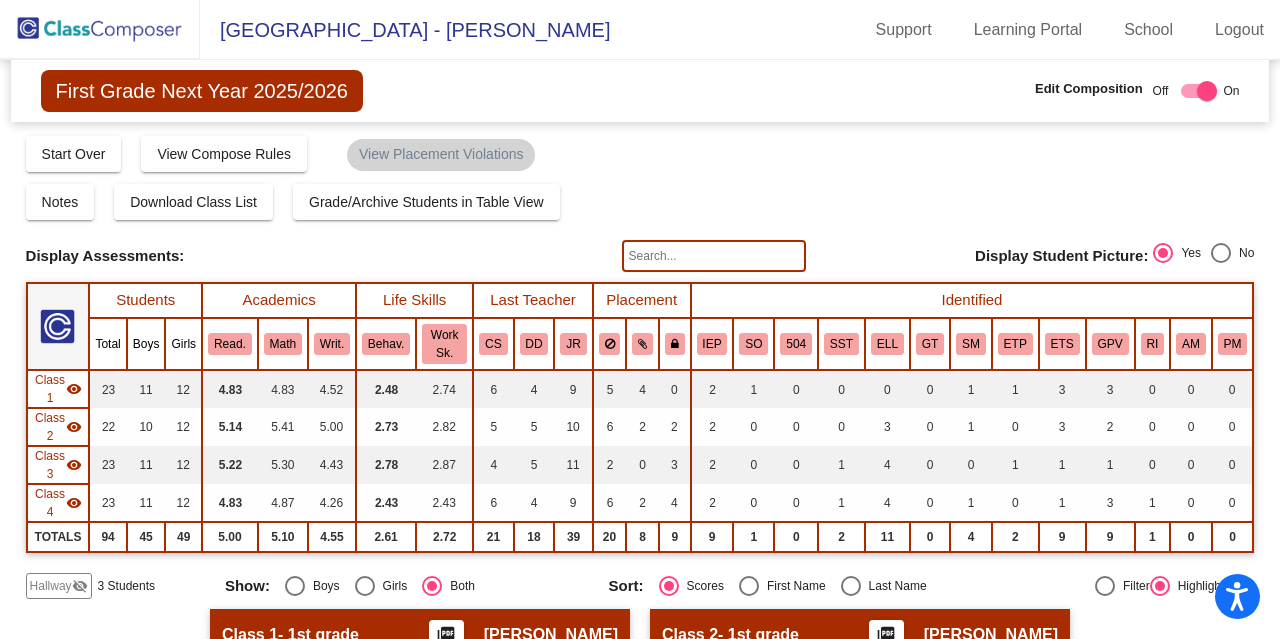 click on "Hallway" 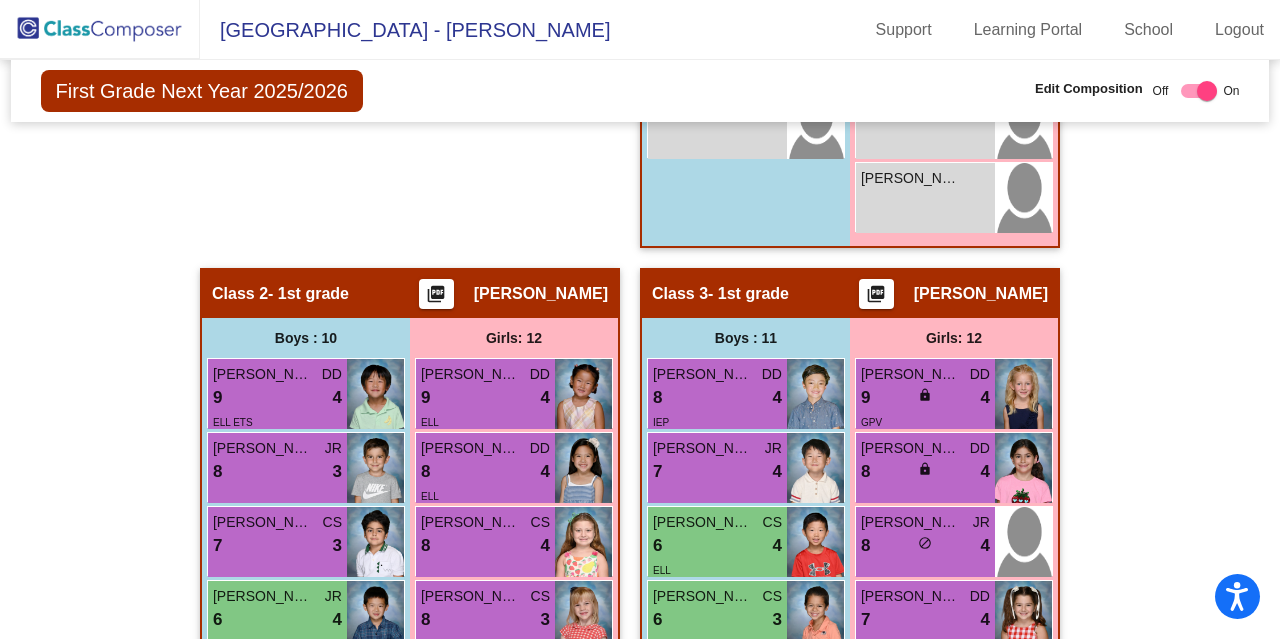 scroll, scrollTop: 1358, scrollLeft: 0, axis: vertical 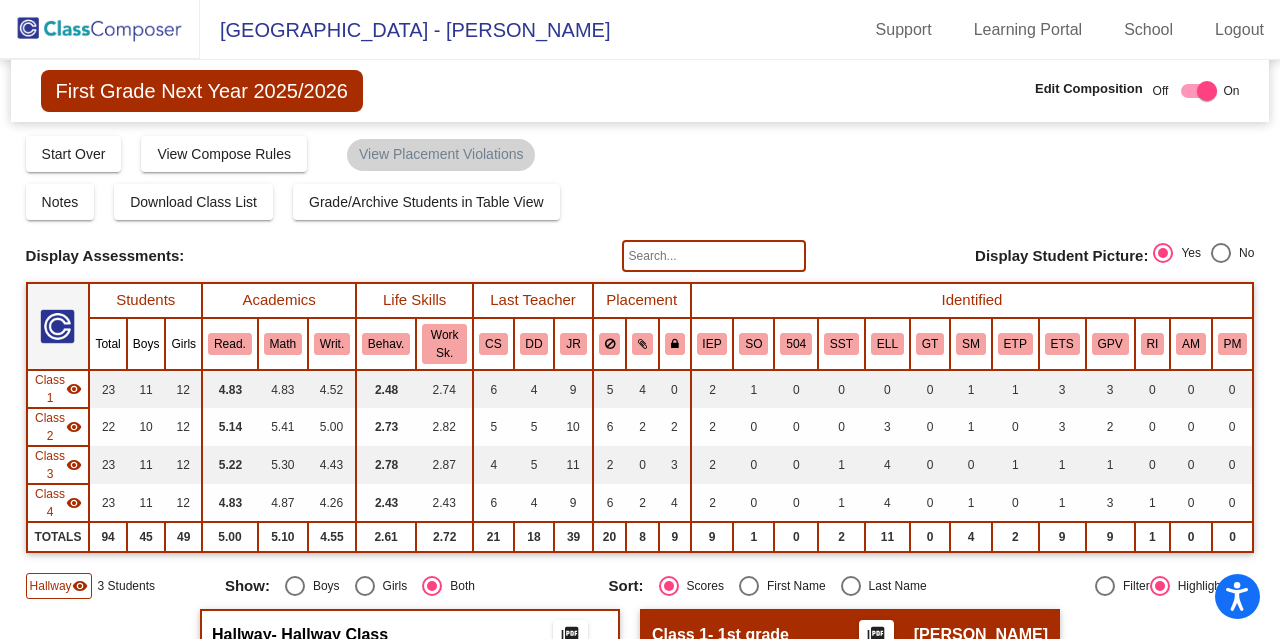 click 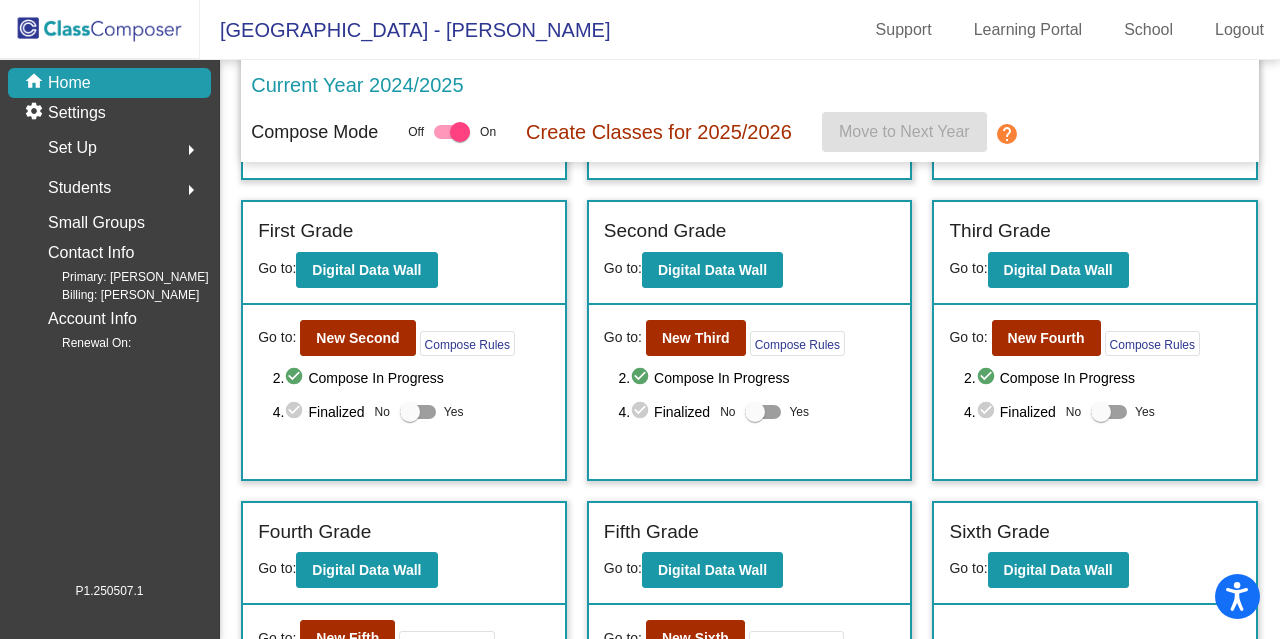 scroll, scrollTop: 346, scrollLeft: 0, axis: vertical 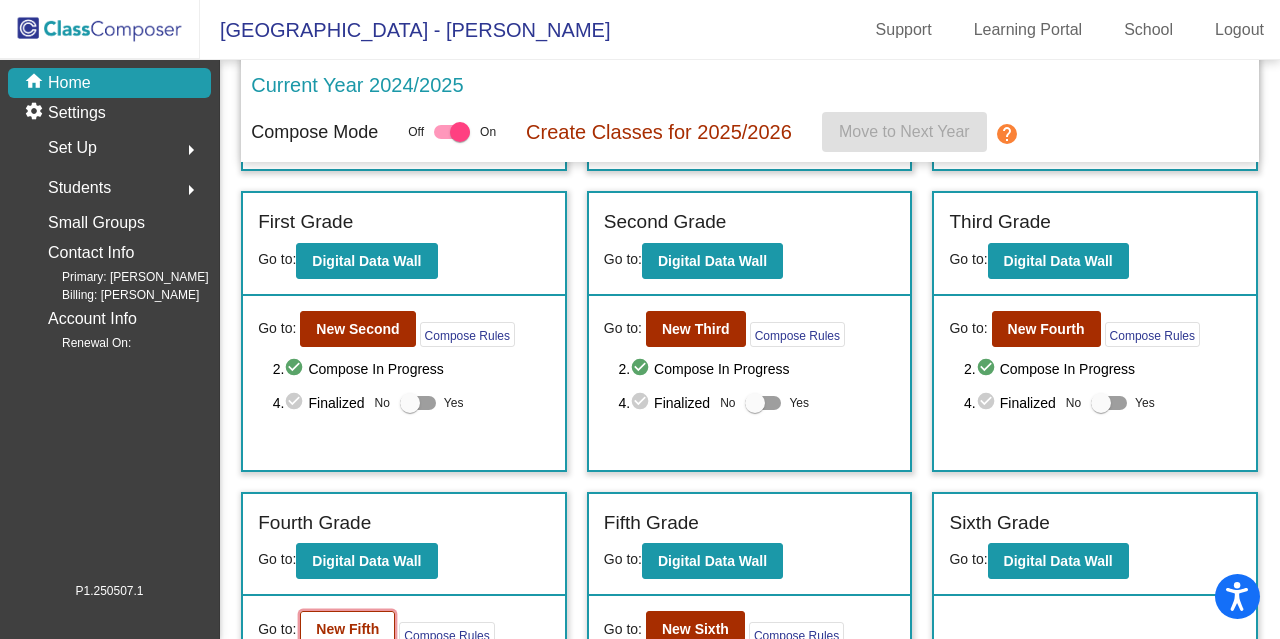 click on "New Fifth" 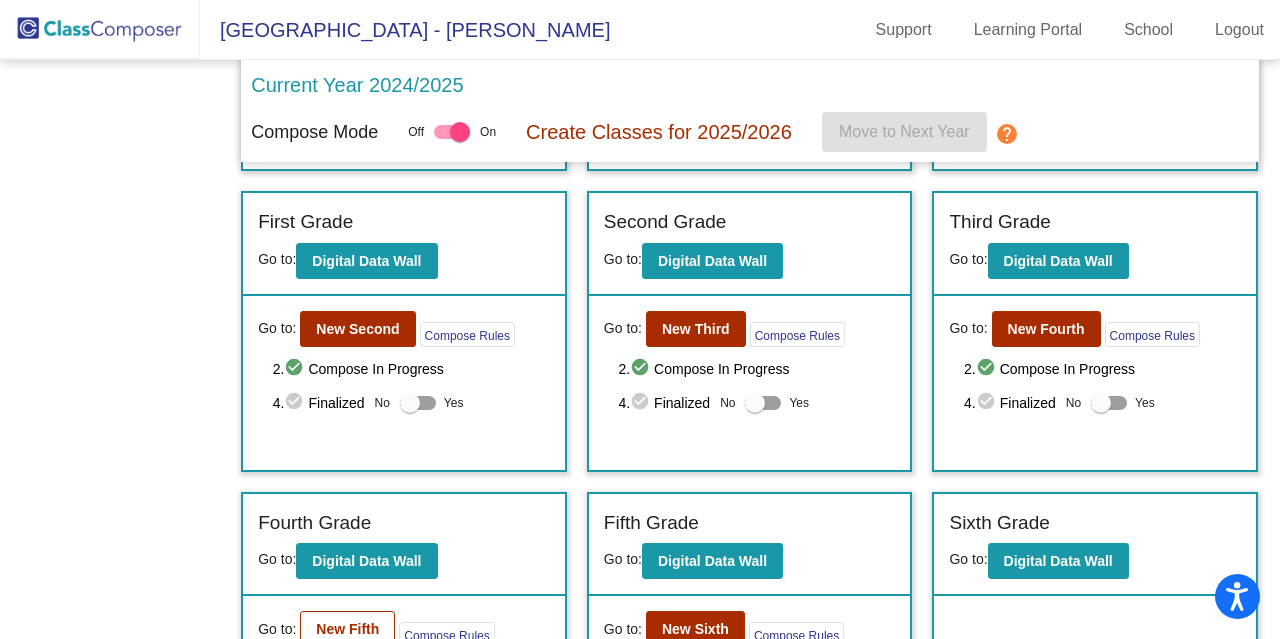 scroll, scrollTop: 0, scrollLeft: 0, axis: both 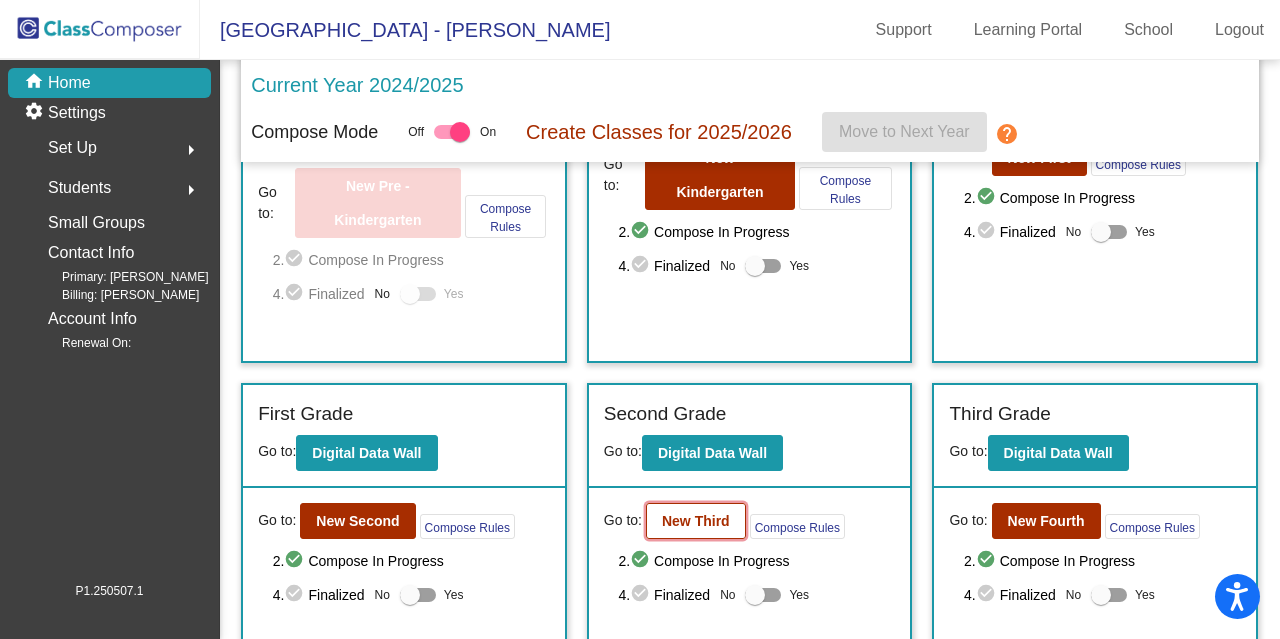 click on "New Third" 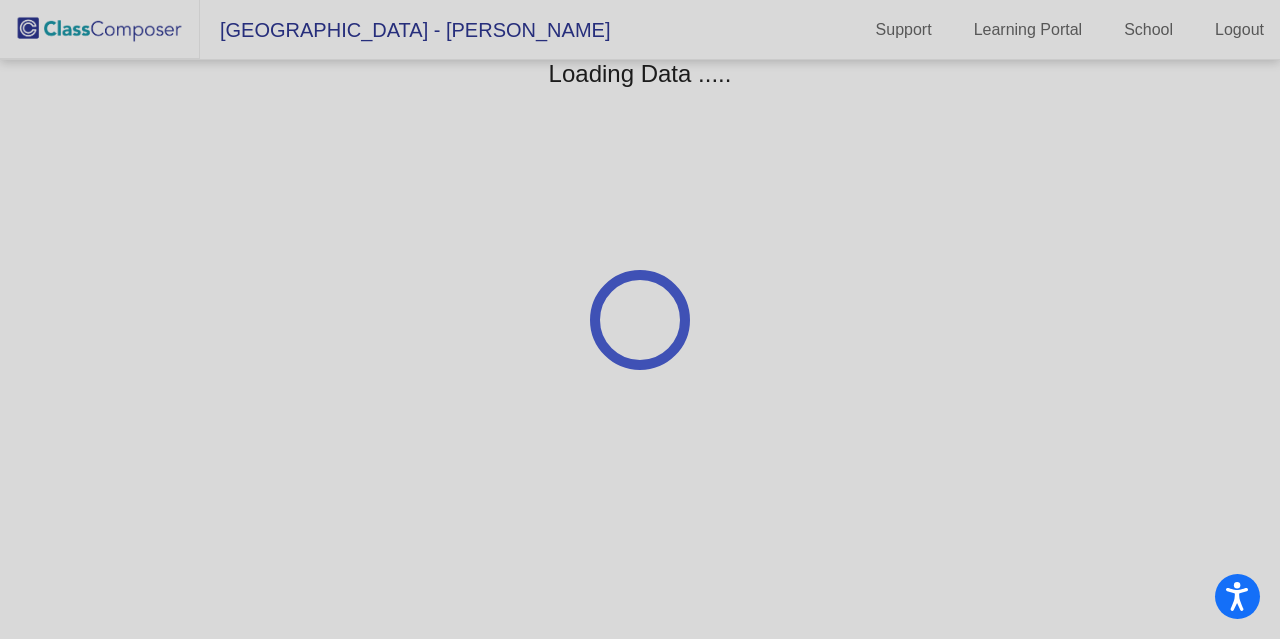 scroll, scrollTop: 0, scrollLeft: 0, axis: both 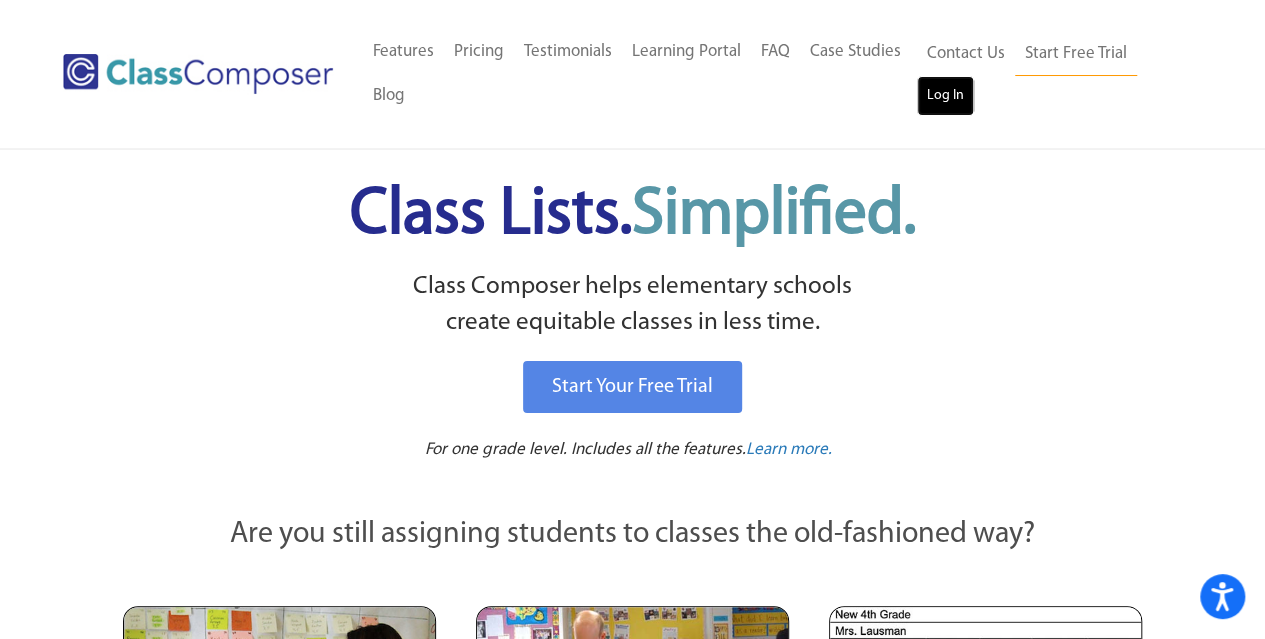click on "Log In" at bounding box center [945, 96] 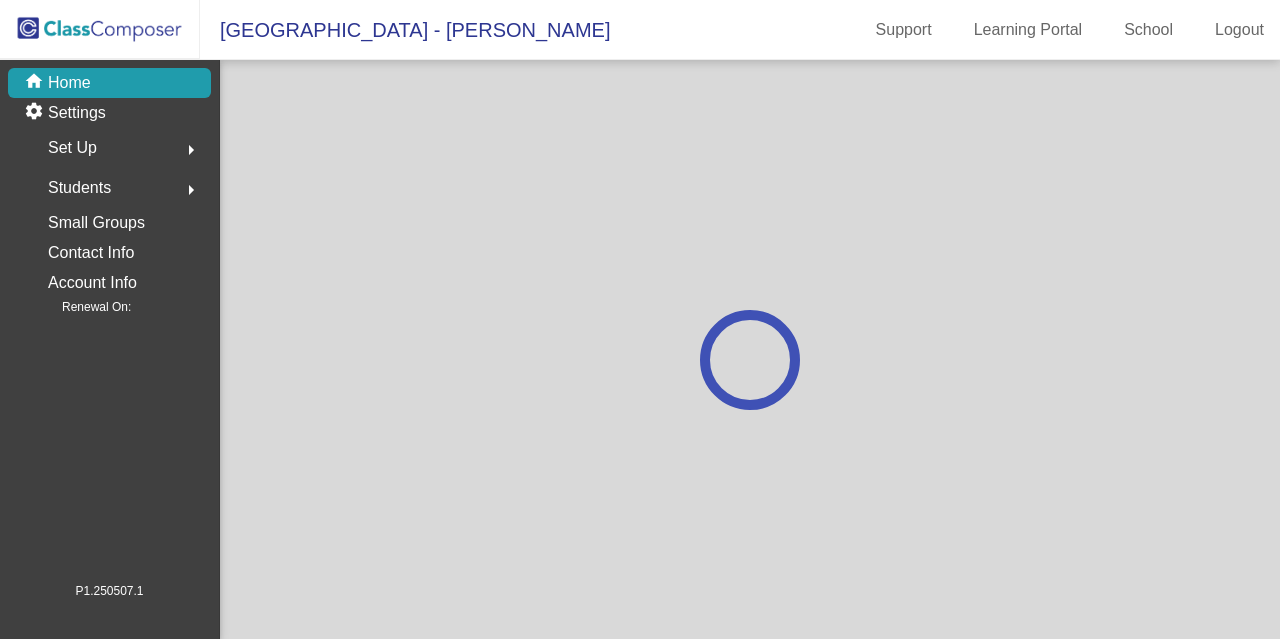 scroll, scrollTop: 0, scrollLeft: 0, axis: both 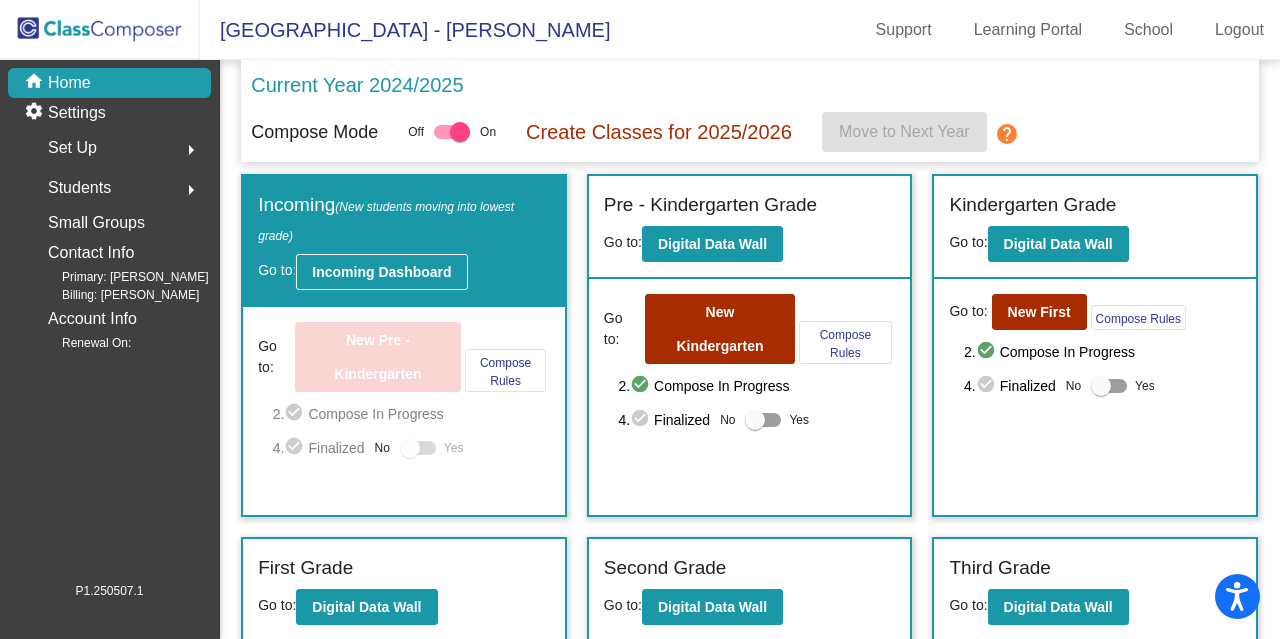 click on "Incoming Dashboard" 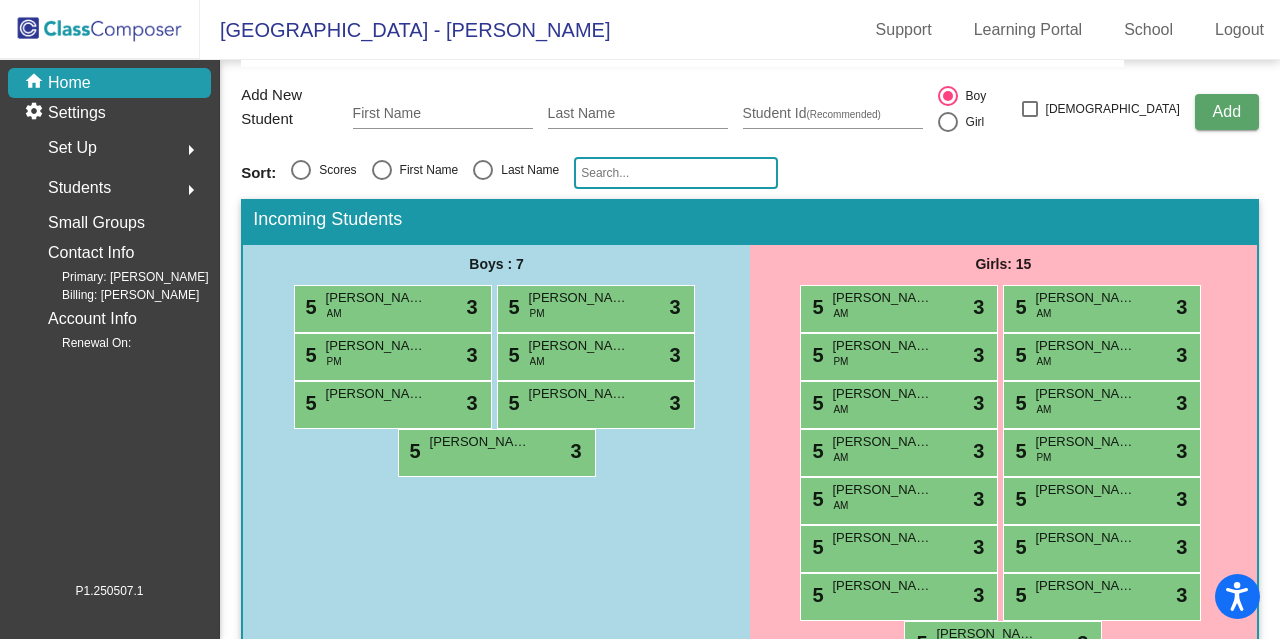 scroll, scrollTop: 306, scrollLeft: 0, axis: vertical 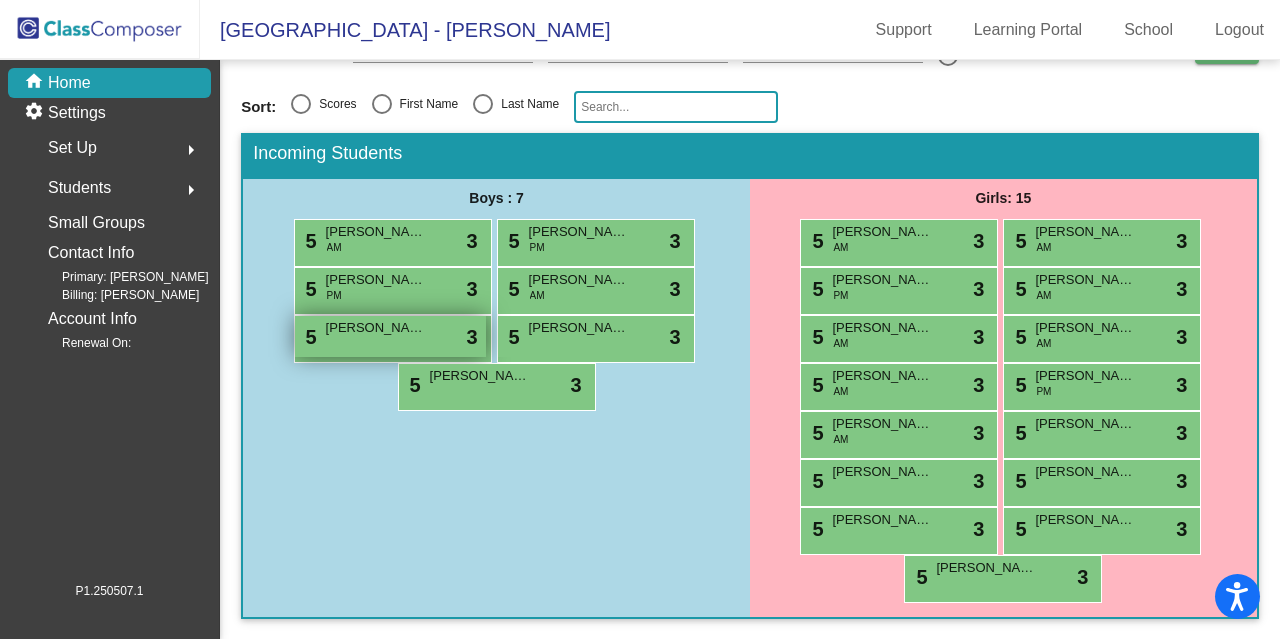 click on "5 [PERSON_NAME] lock do_not_disturb_alt 3" at bounding box center [390, 336] 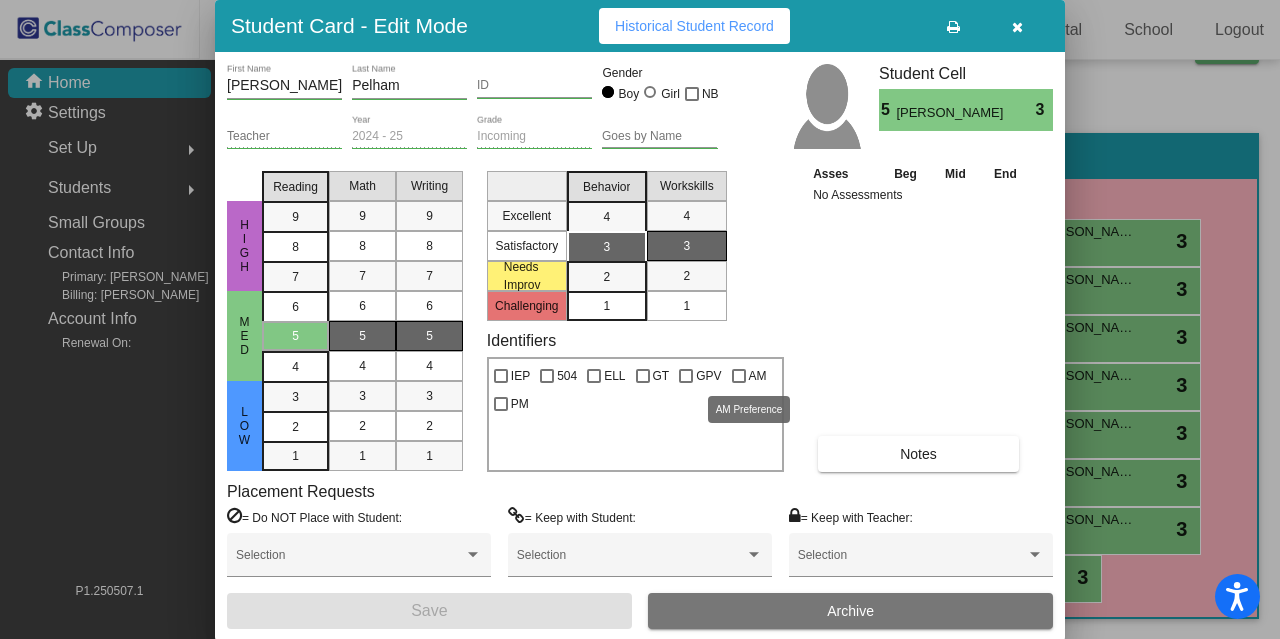 click at bounding box center [739, 376] 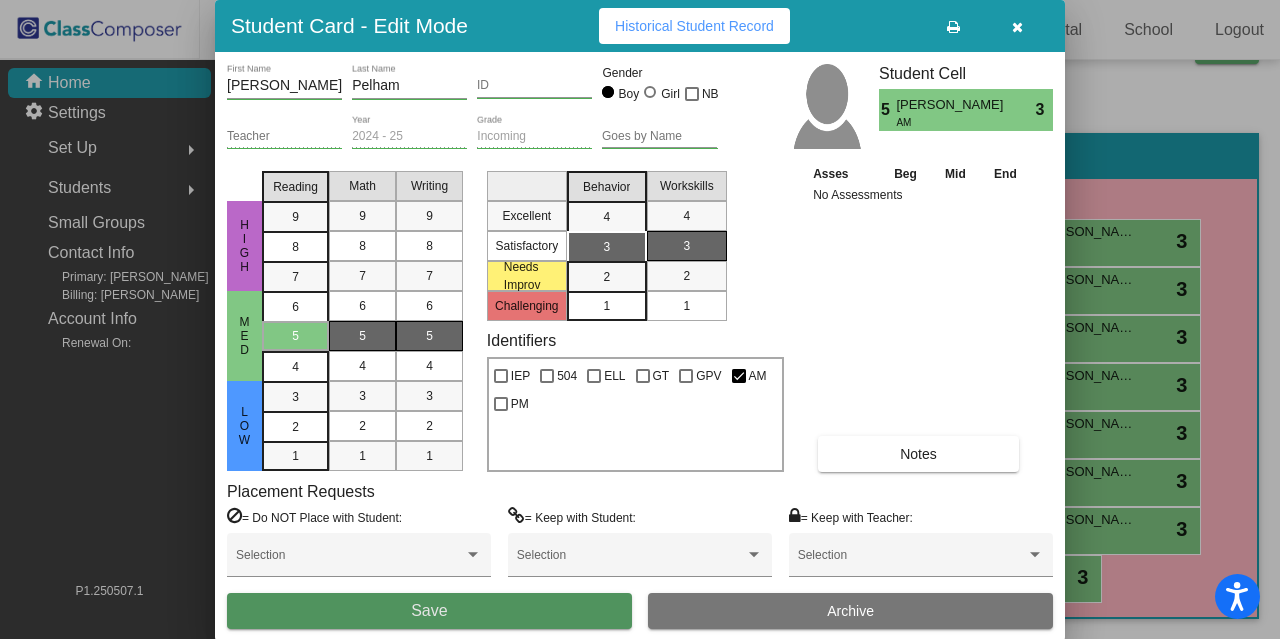 click on "Save" at bounding box center (429, 610) 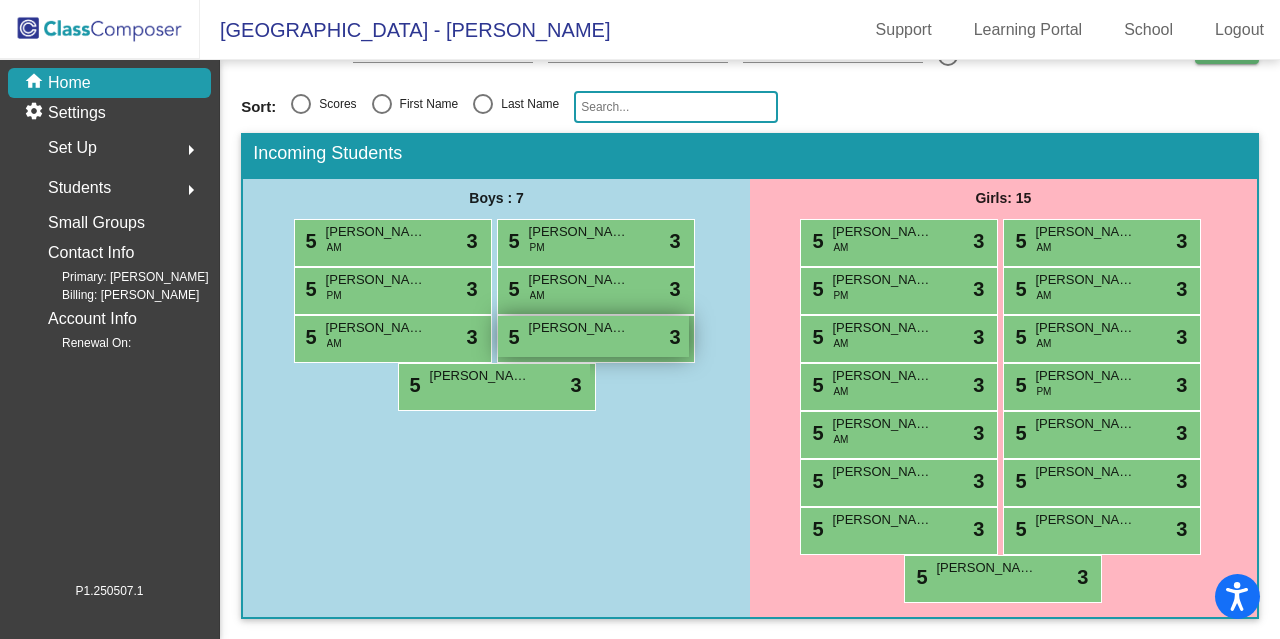 click on "[PERSON_NAME]" at bounding box center (579, 328) 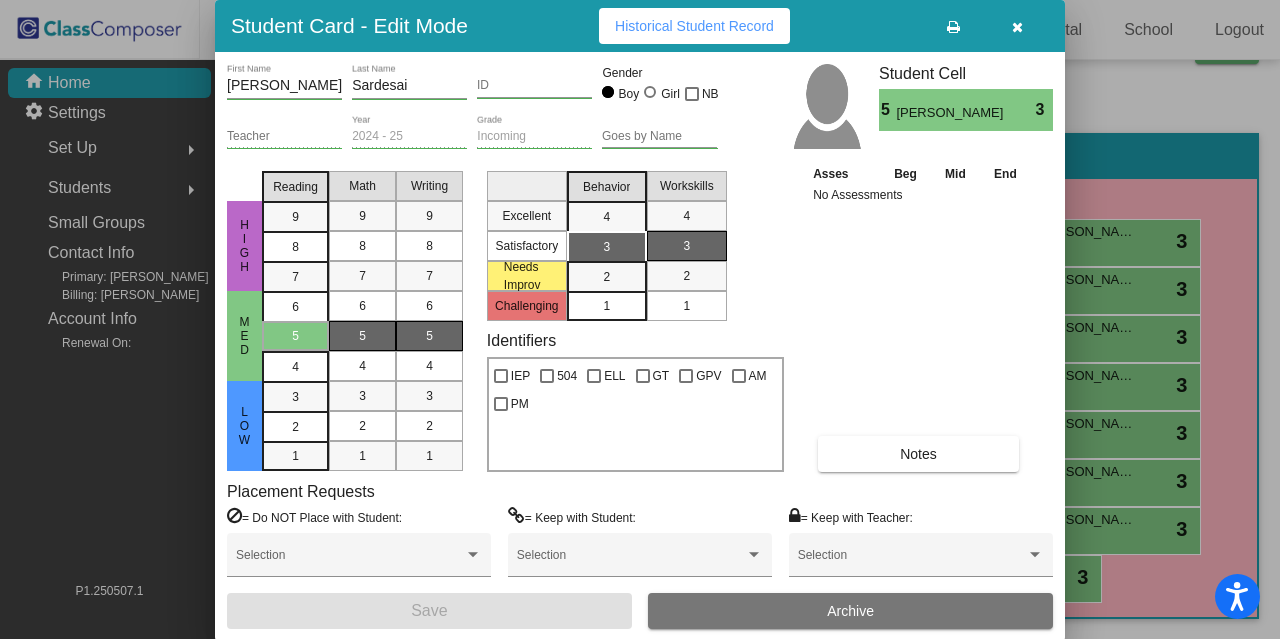 click on "AM" at bounding box center (749, 373) 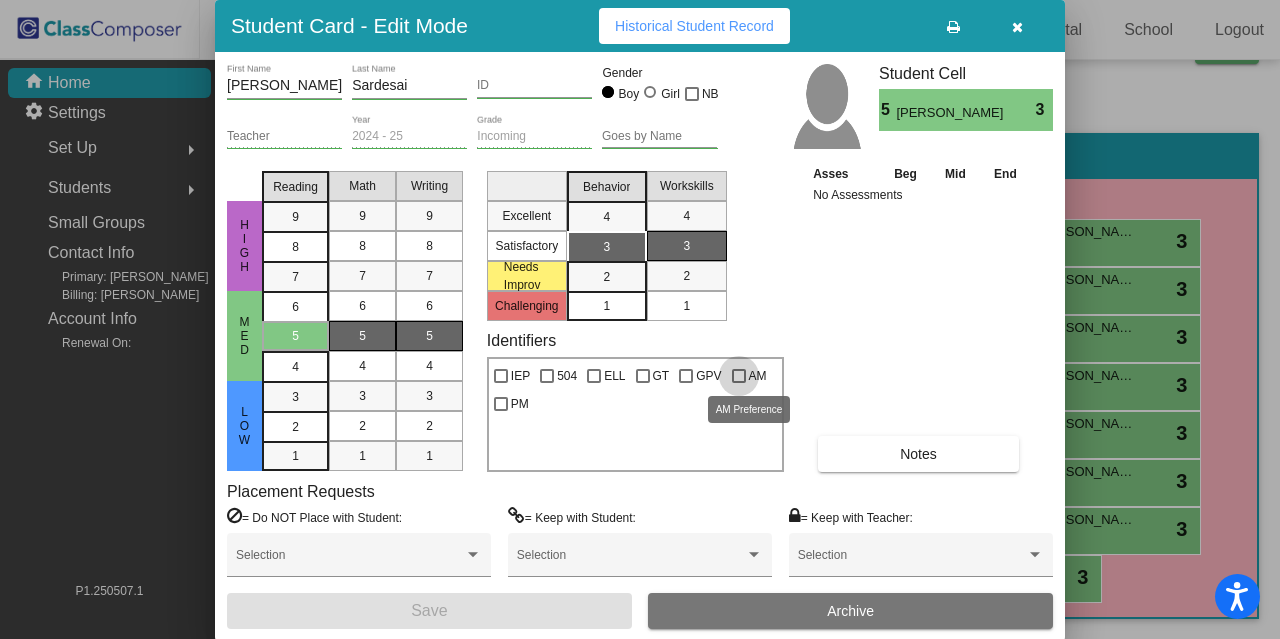 click at bounding box center [739, 376] 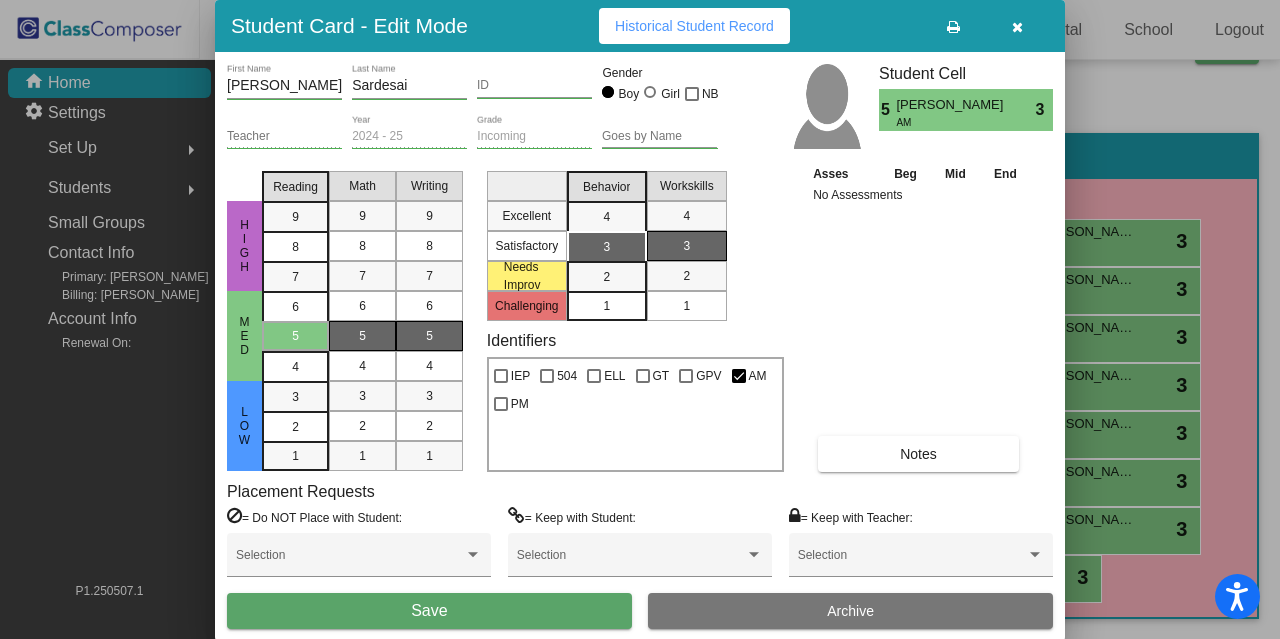 click on "Save" at bounding box center (429, 611) 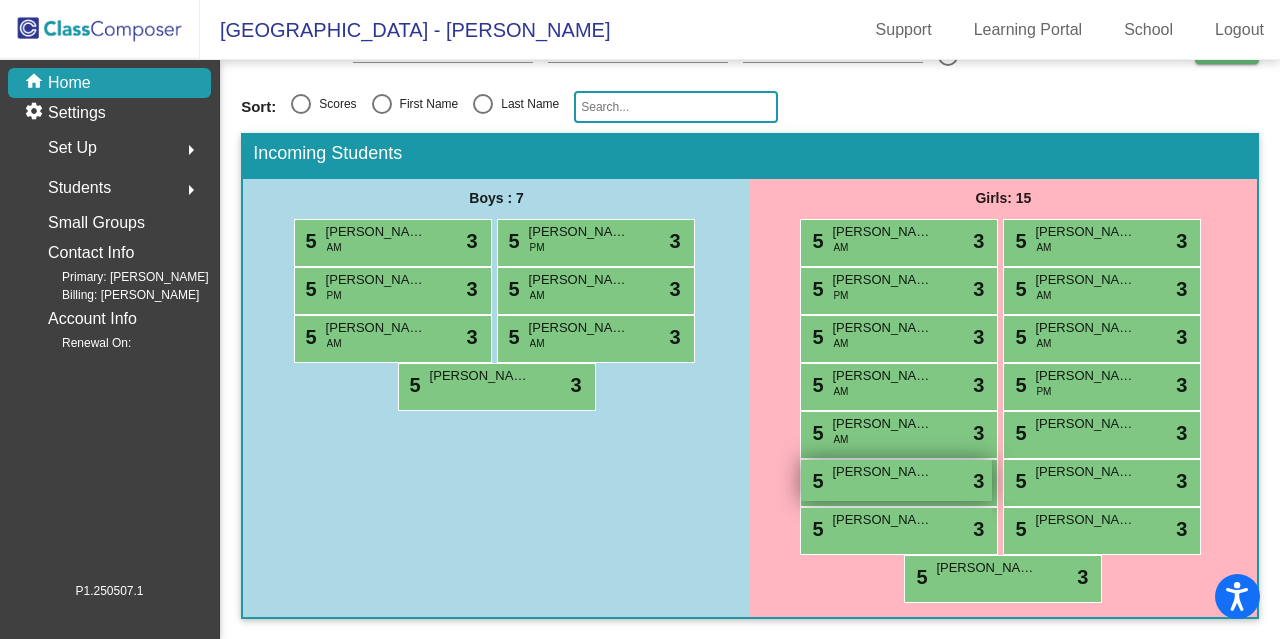 click on "5 [PERSON_NAME] lock do_not_disturb_alt 3" at bounding box center [896, 480] 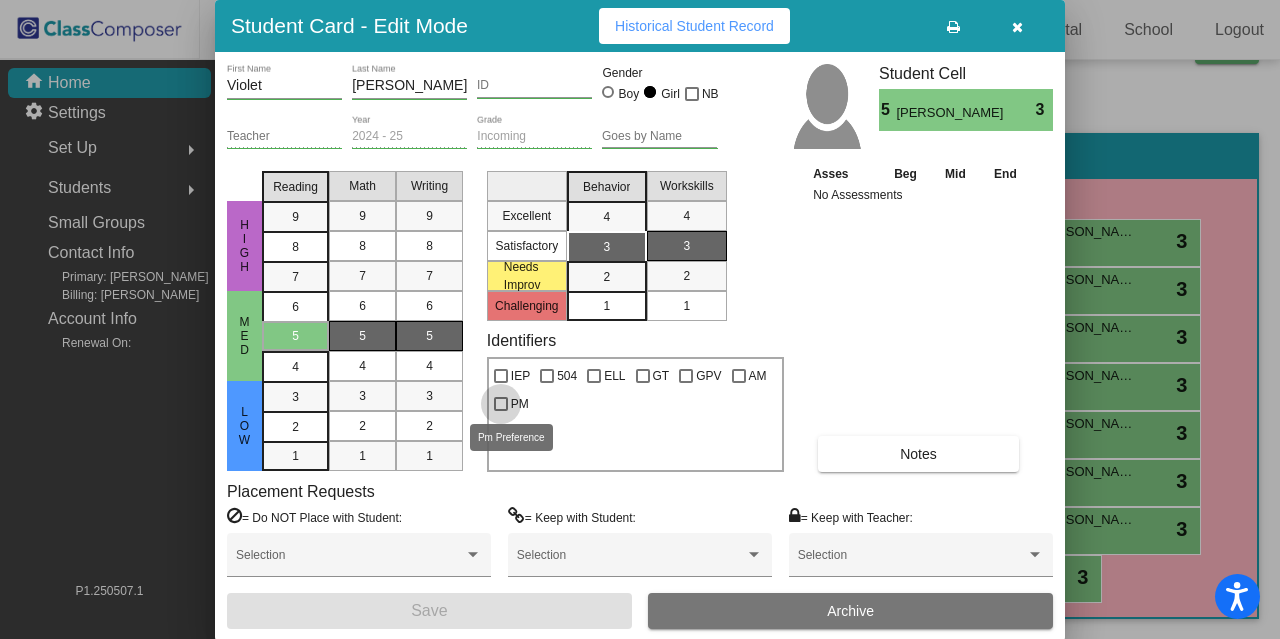 click on "PM" at bounding box center [511, 404] 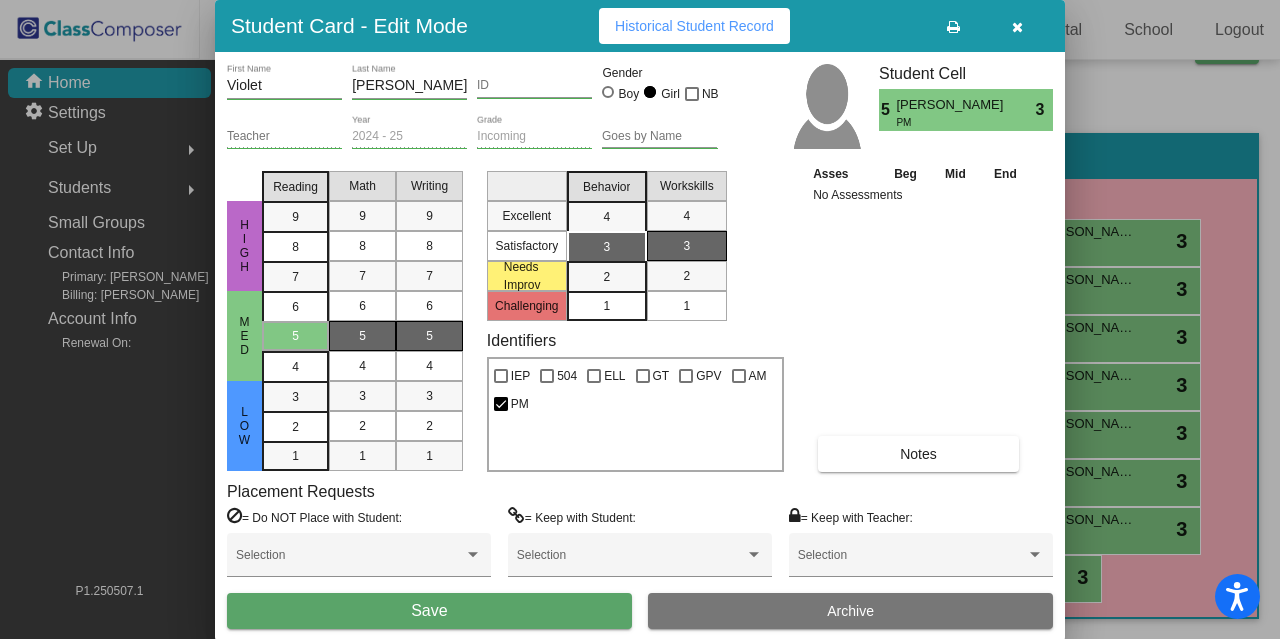 click on "Save" at bounding box center (429, 611) 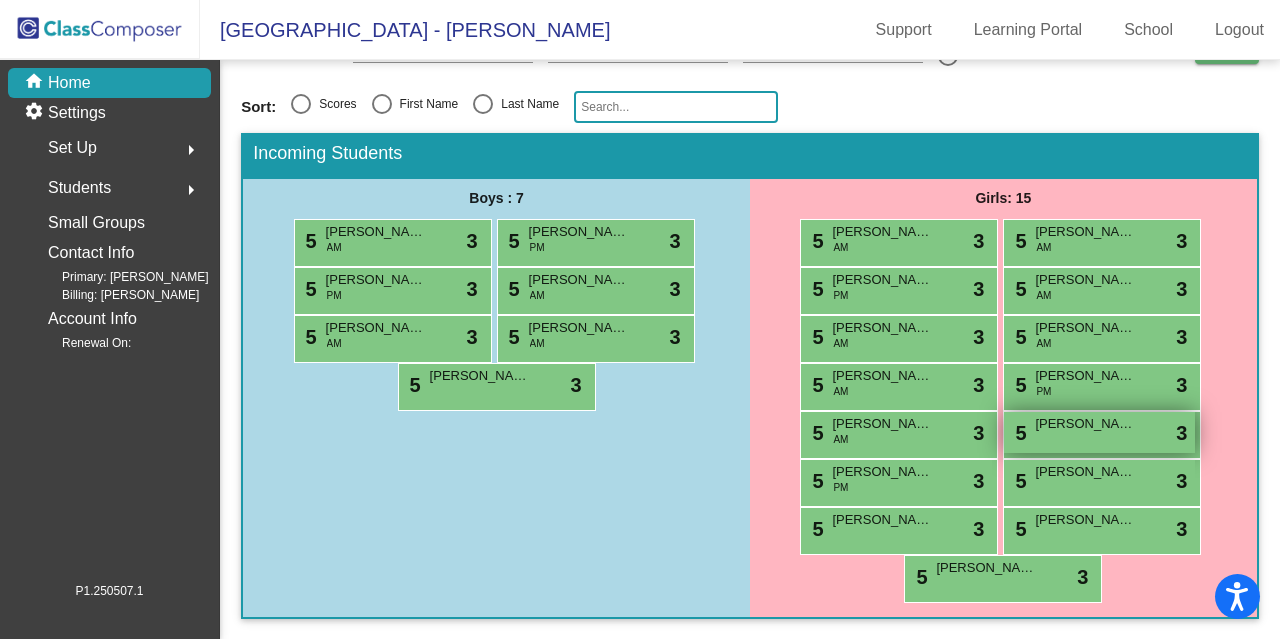 click on "5 [PERSON_NAME]  lock do_not_disturb_alt 3" at bounding box center [1099, 432] 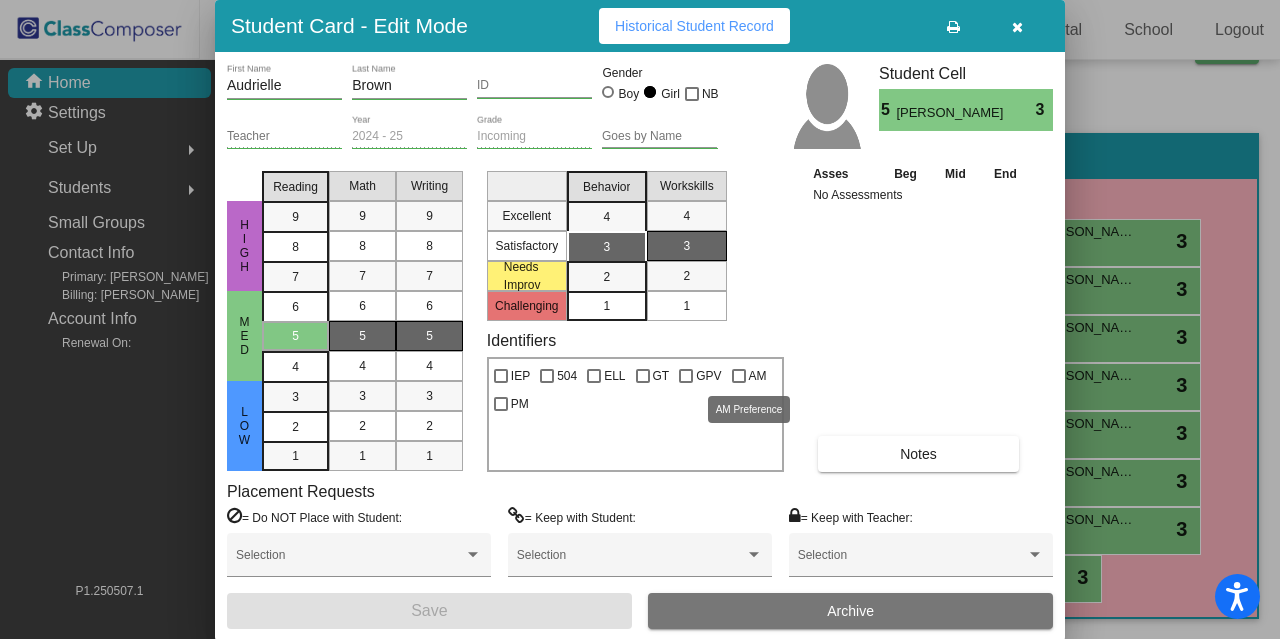 click at bounding box center [739, 376] 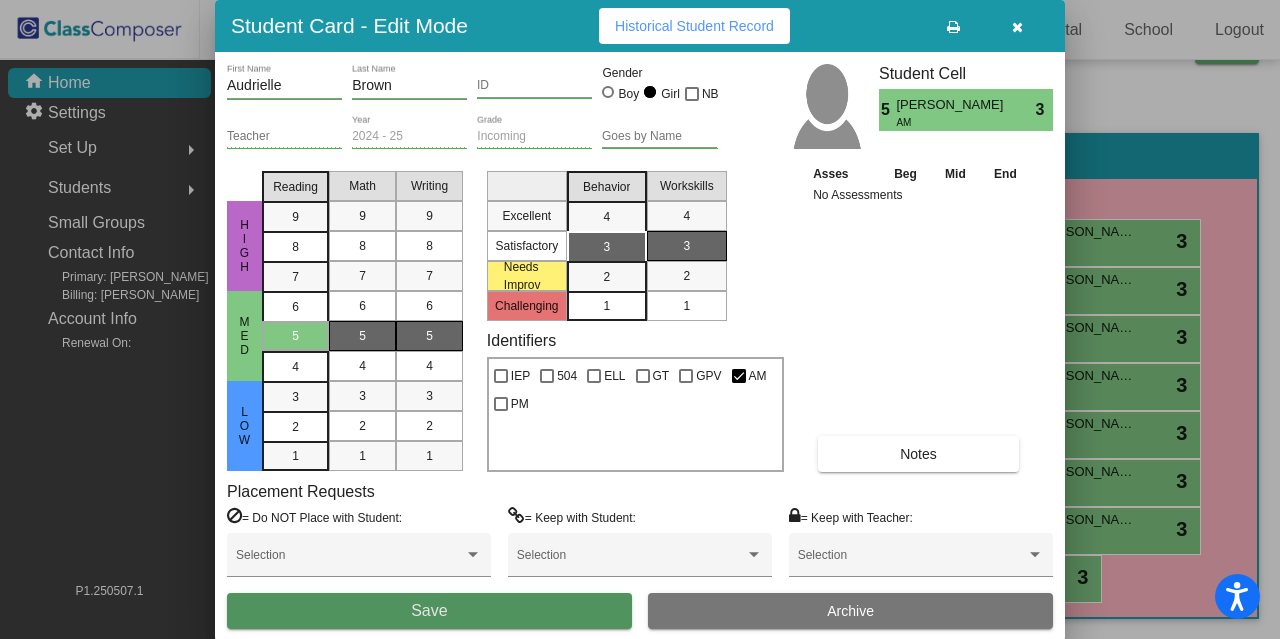 click on "Save" at bounding box center (429, 610) 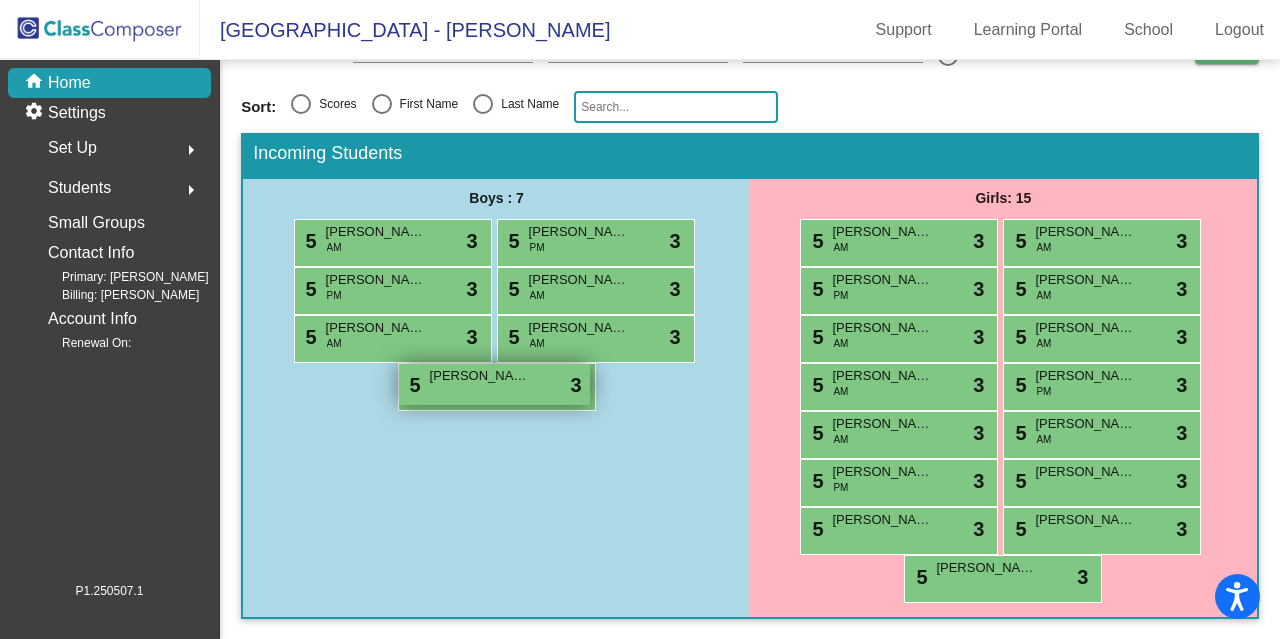 click on "5 [PERSON_NAME] So lock do_not_disturb_alt 3" at bounding box center [494, 384] 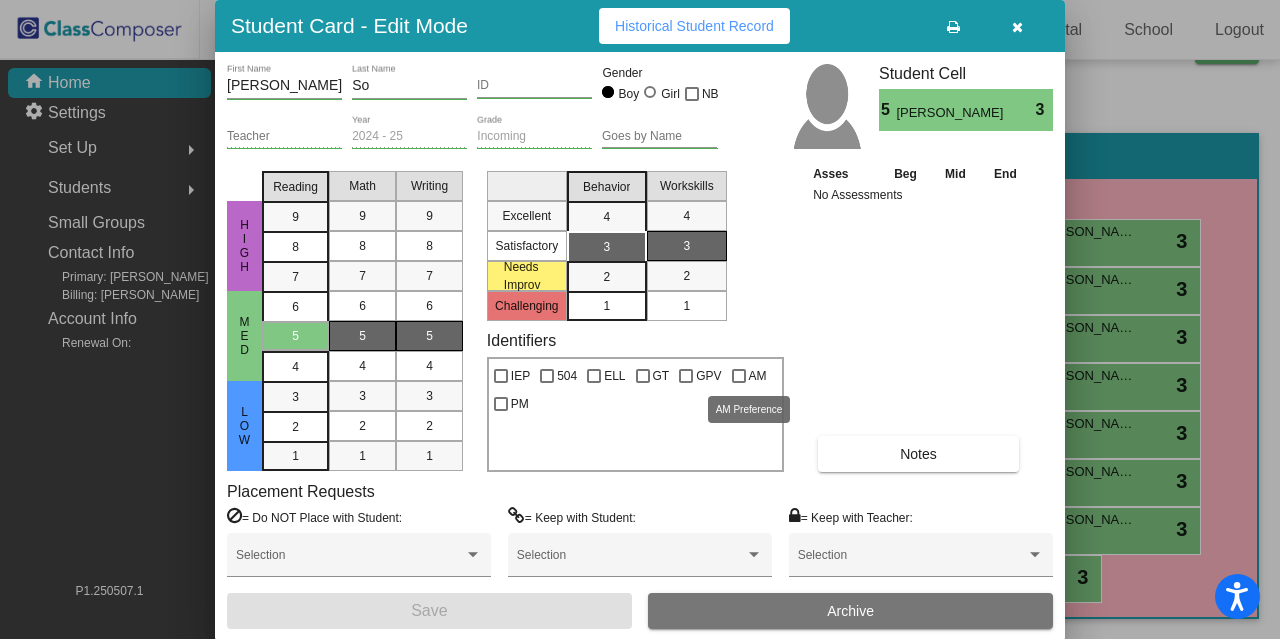 click at bounding box center (739, 376) 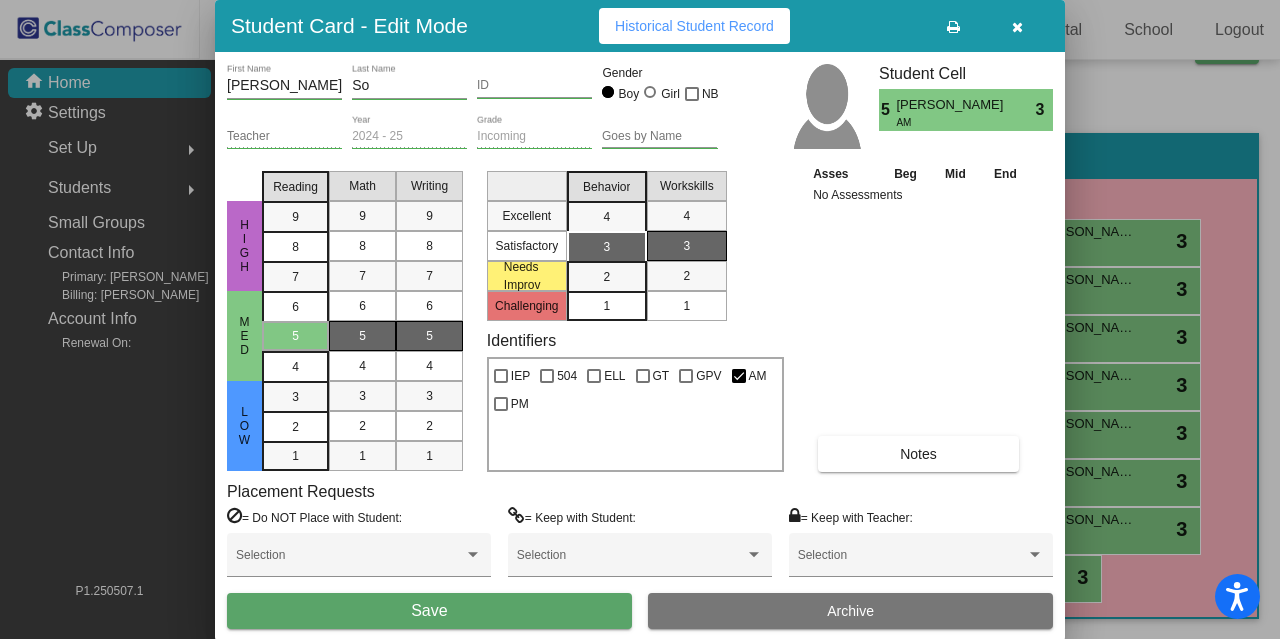 click on "Save" at bounding box center [429, 611] 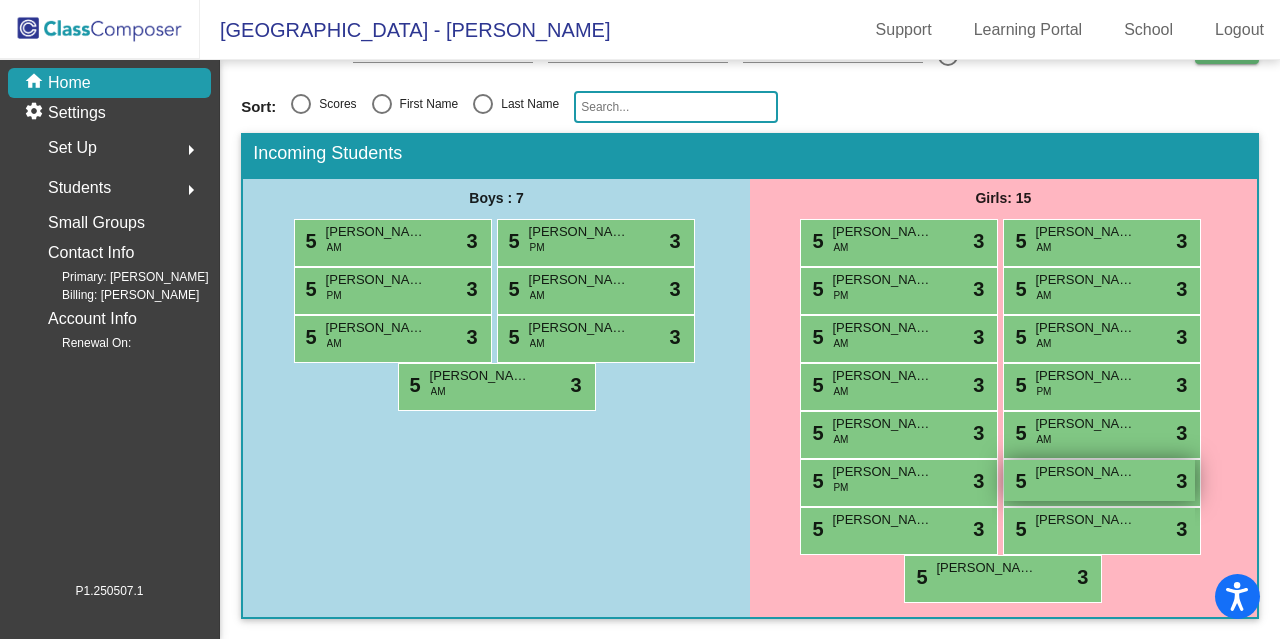 click on "5 [PERSON_NAME] lock do_not_disturb_alt 3" at bounding box center [1099, 480] 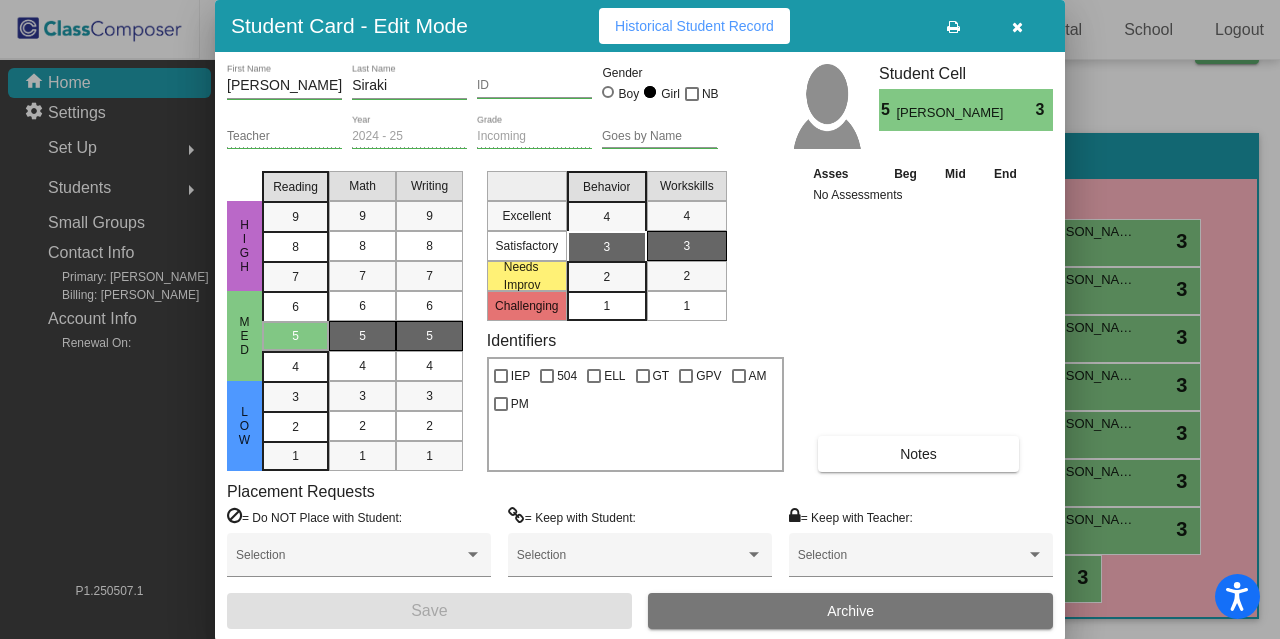 click on "AM" at bounding box center [749, 373] 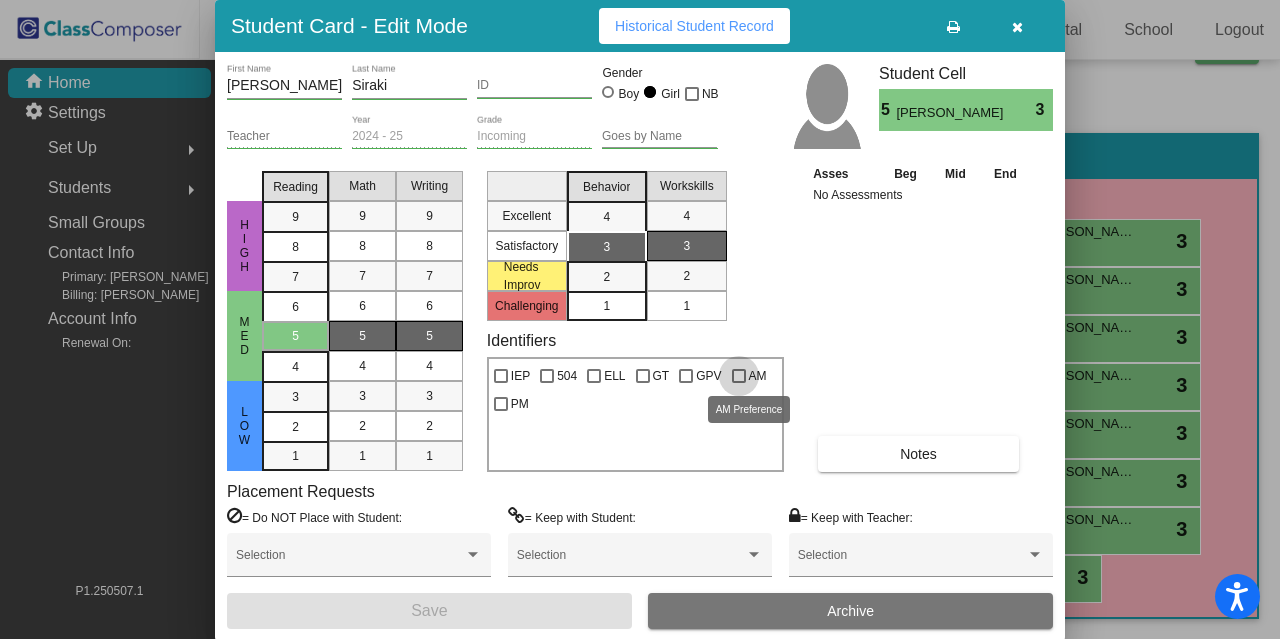 click at bounding box center [739, 376] 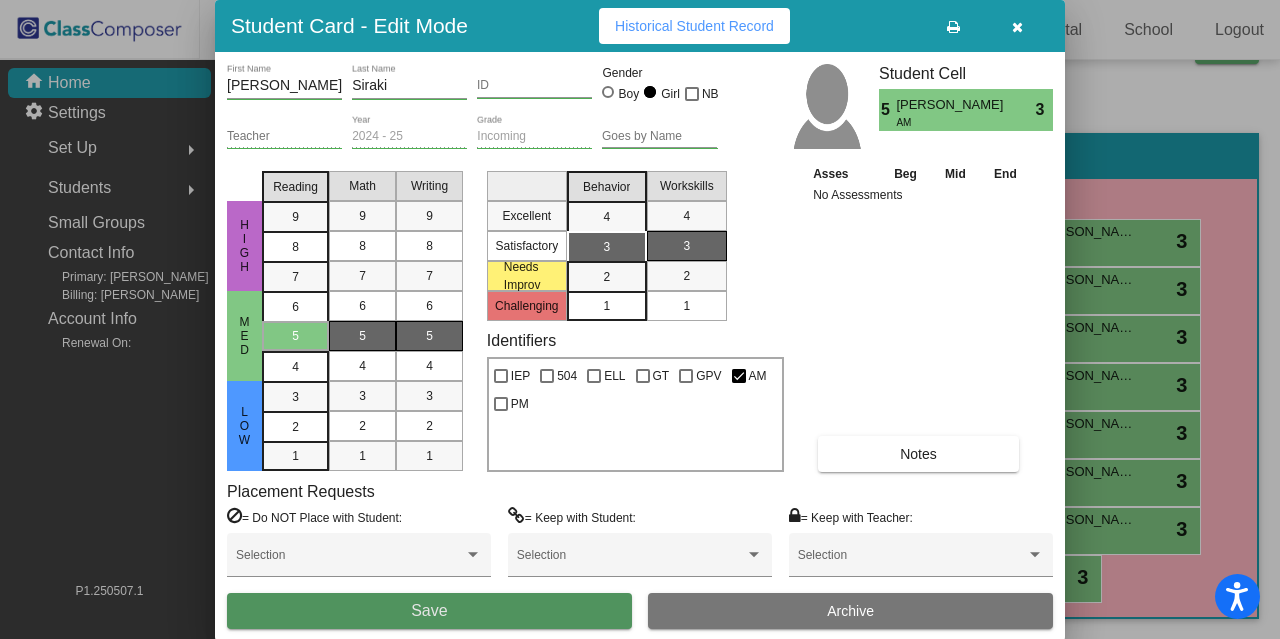 click on "Save" at bounding box center [429, 611] 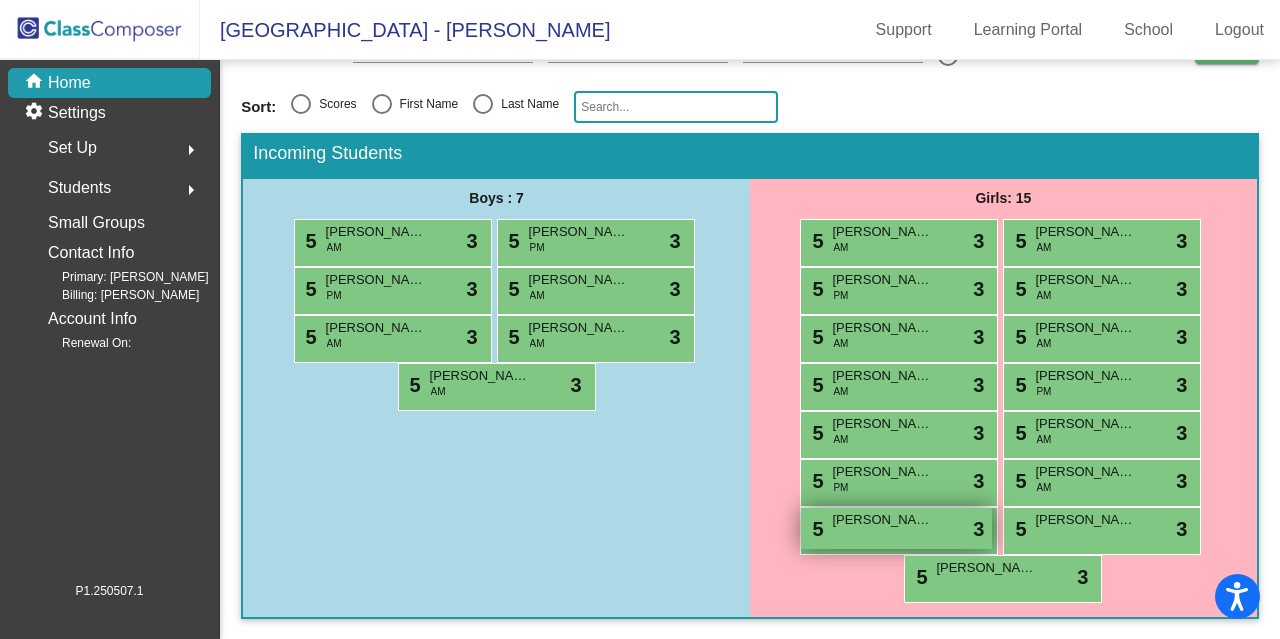 click on "5 [PERSON_NAME] lock do_not_disturb_alt 3" at bounding box center (896, 528) 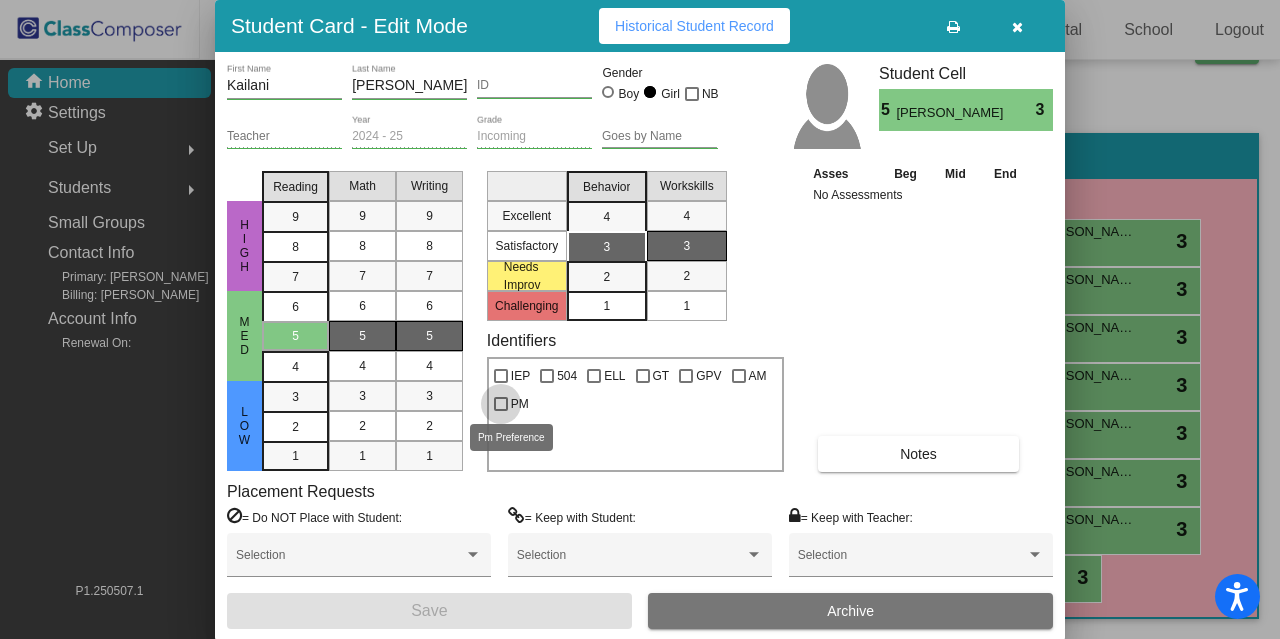 click at bounding box center [501, 404] 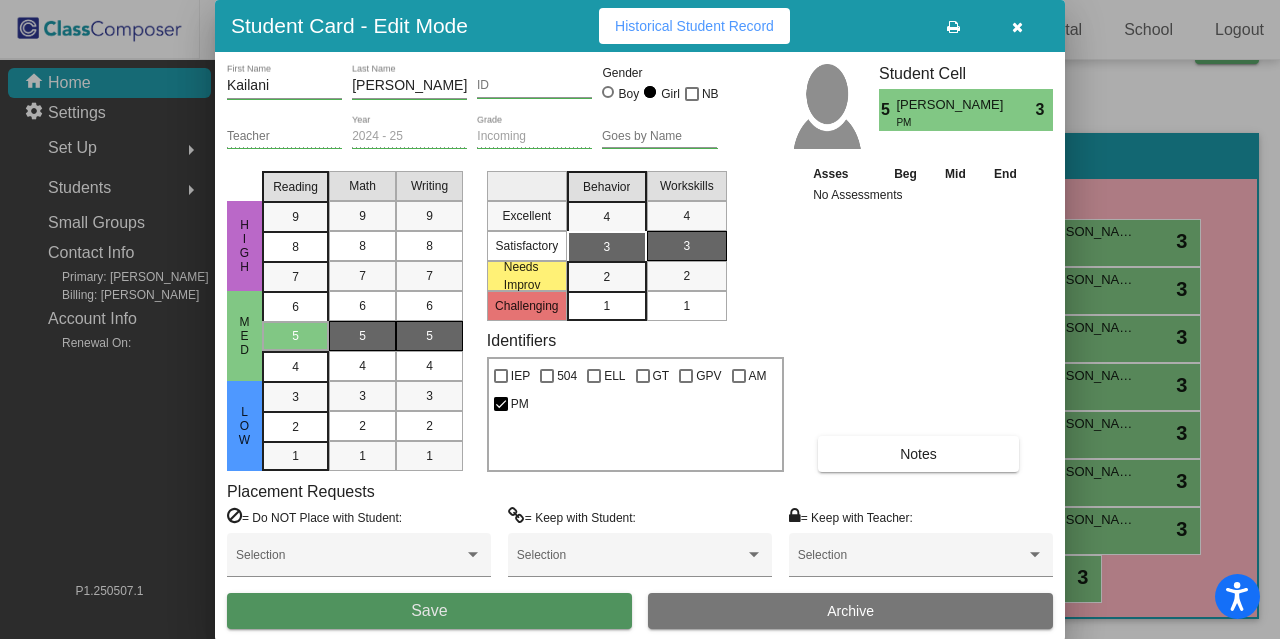 click on "Save" at bounding box center (429, 611) 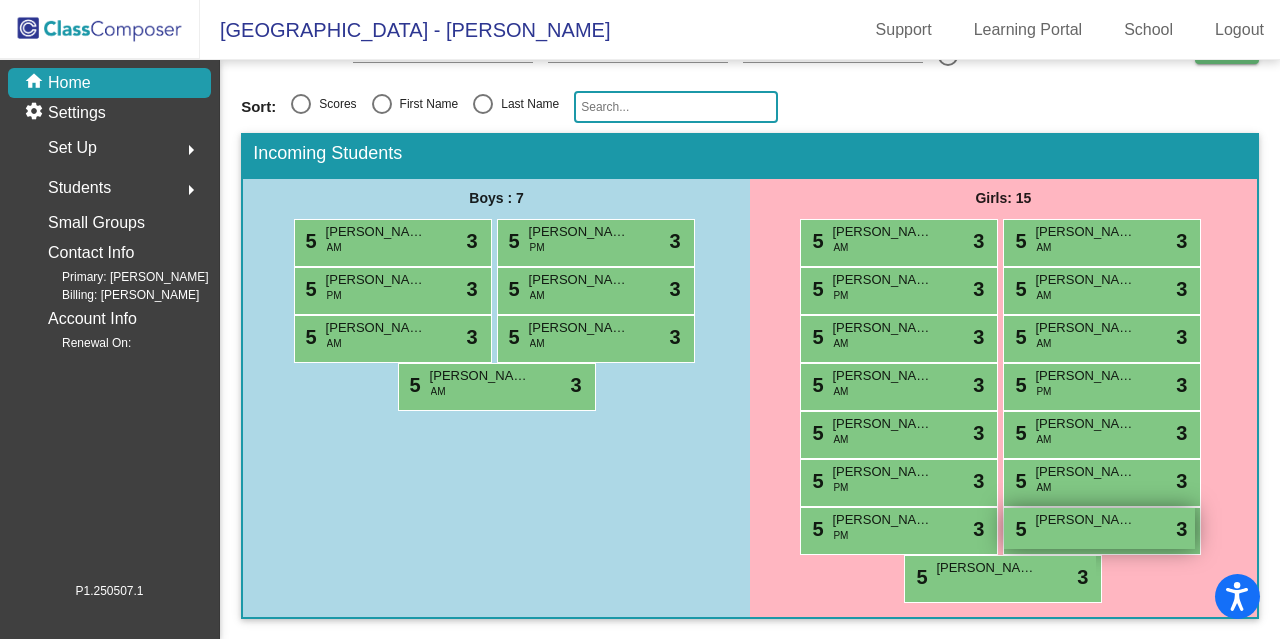 click on "5 [PERSON_NAME] lock do_not_disturb_alt 3" at bounding box center (1099, 528) 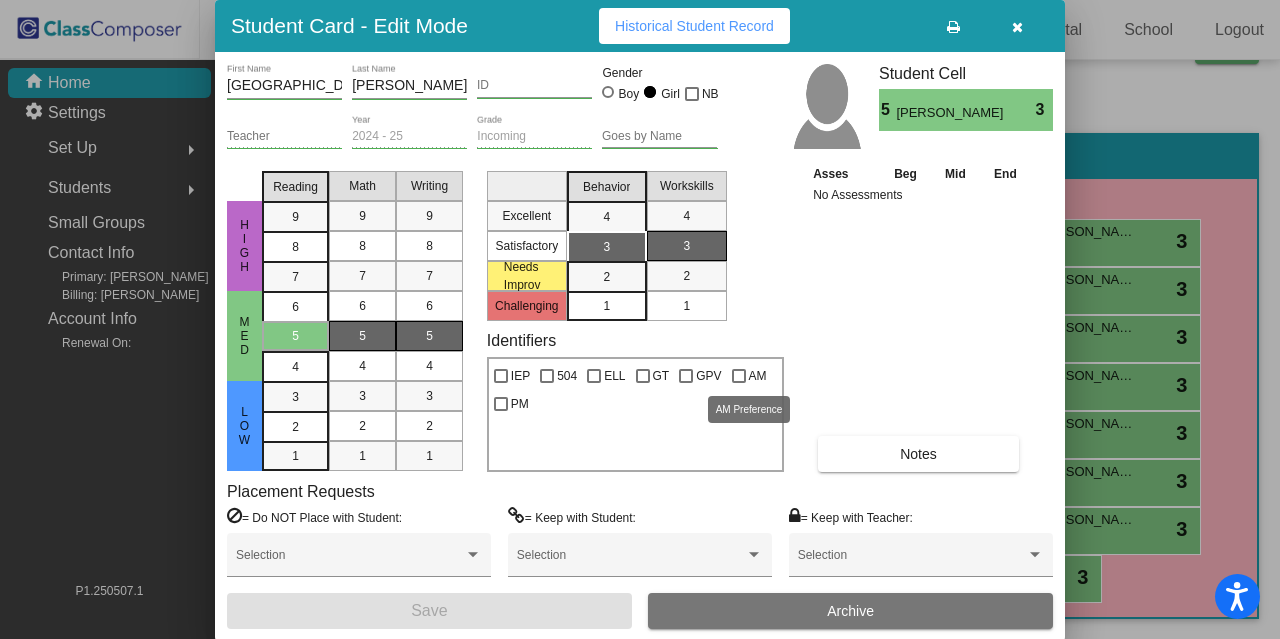 click at bounding box center (739, 376) 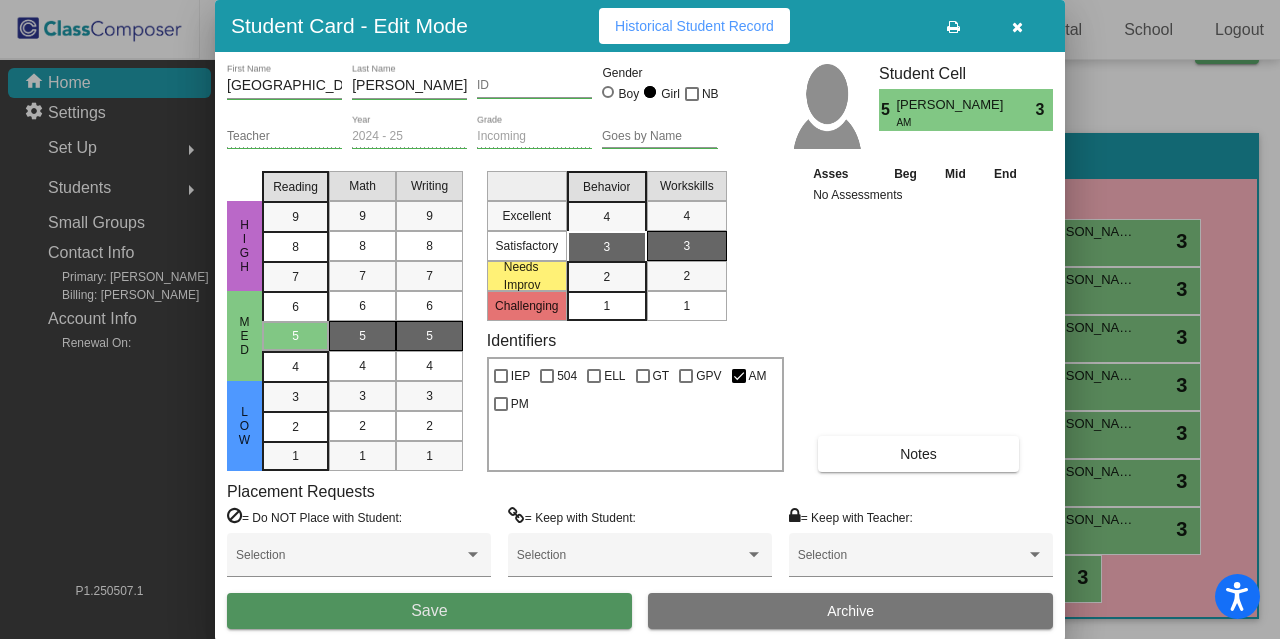 click on "Save" at bounding box center [429, 611] 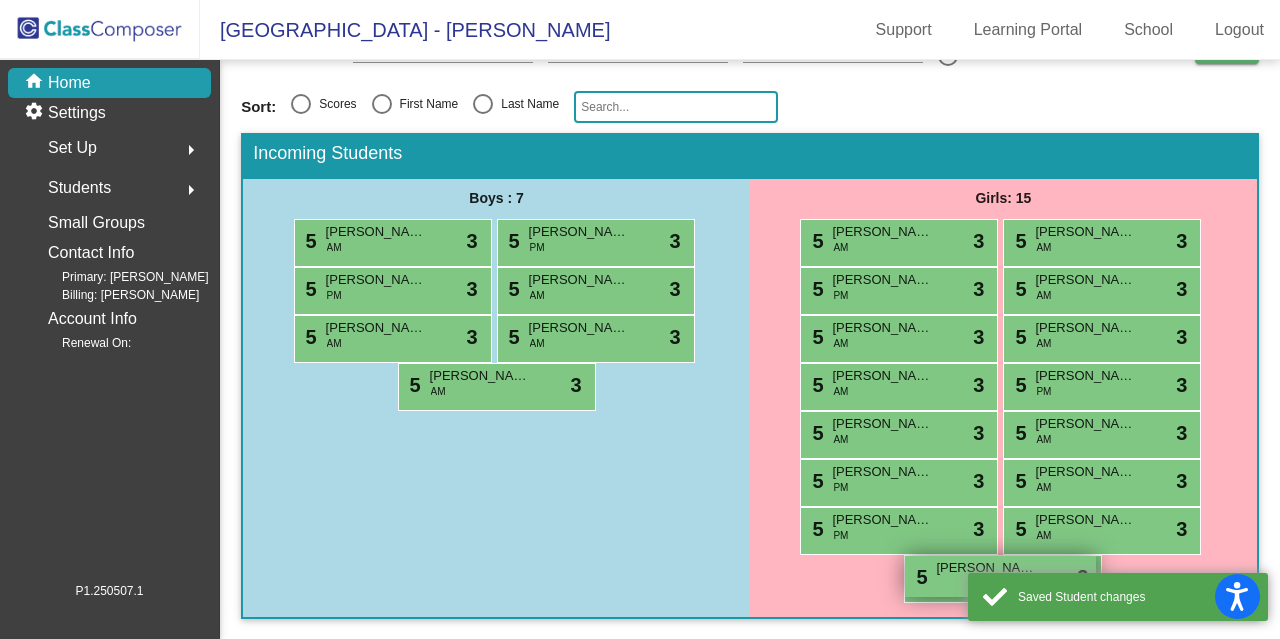 click on "5 [PERSON_NAME] lock do_not_disturb_alt 3" at bounding box center (1000, 576) 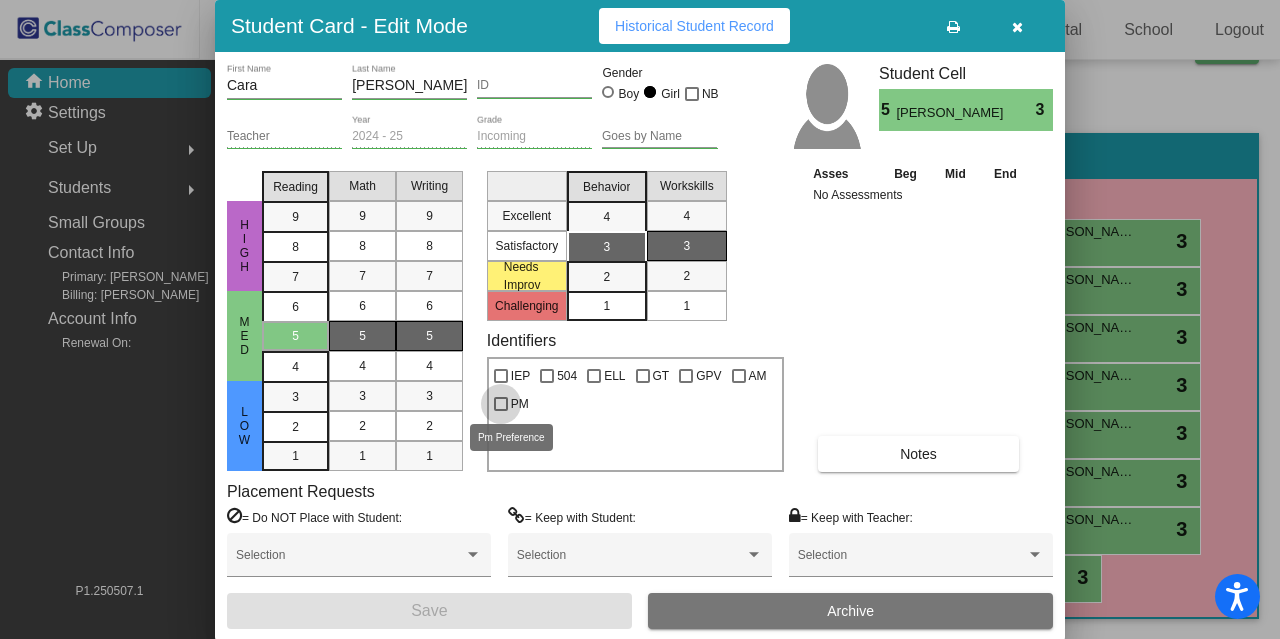 click on "PM" at bounding box center (511, 404) 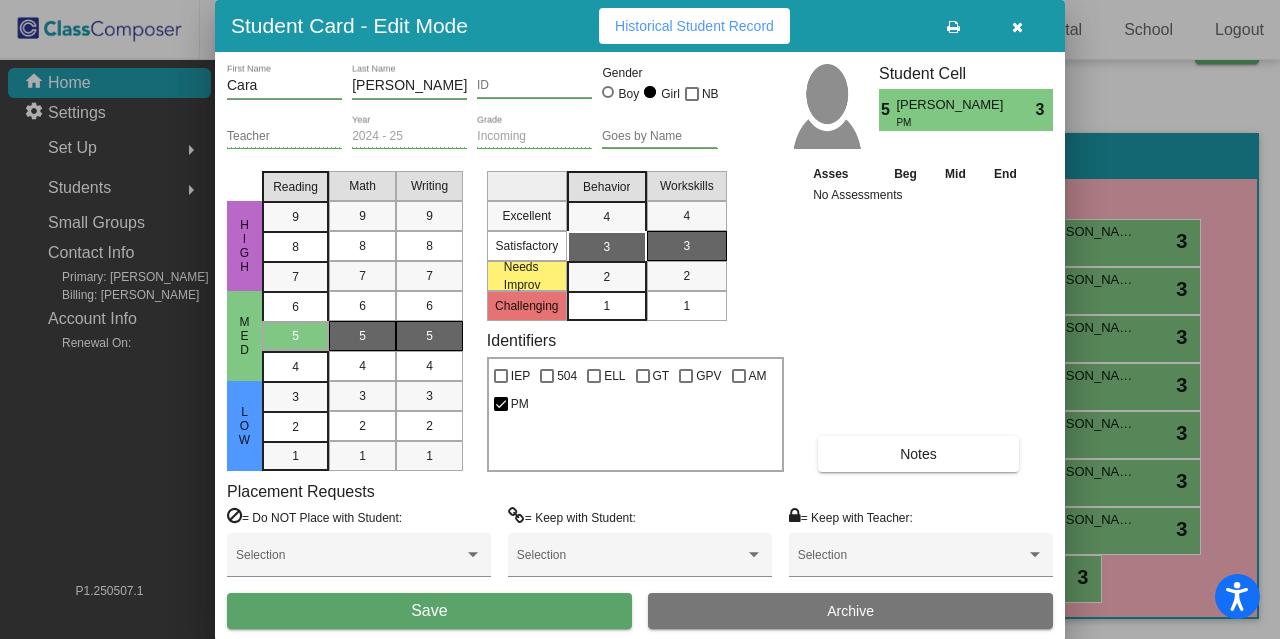 click on "Save" at bounding box center [429, 611] 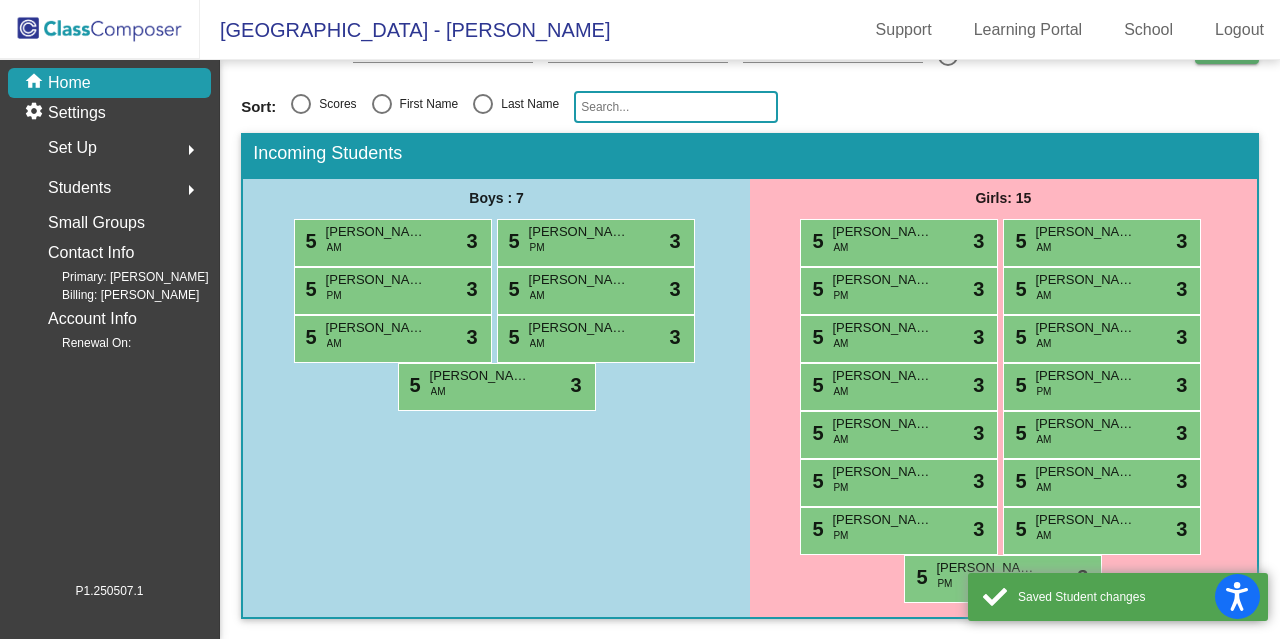 scroll, scrollTop: 0, scrollLeft: 0, axis: both 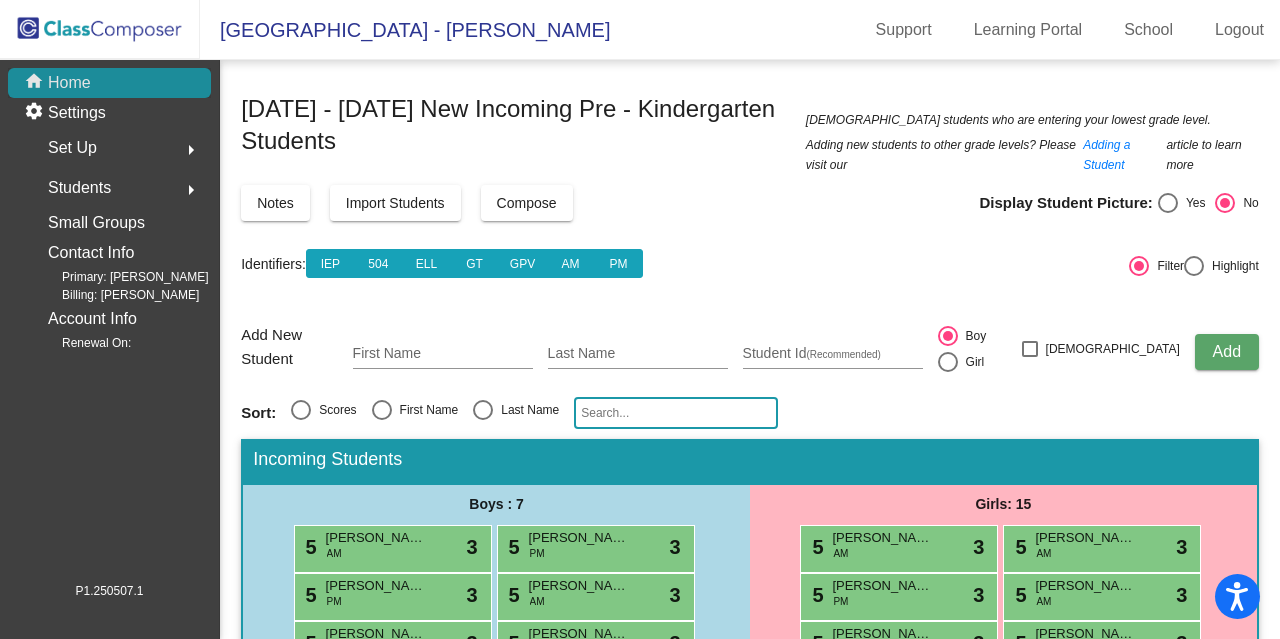 click on "home Home" 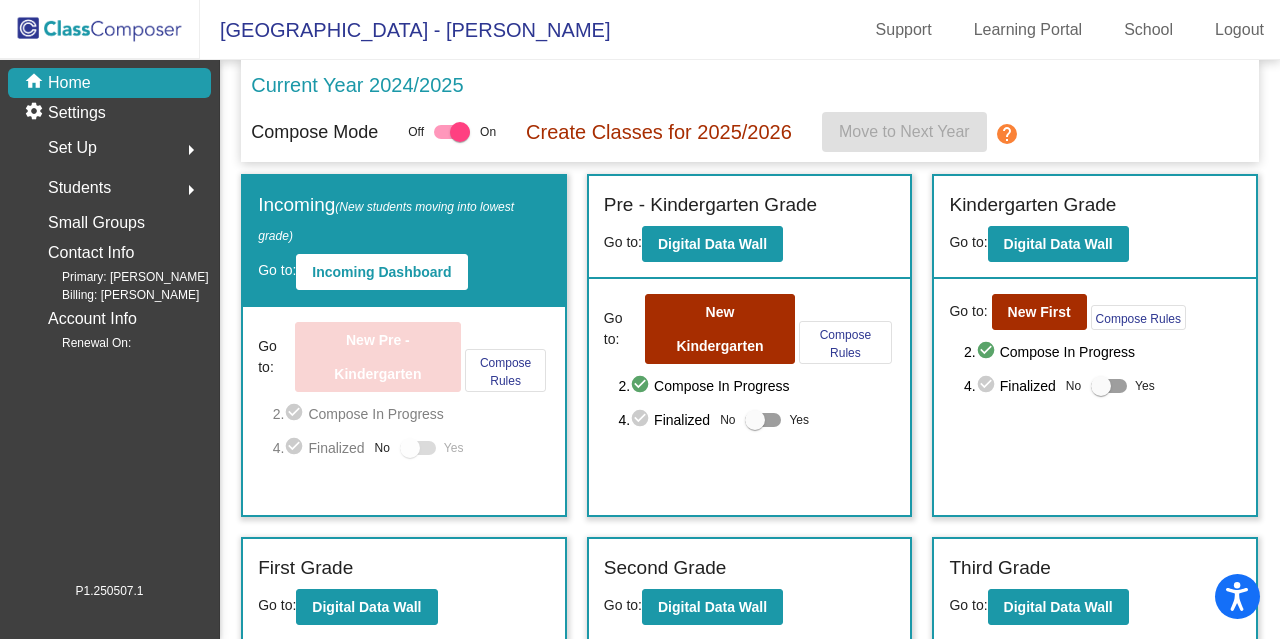 click on "Go to:  New Kindergarten  Compose Rules" 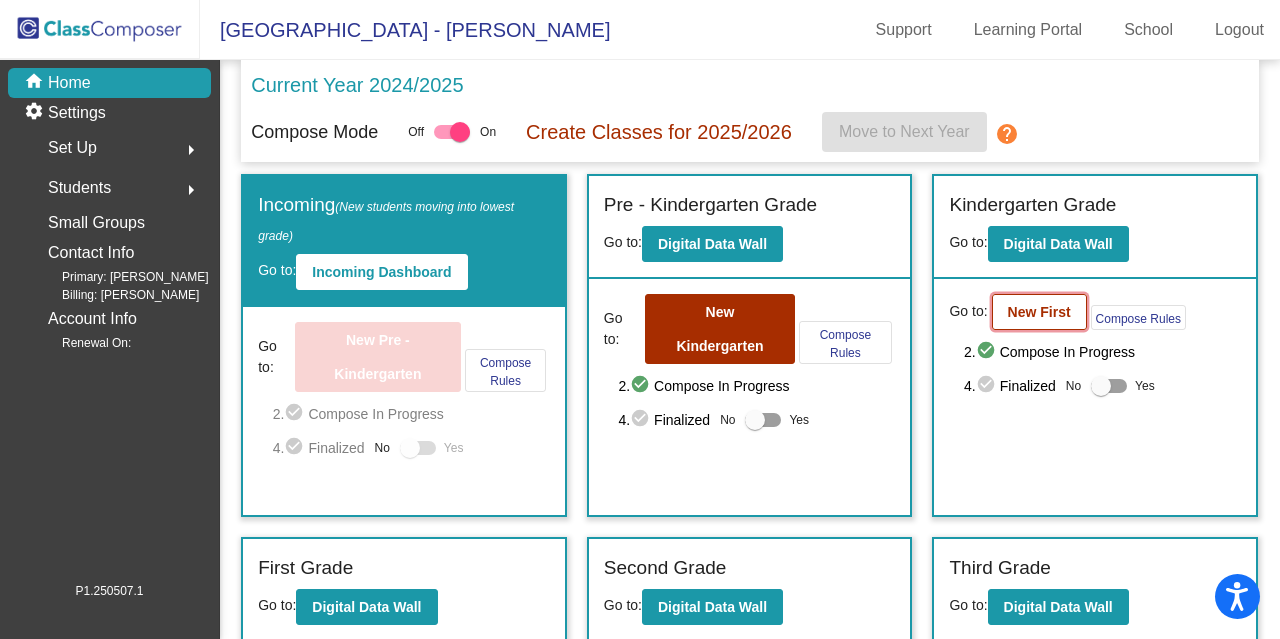 click on "New First" 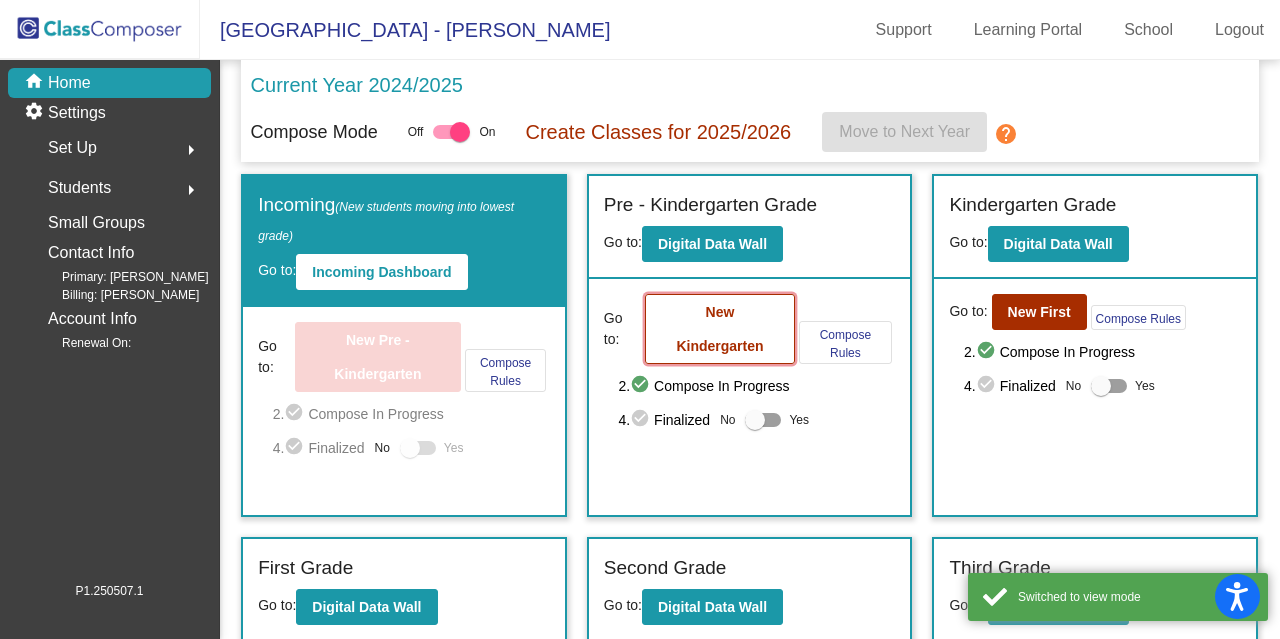 click on "New Kindergarten" 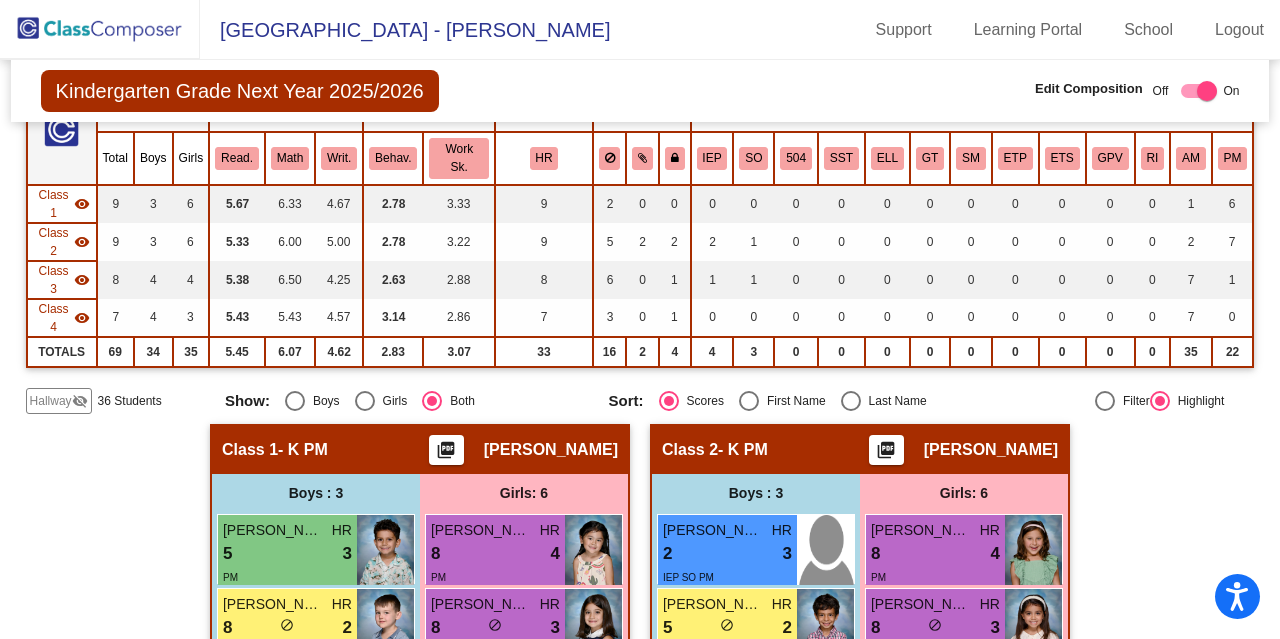 scroll, scrollTop: 211, scrollLeft: 0, axis: vertical 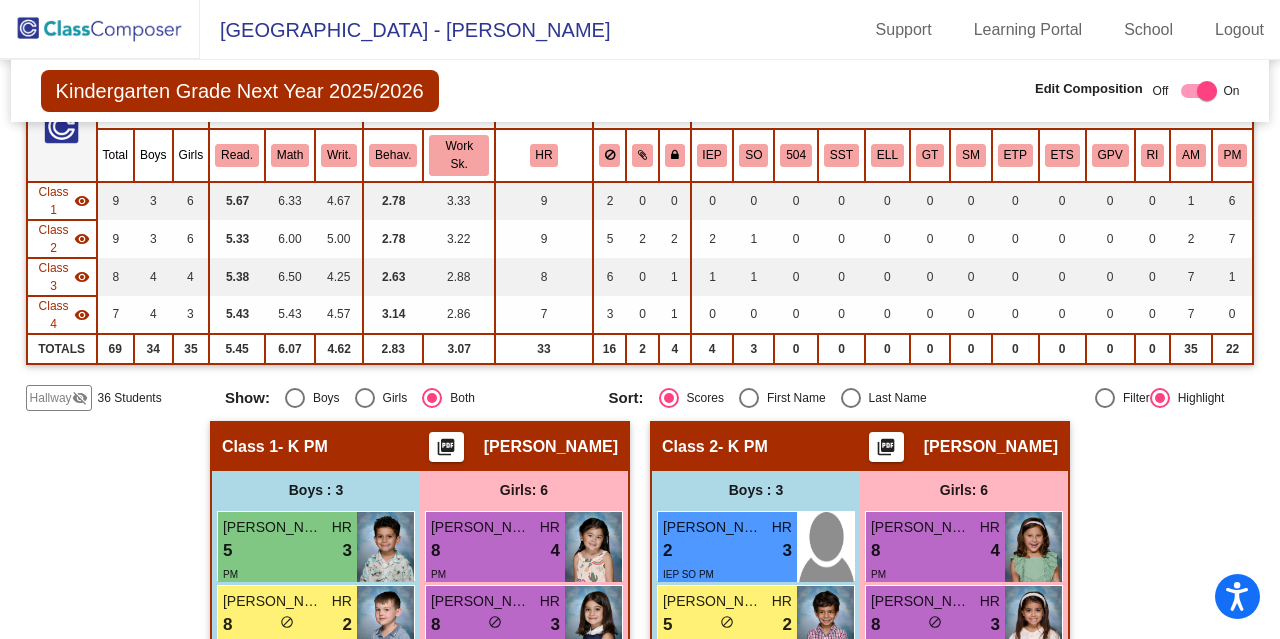 click on "Display Scores for Years:   [DATE] - [DATE]   [DATE] - [DATE]  Grade/Archive Students in Table View   Download   New Small Group   Saved Small Group   Compose   Start Over   Submit Classes  Compose has been submitted  Check for Incomplete Scores  View Compose Rules   View Placement Violations  Notes   Download Class List   Import Students   Grade/Archive Students in Table View   New Small Group   Saved Small Group  Display Scores for Years:   [DATE] - [DATE]   [DATE] - [DATE] Display Assessments: Display Student Picture:    Yes     No  Students Academics Life Skills  Last Teacher  Placement  Identified  Total Boys Girls  Read.   Math   Writ.   Behav.   Work Sk.   HR   IEP   SO   504   SST   ELL   GT   SM   ETP   ETS   GPV   RI   AM   PM  Hallway  visibility_off  36 20 16                 0   0   0   0   1   1   0   0   0   0   0   0   0   0   0   18   8  Class 1  visibility  9 3 6  5.67   6.33   4.67   2.78   3.33   9   2   0   0   0   0   0   0   0   0   0   0   0   0   0   1   6  Class 2  visibility  9 3 6  5.33  8" 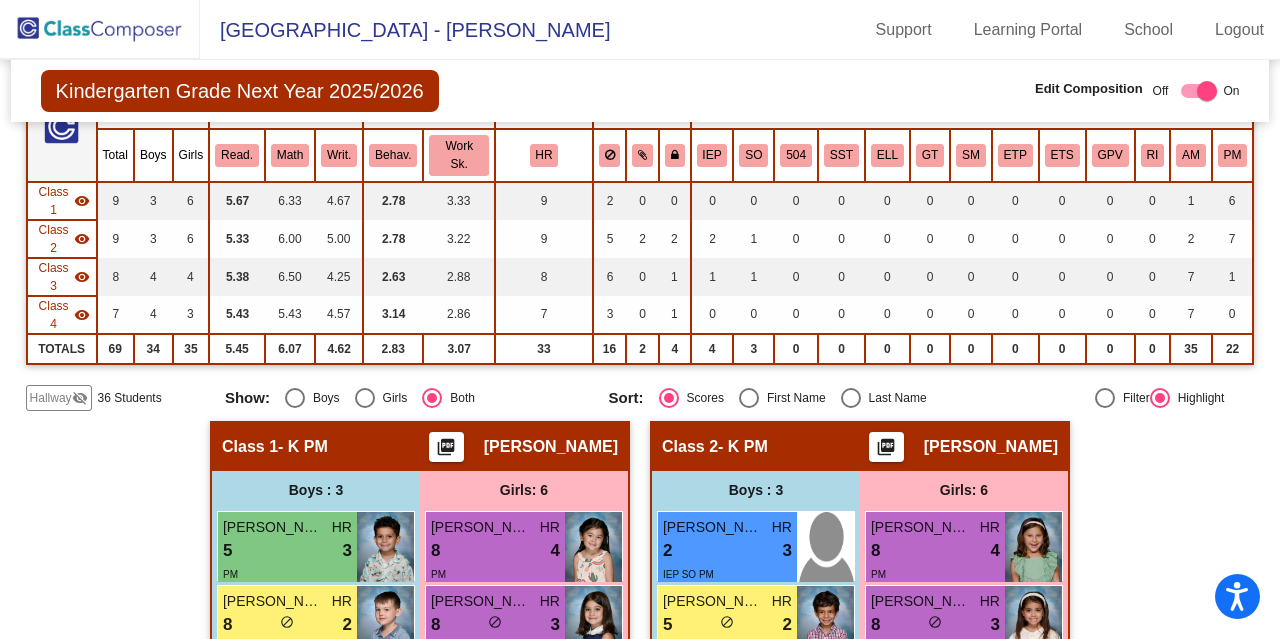 click on "Hallway" 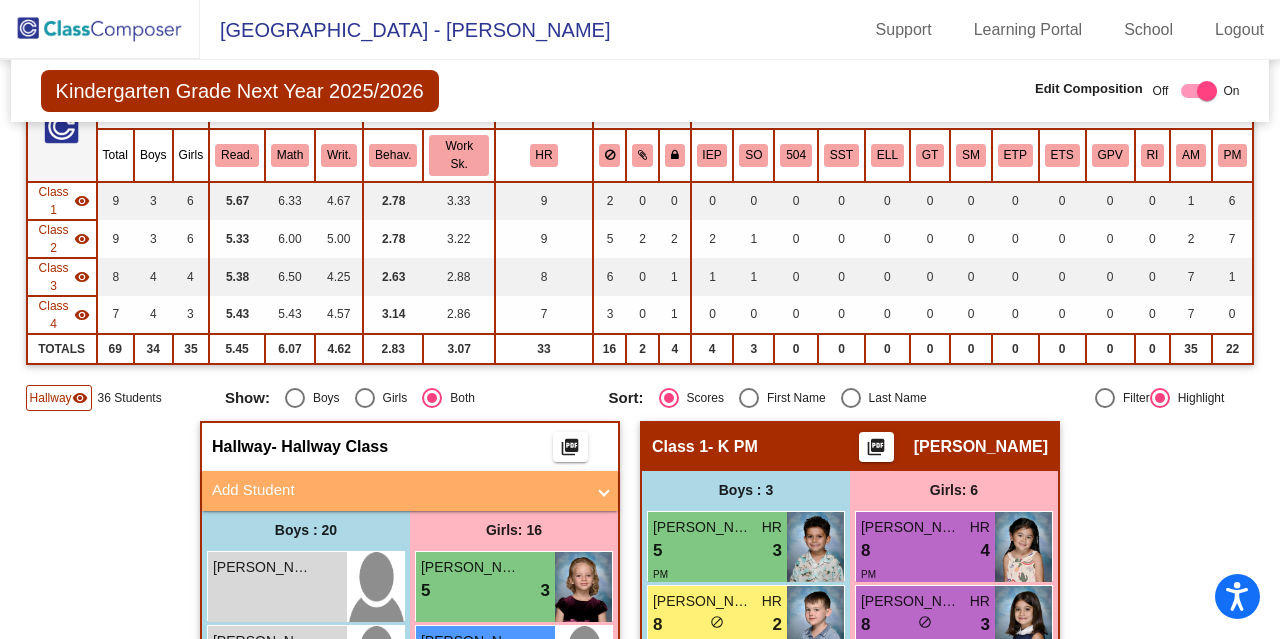click 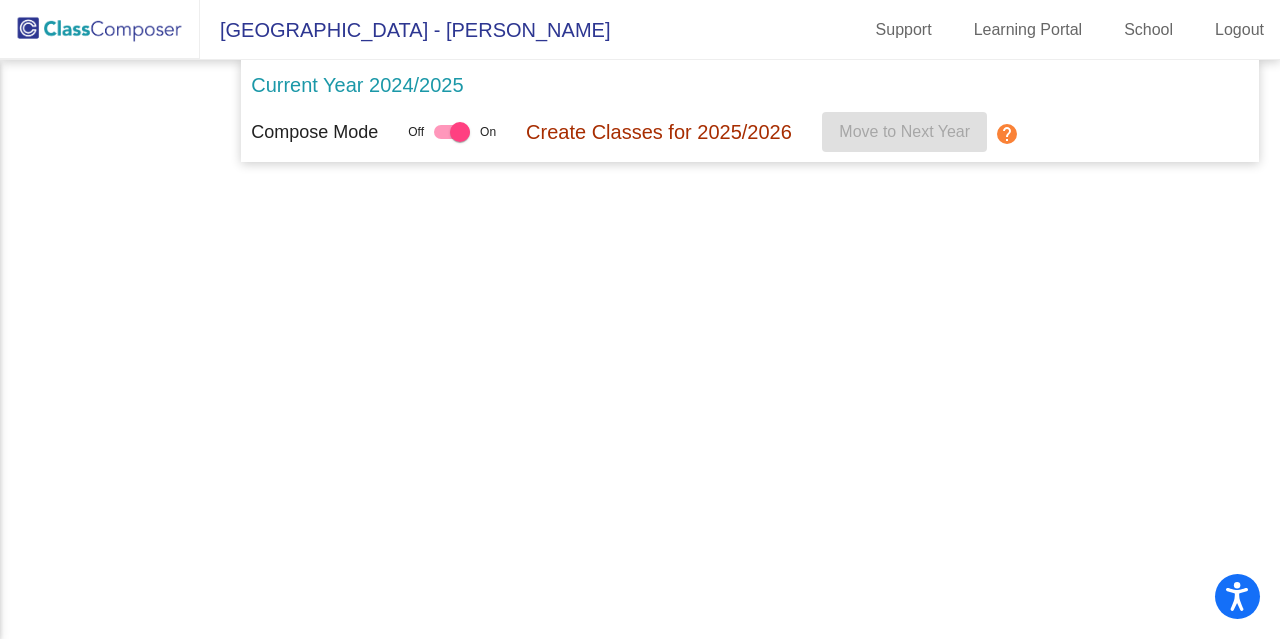 scroll, scrollTop: 0, scrollLeft: 0, axis: both 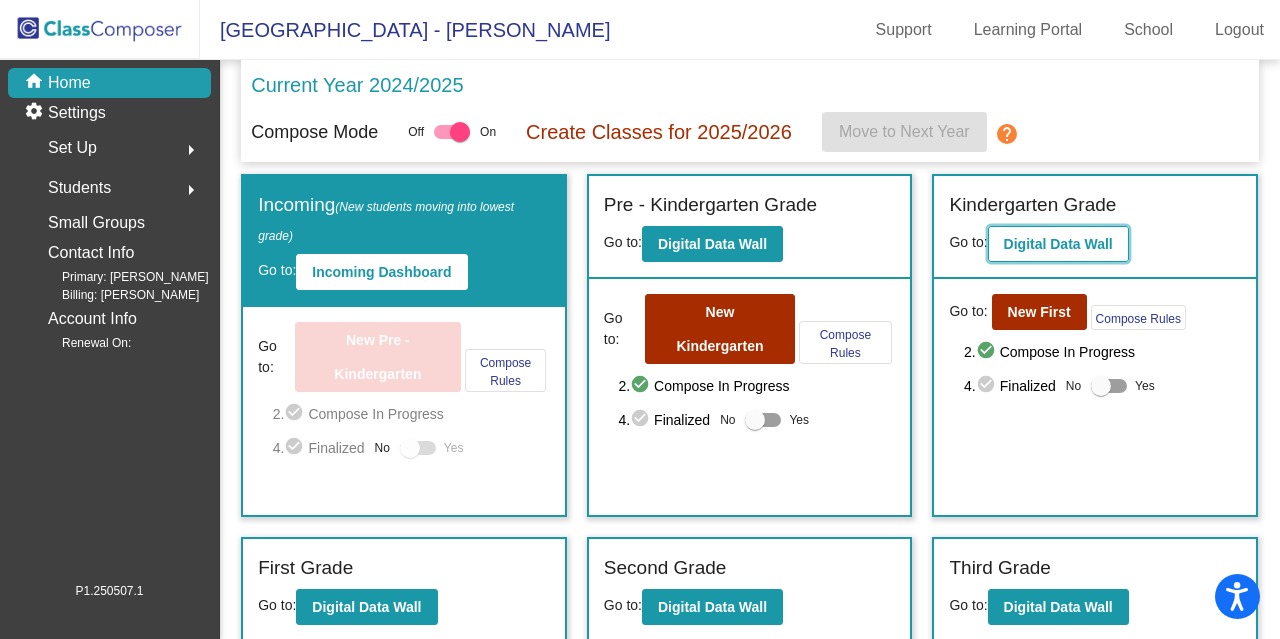 click on "Digital Data Wall" 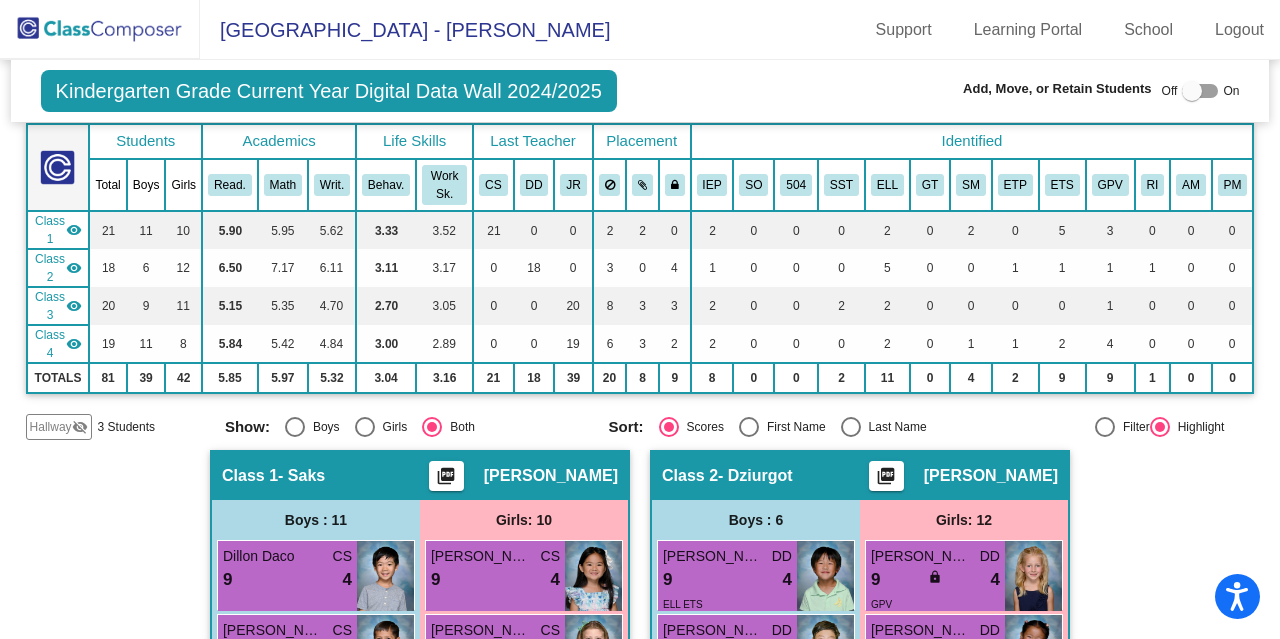 scroll, scrollTop: 188, scrollLeft: 0, axis: vertical 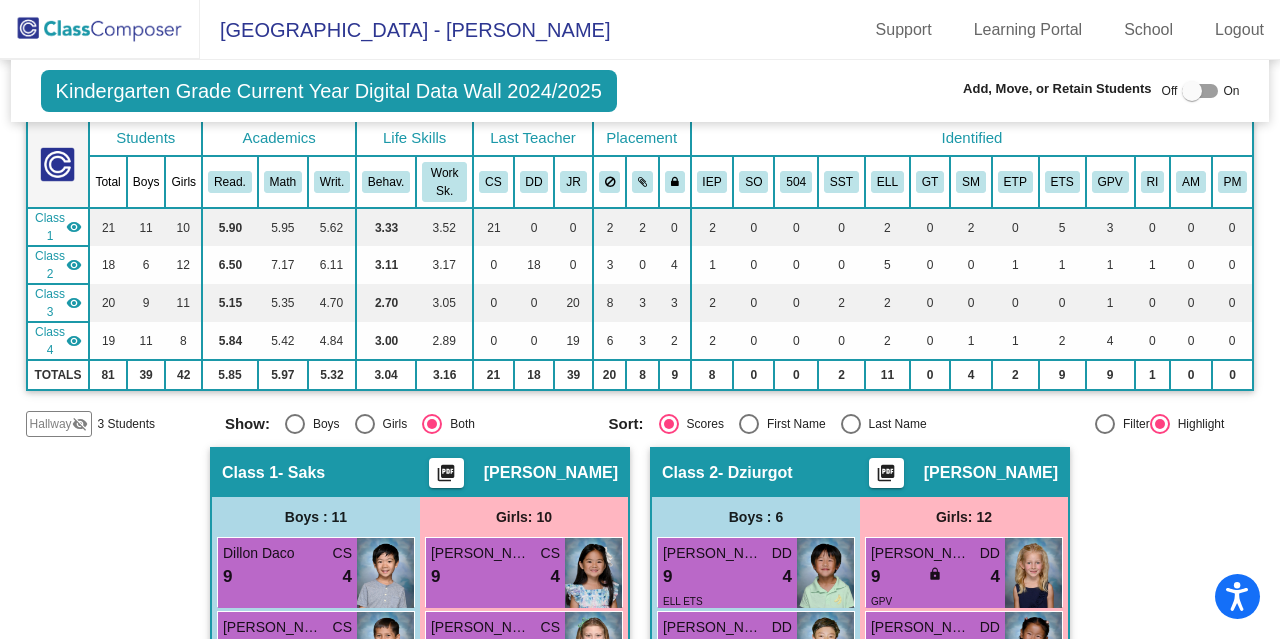 click on "Hallway" 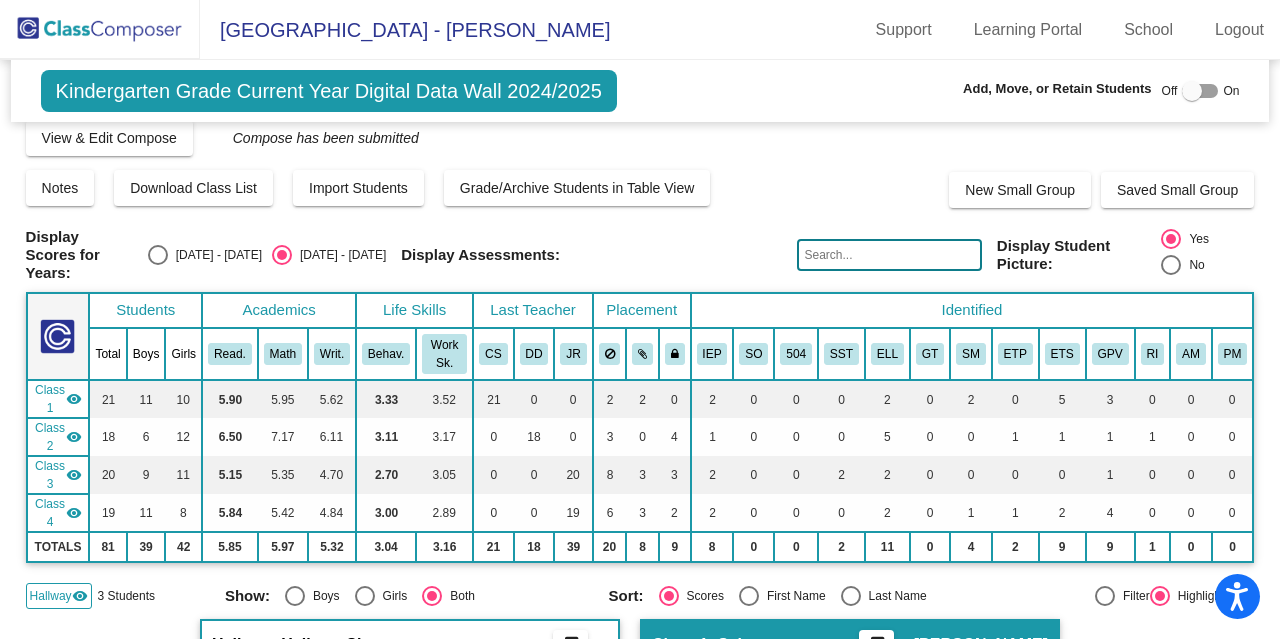 scroll, scrollTop: 0, scrollLeft: 0, axis: both 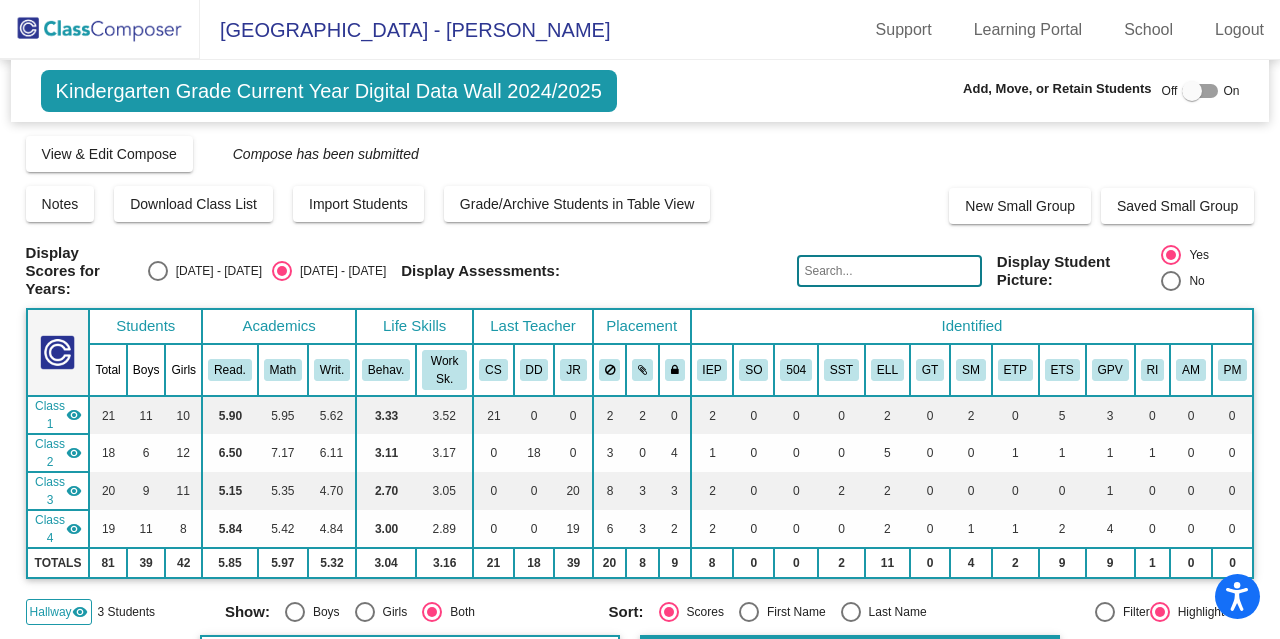 click 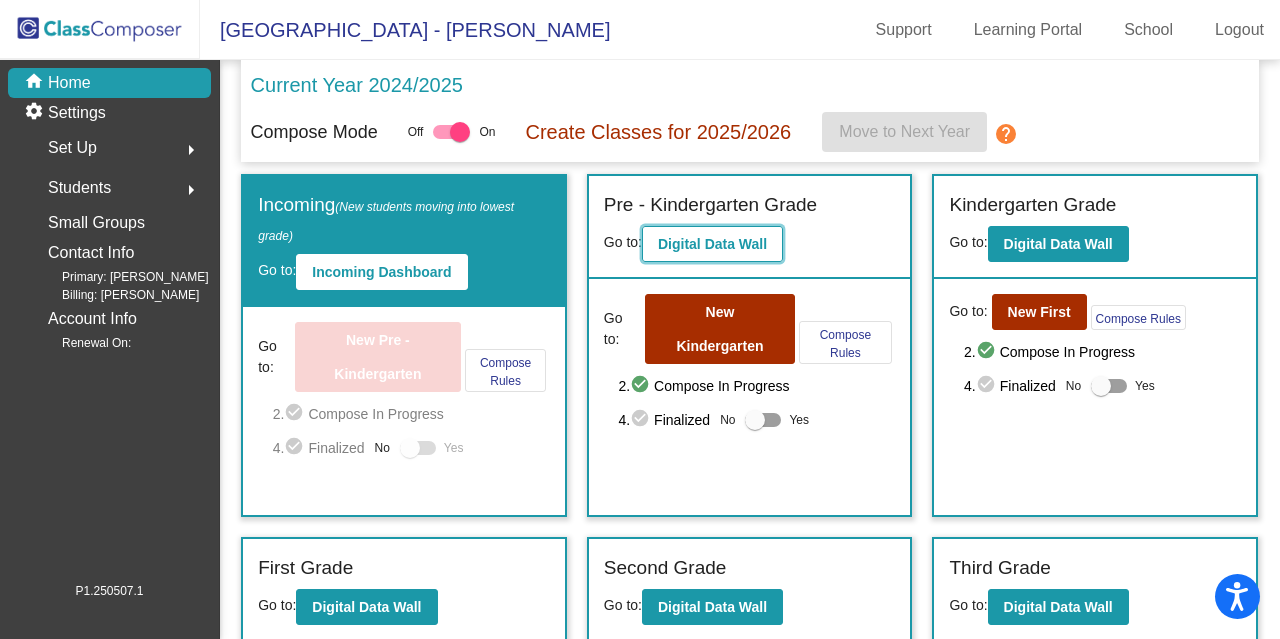 click on "Digital Data Wall" 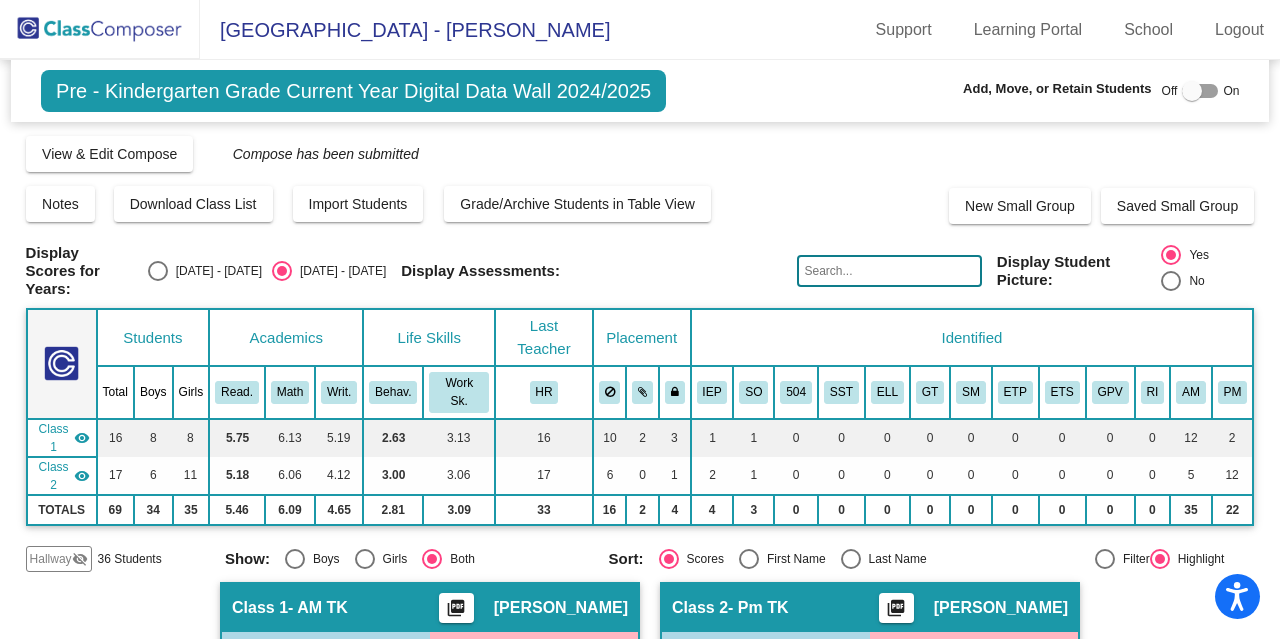 click on "Hallway" 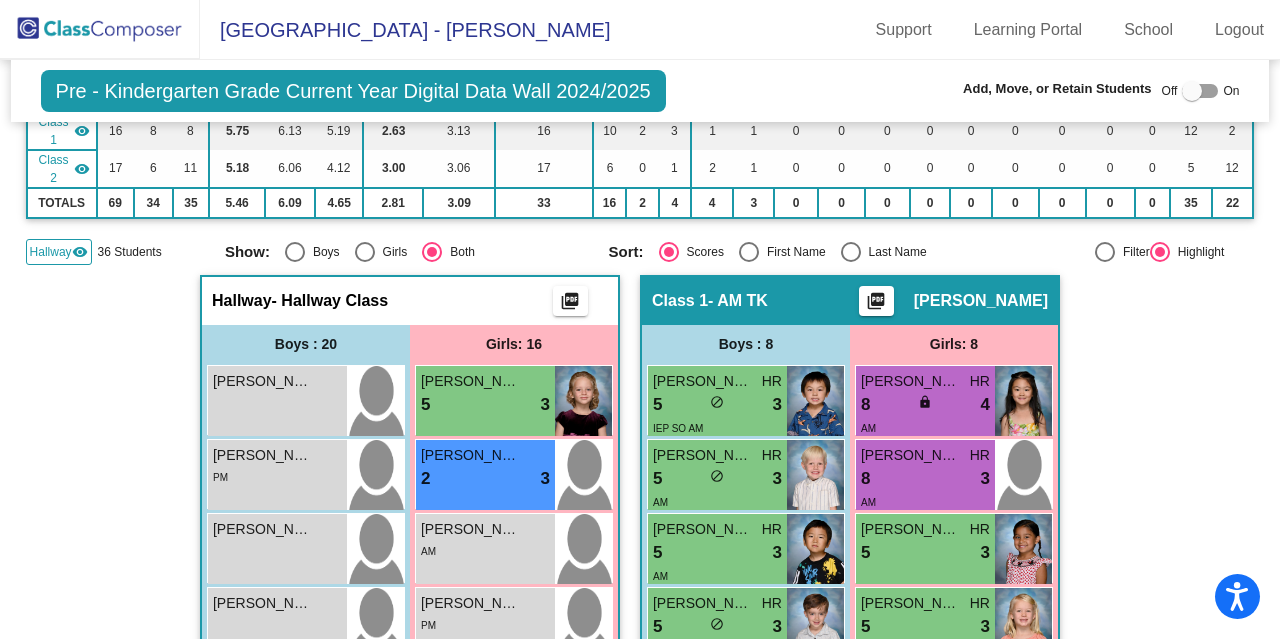 scroll, scrollTop: 310, scrollLeft: 0, axis: vertical 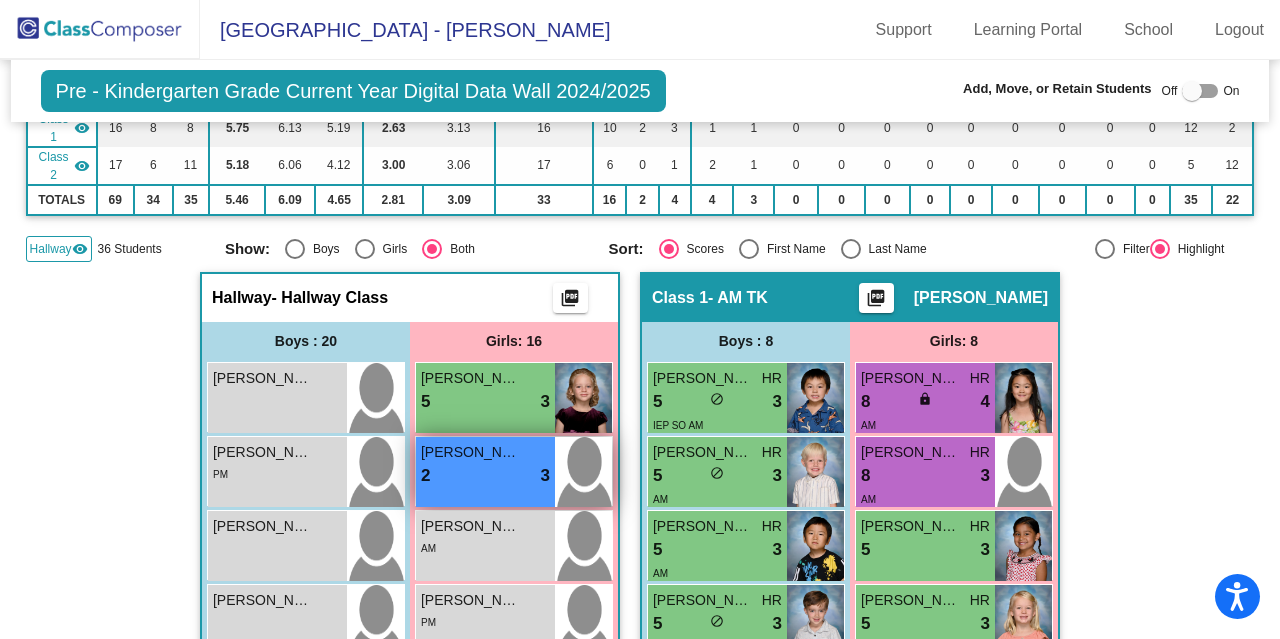 drag, startPoint x: 590, startPoint y: 415, endPoint x: 530, endPoint y: 415, distance: 60 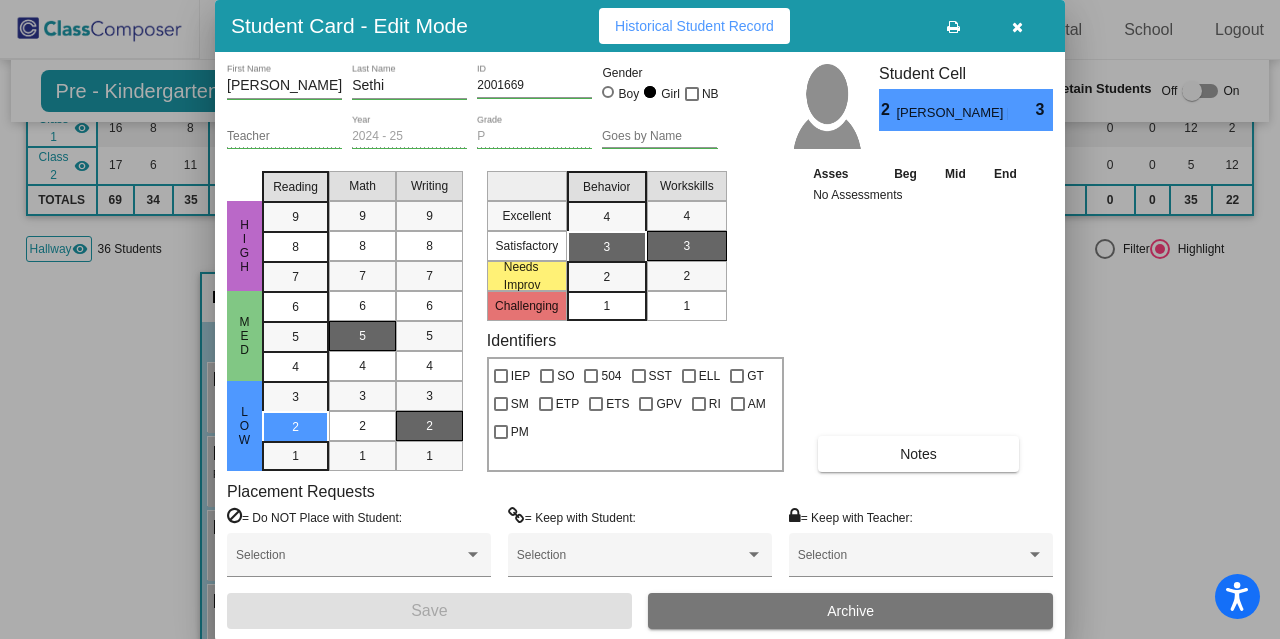click at bounding box center [1017, 27] 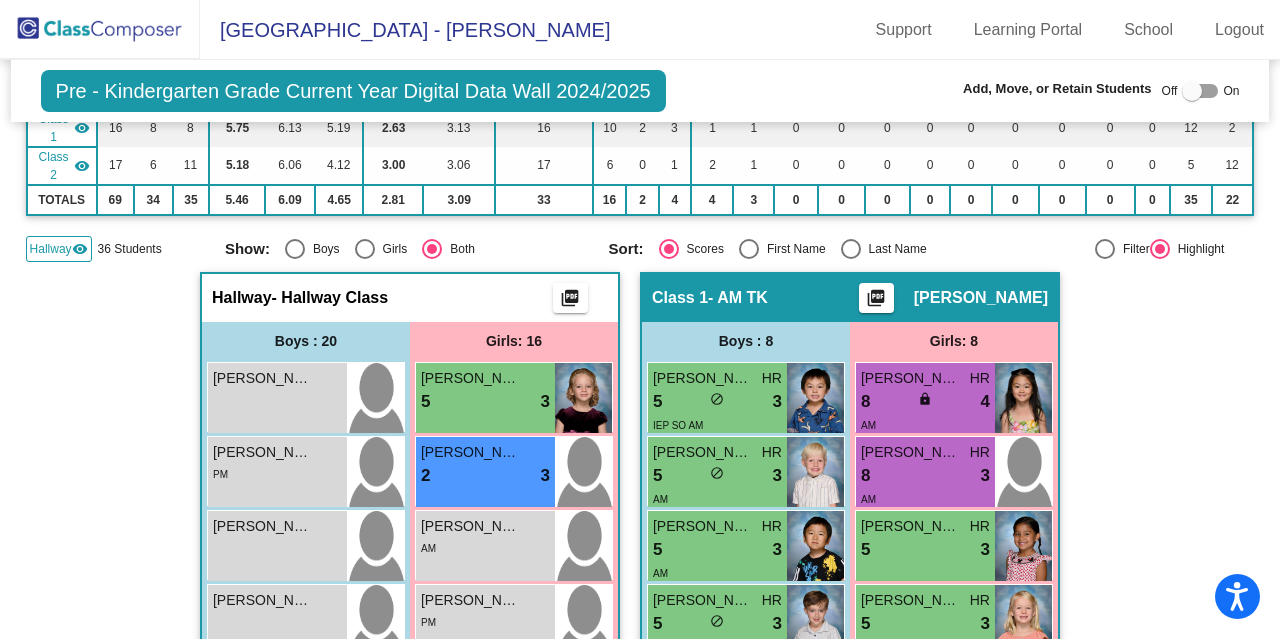 click on "Hallway   visibility" 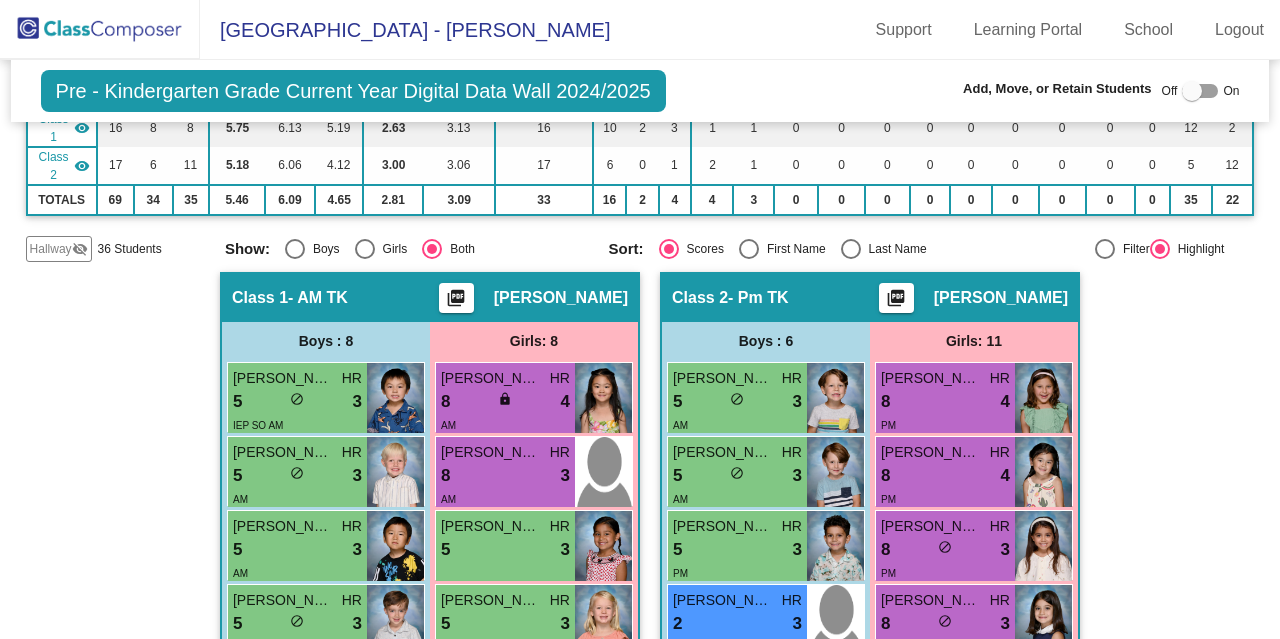 click on "Hallway" 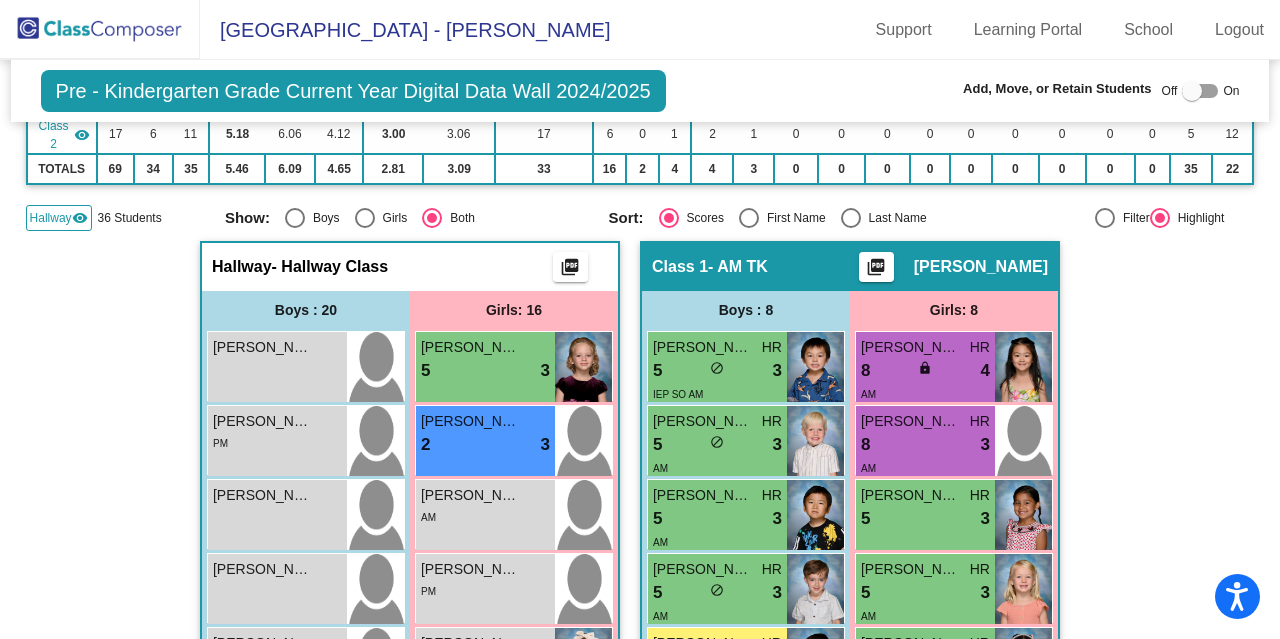 scroll, scrollTop: 358, scrollLeft: 0, axis: vertical 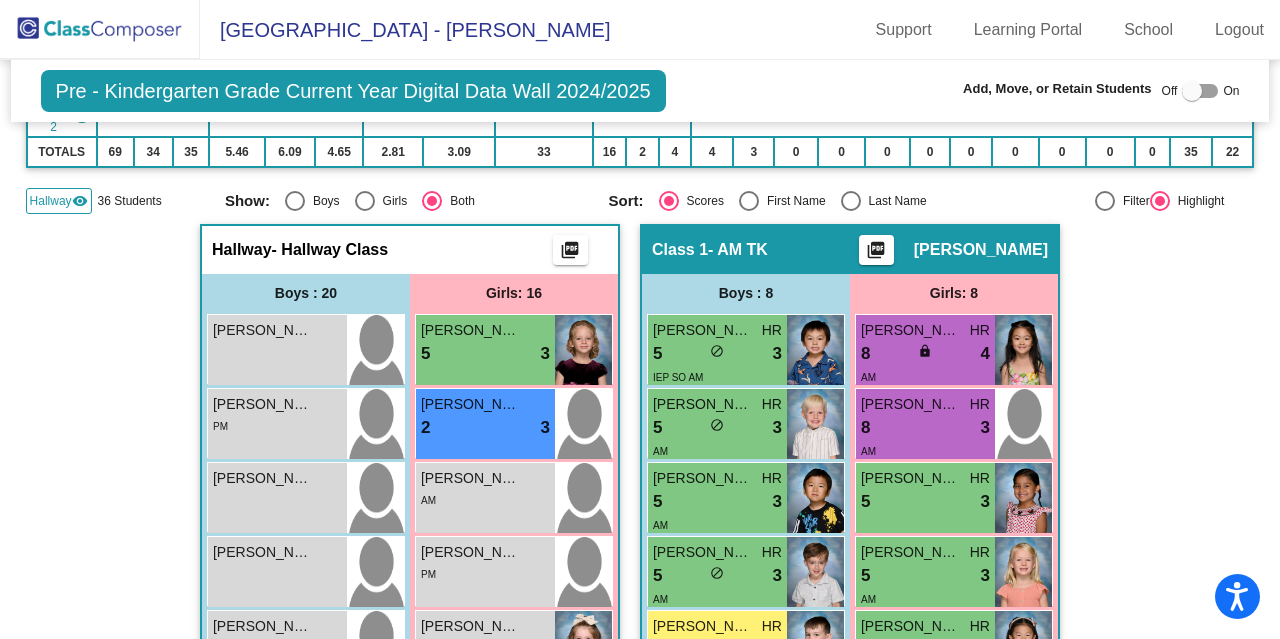 click on "- Hallway Class" 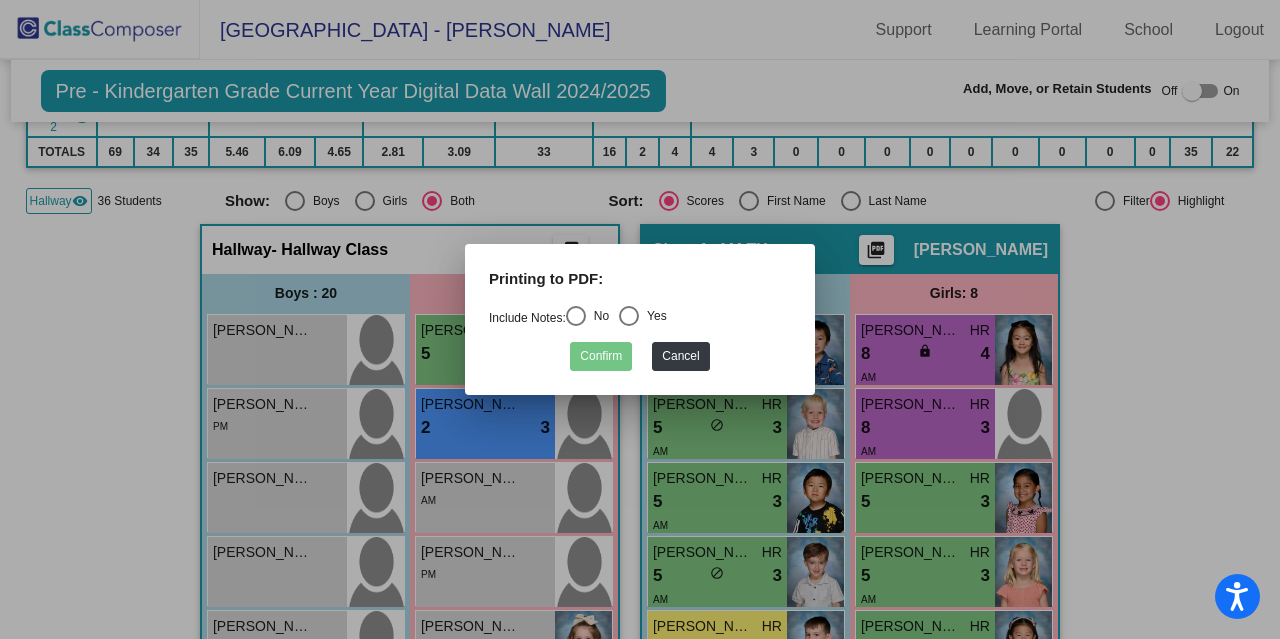 click on "Confirm Cancel" at bounding box center [640, 351] 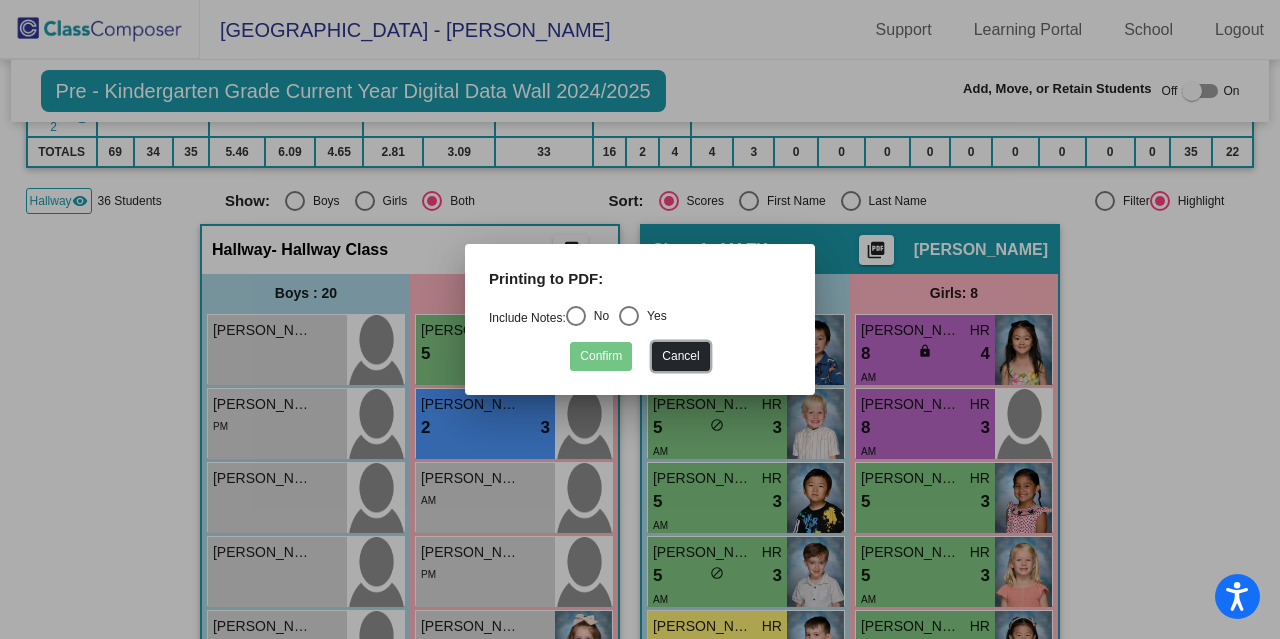 click on "Cancel" at bounding box center [680, 356] 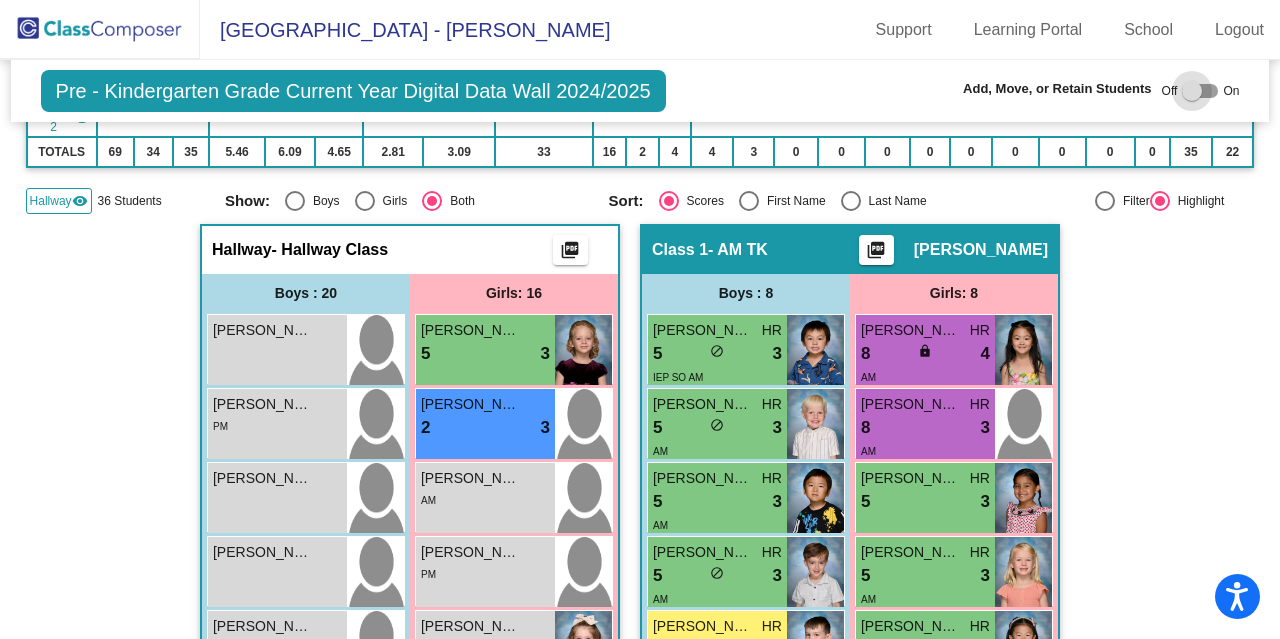click at bounding box center (1192, 91) 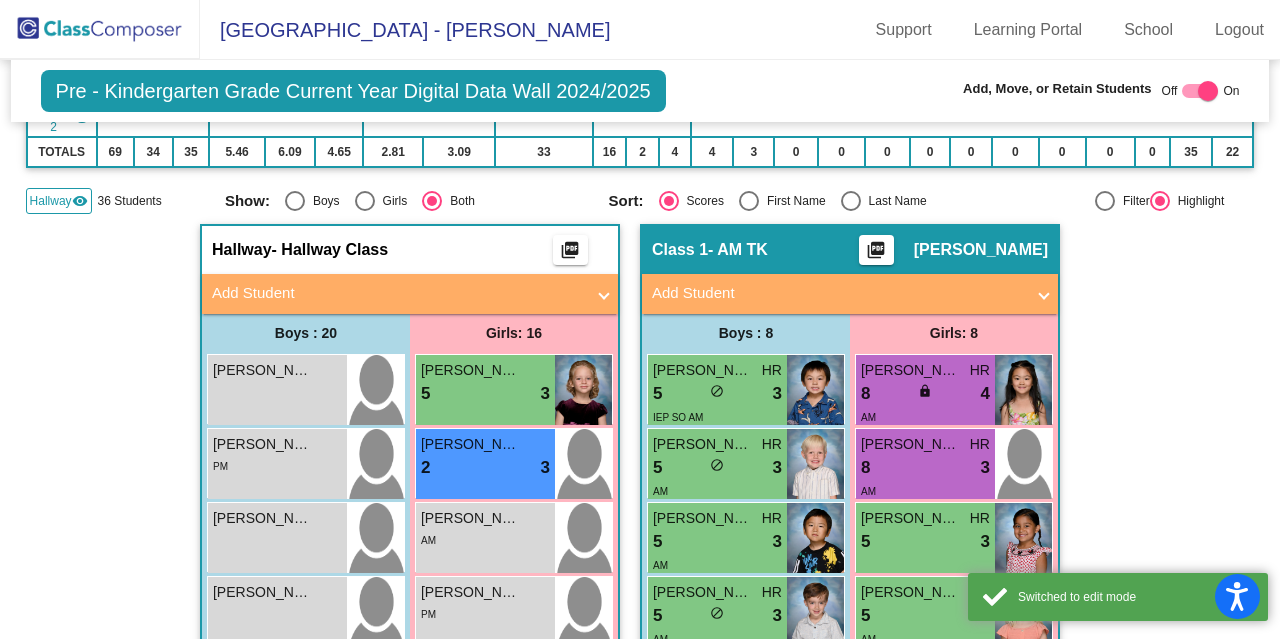 scroll, scrollTop: 0, scrollLeft: 0, axis: both 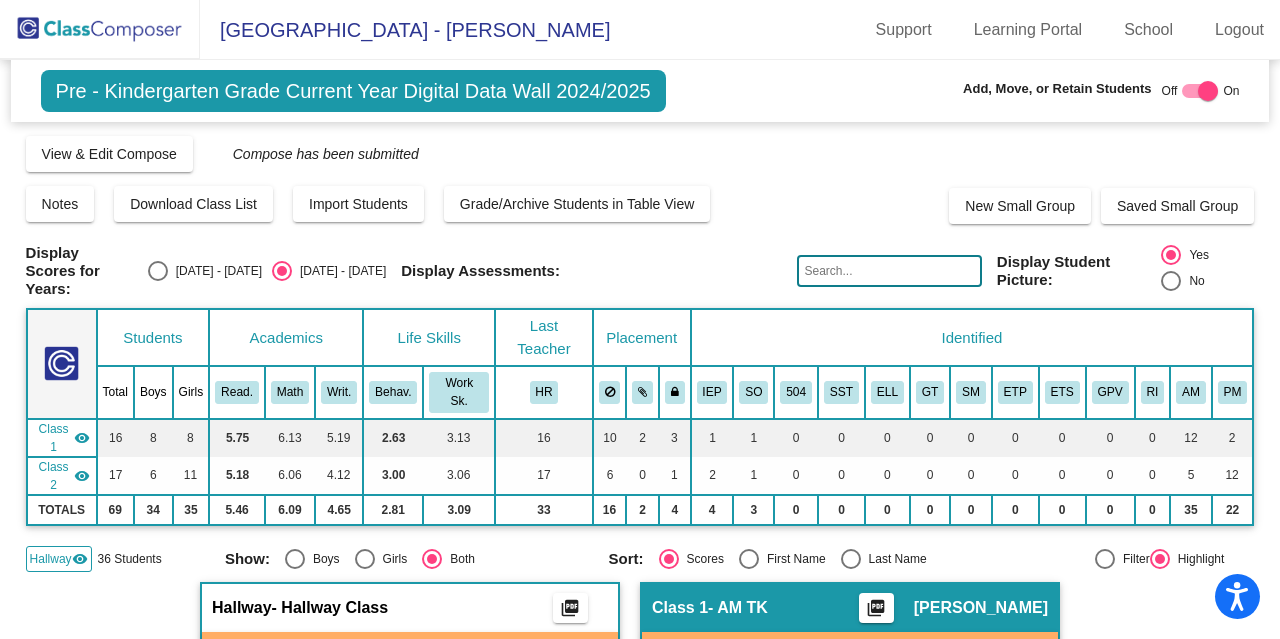 click 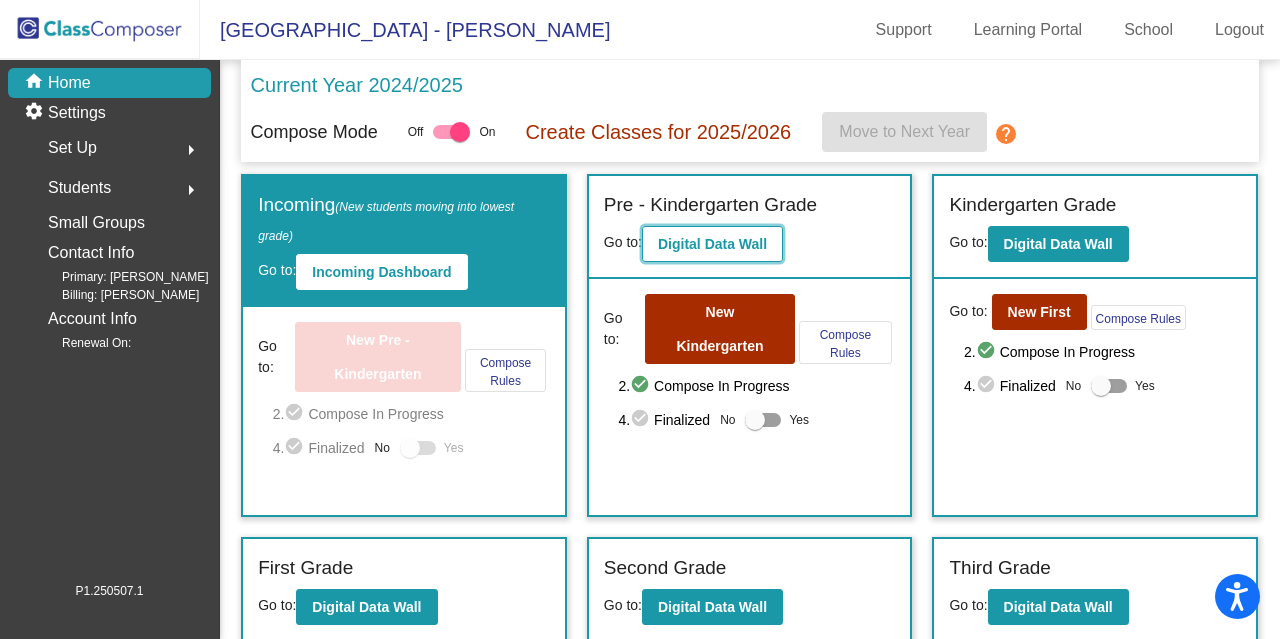 click on "Digital Data Wall" 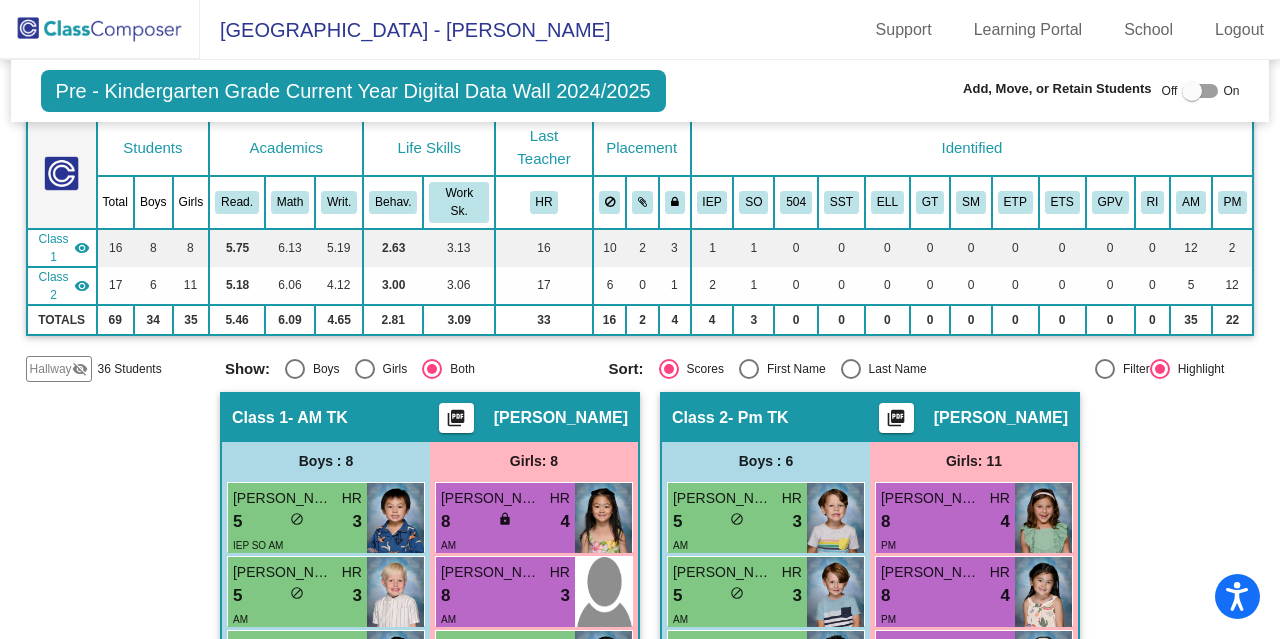 scroll, scrollTop: 0, scrollLeft: 0, axis: both 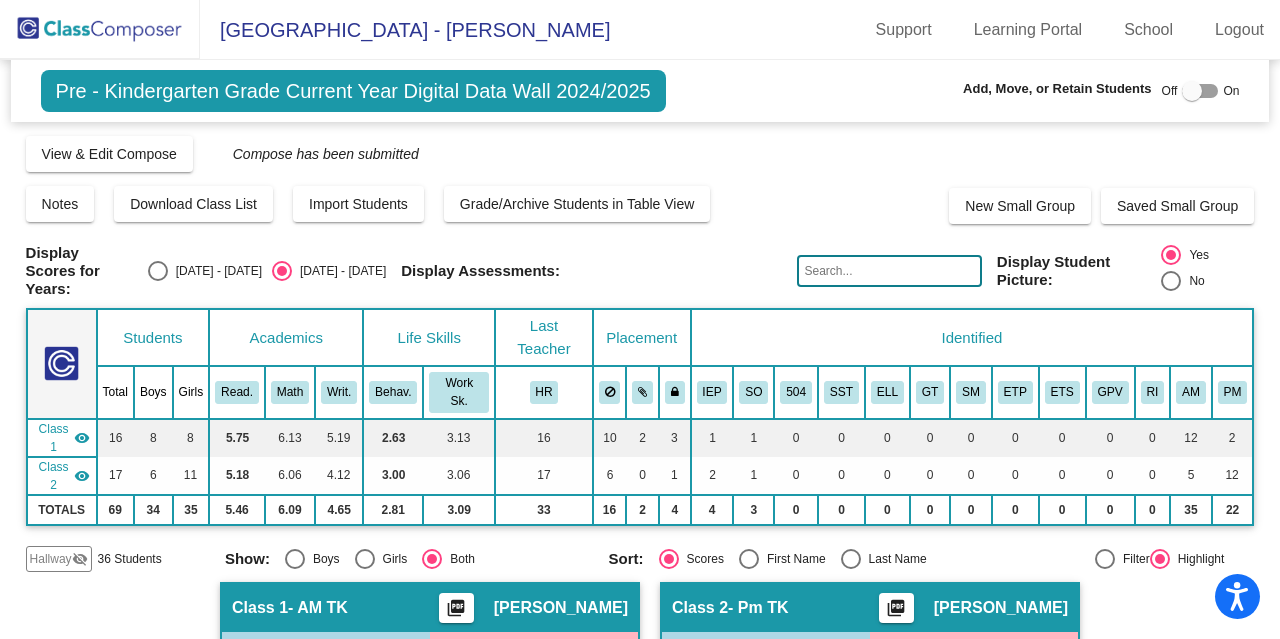 click 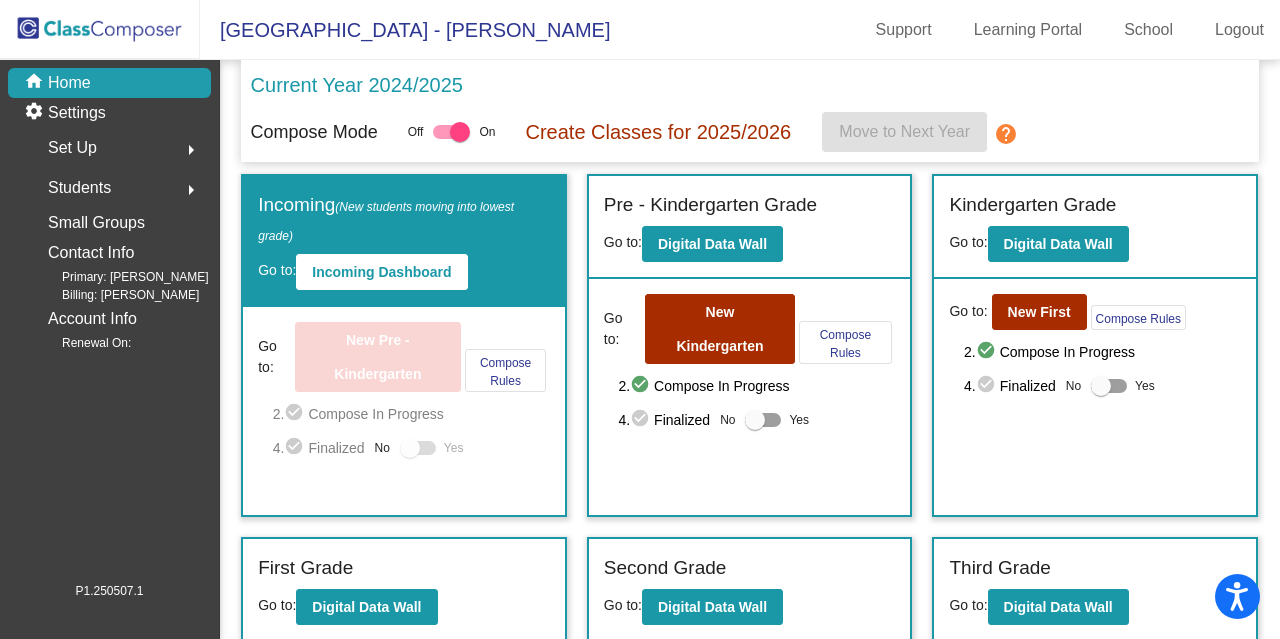 click on "Set Up  arrow_right" 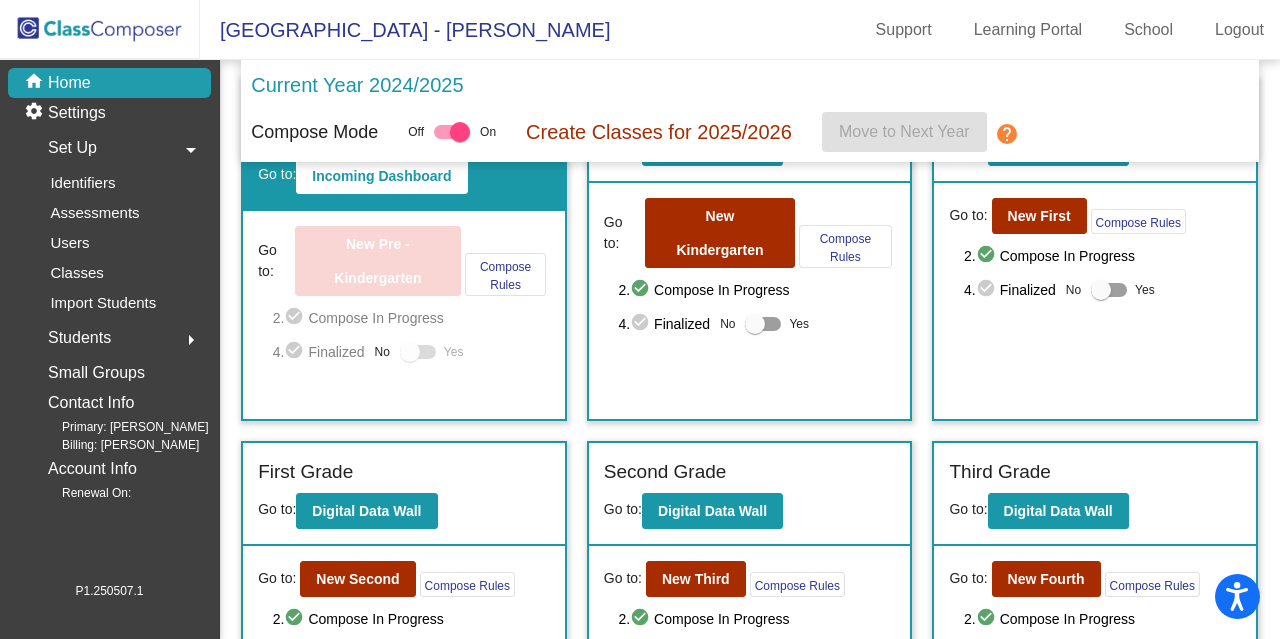 scroll, scrollTop: 96, scrollLeft: 0, axis: vertical 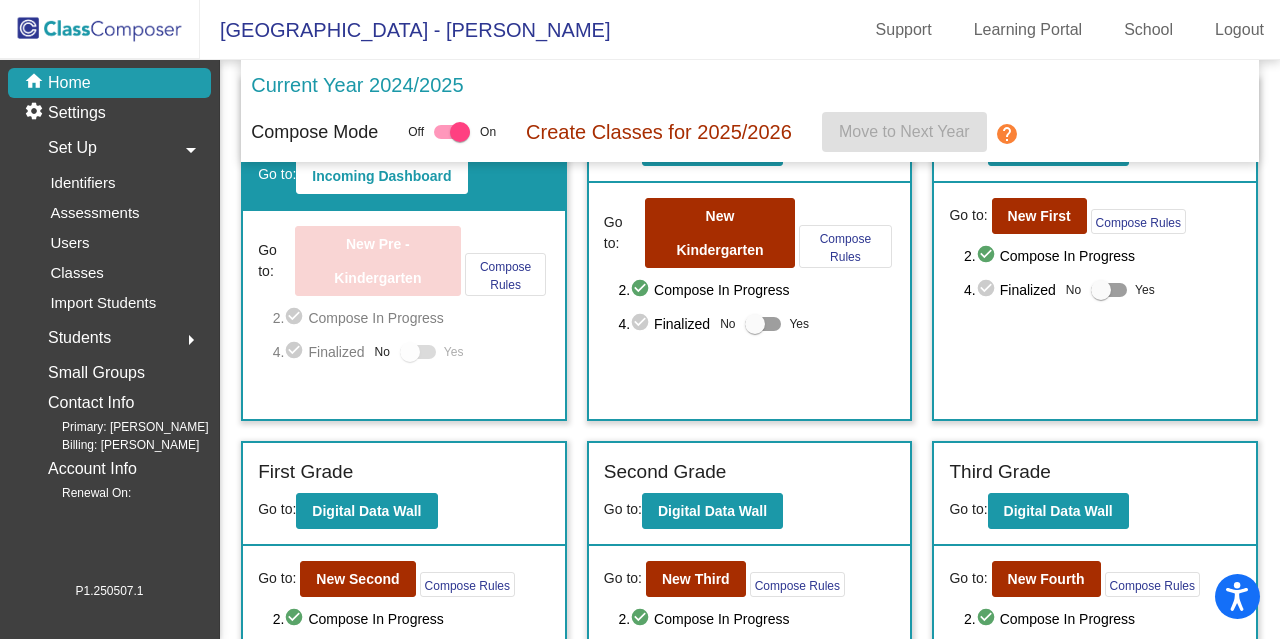 click on "arrow_right" 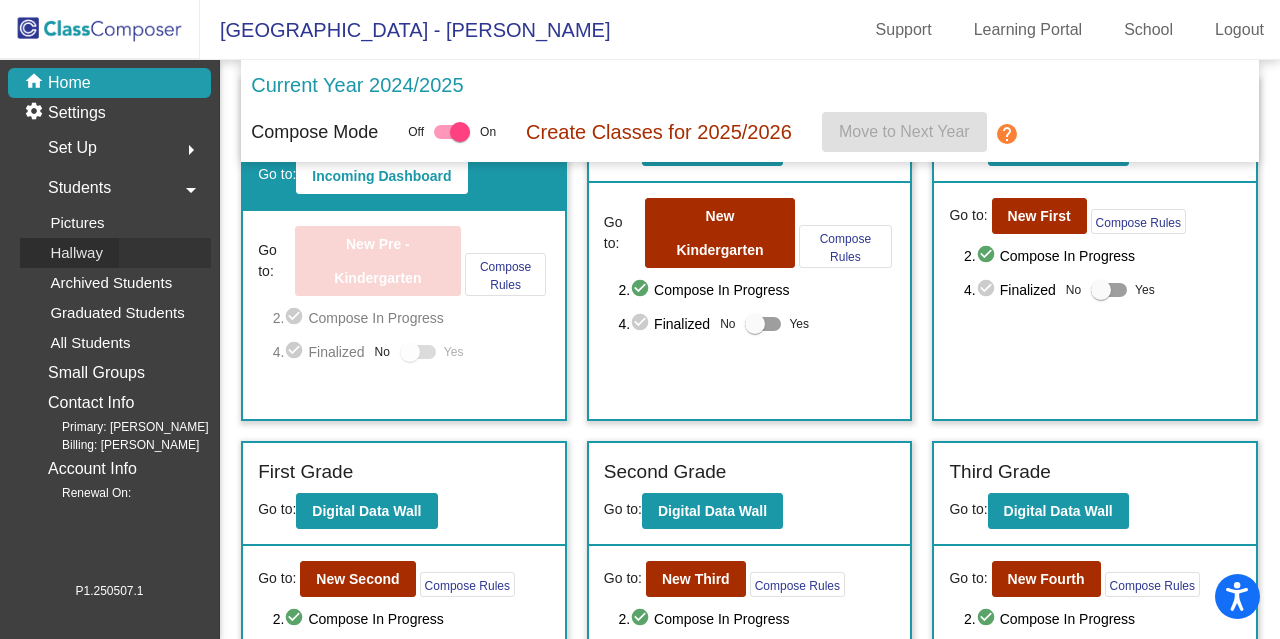 click on "Hallway" 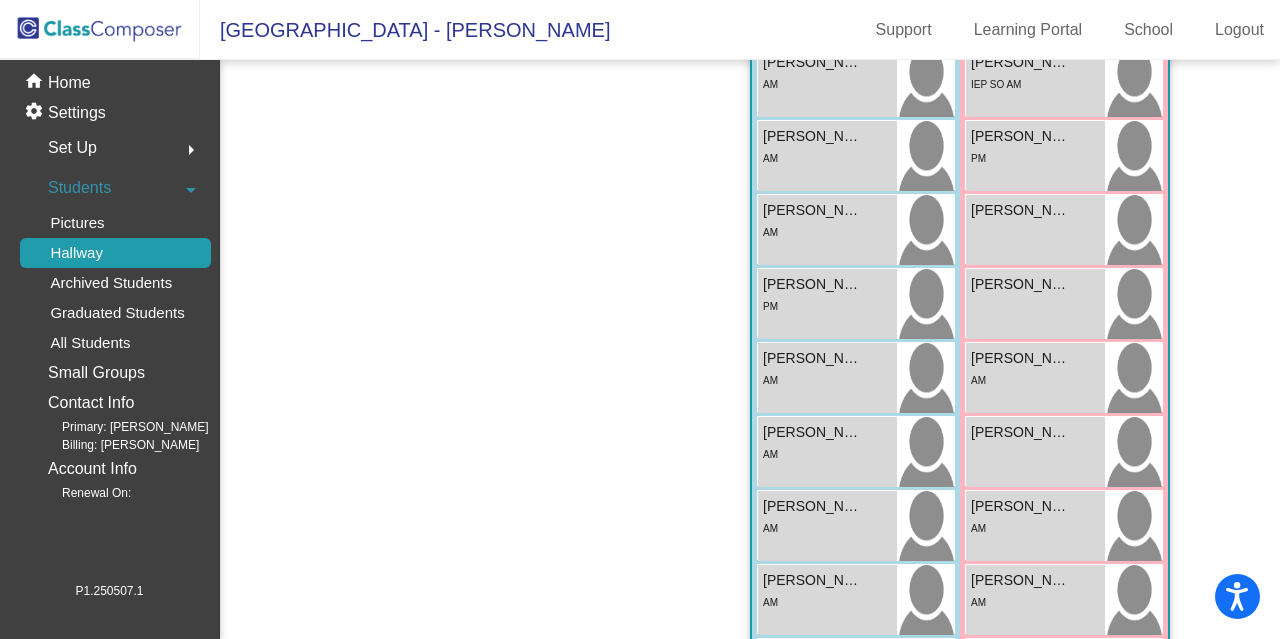 scroll, scrollTop: 0, scrollLeft: 0, axis: both 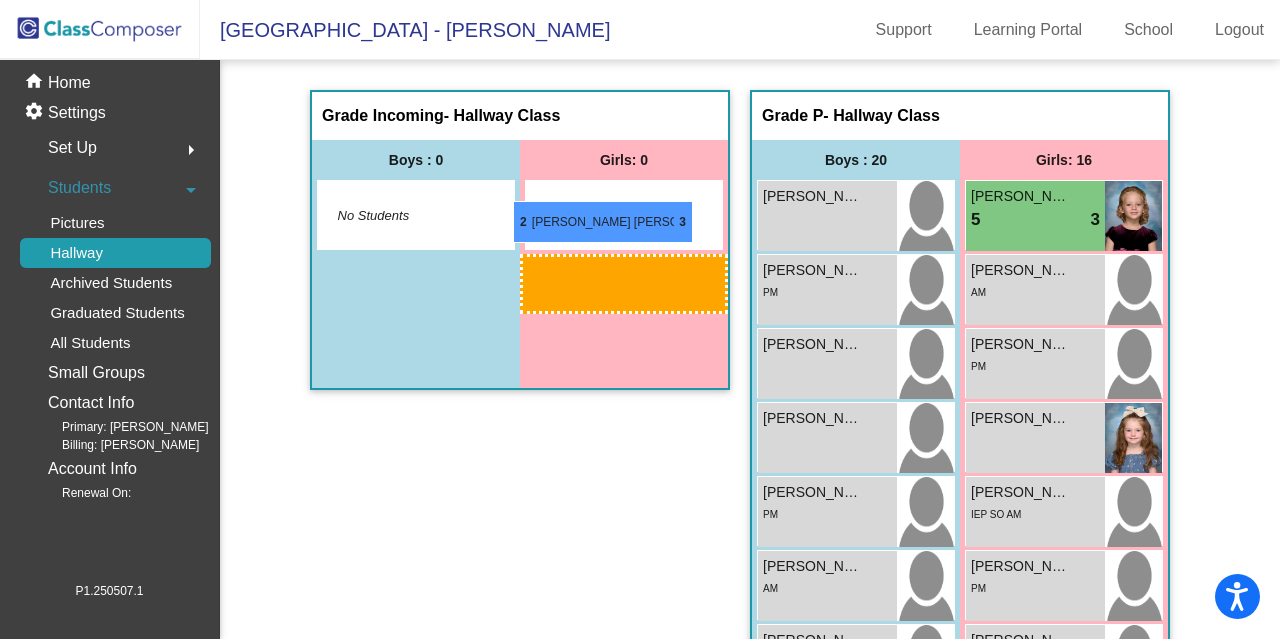 drag, startPoint x: 1042, startPoint y: 315, endPoint x: 513, endPoint y: 201, distance: 541.14417 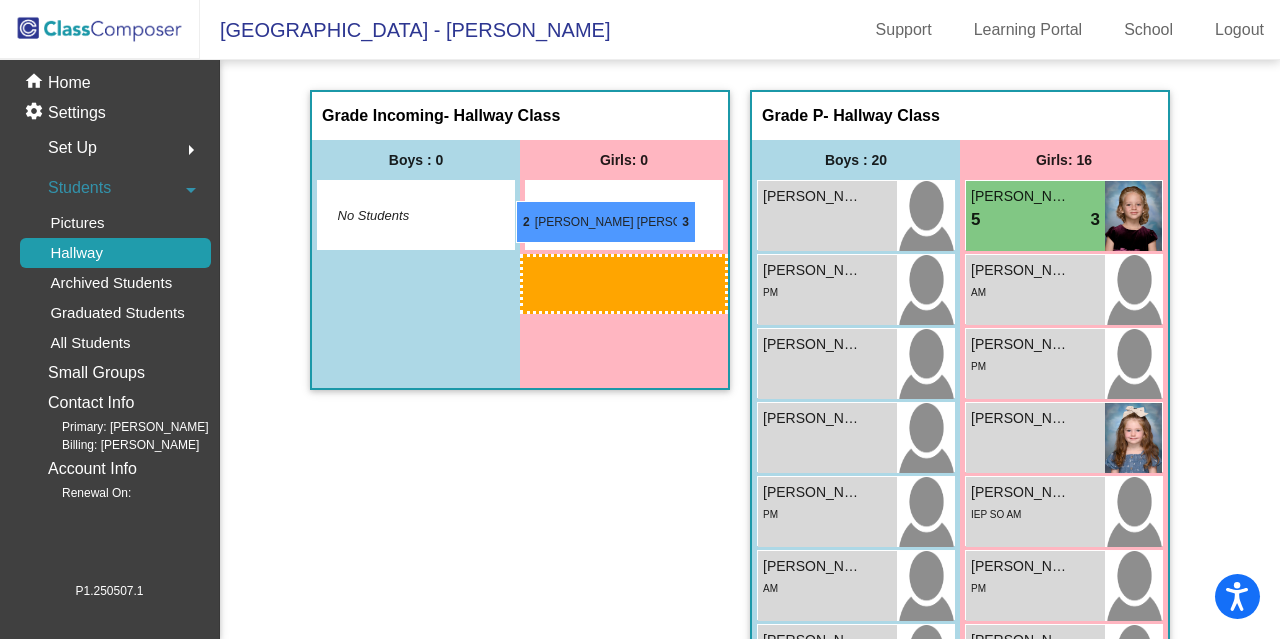 drag, startPoint x: 1016, startPoint y: 295, endPoint x: 516, endPoint y: 201, distance: 508.75928 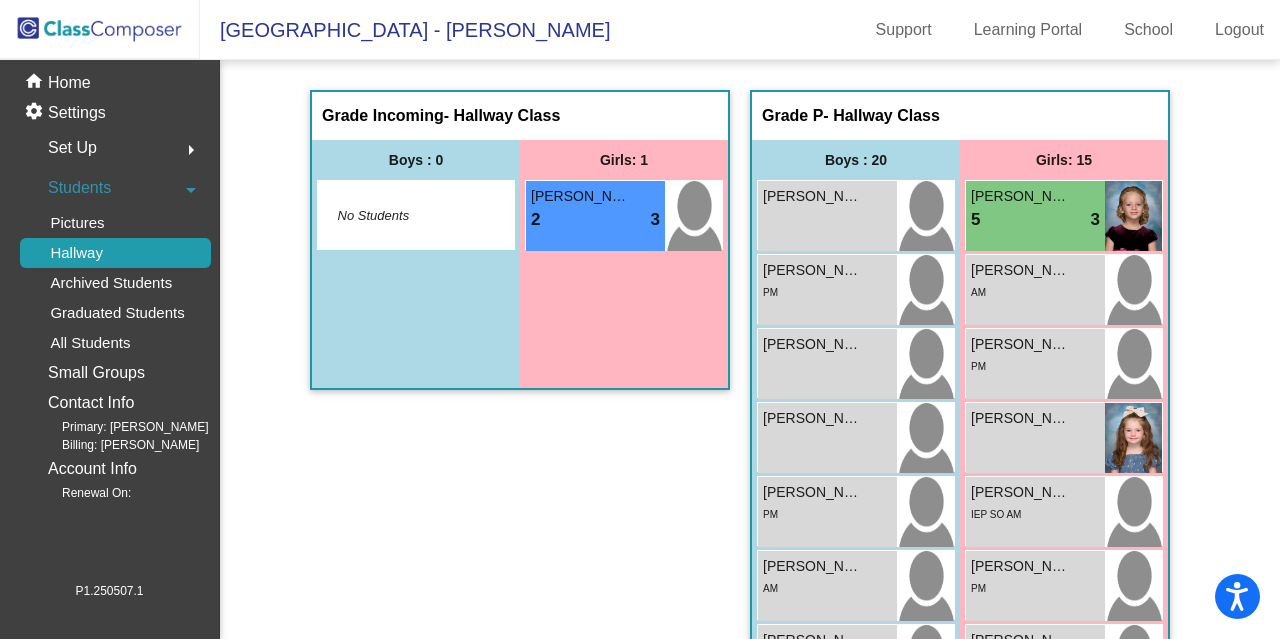 click 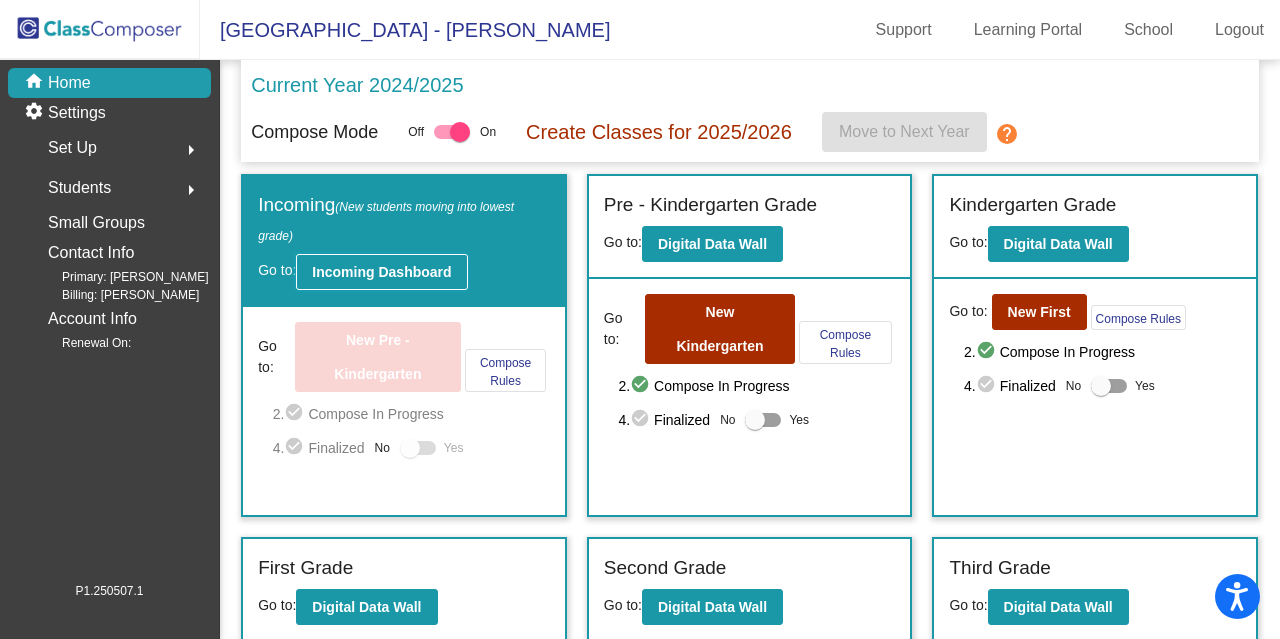 click on "Incoming Dashboard" 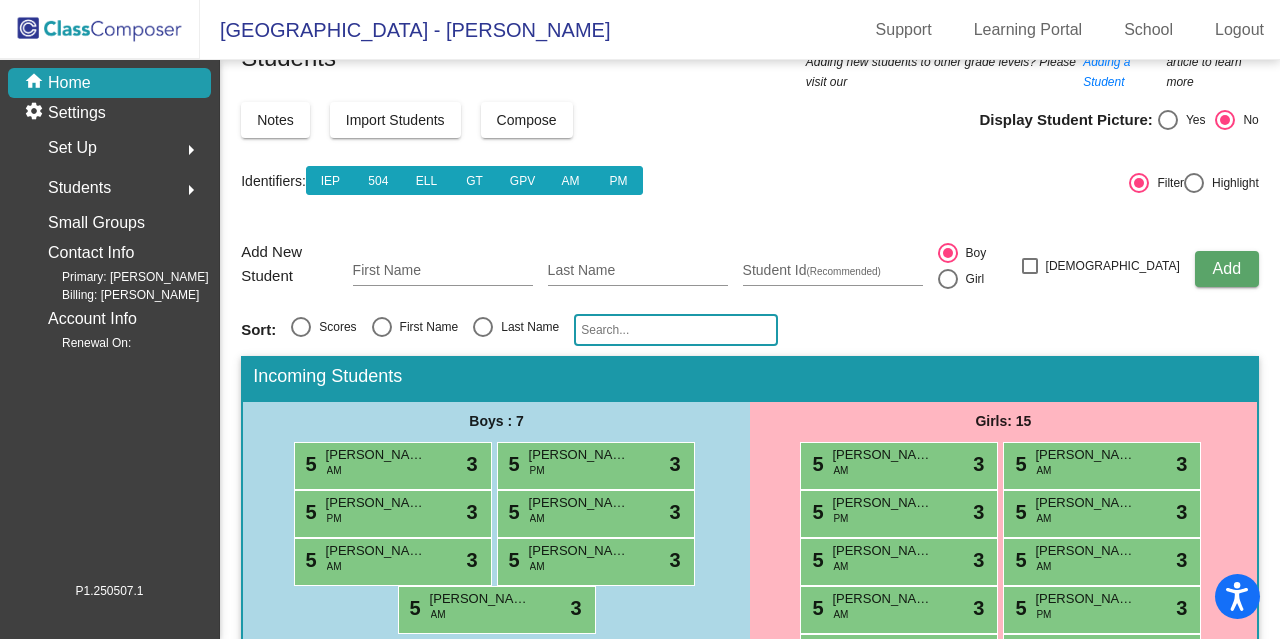 scroll, scrollTop: 0, scrollLeft: 0, axis: both 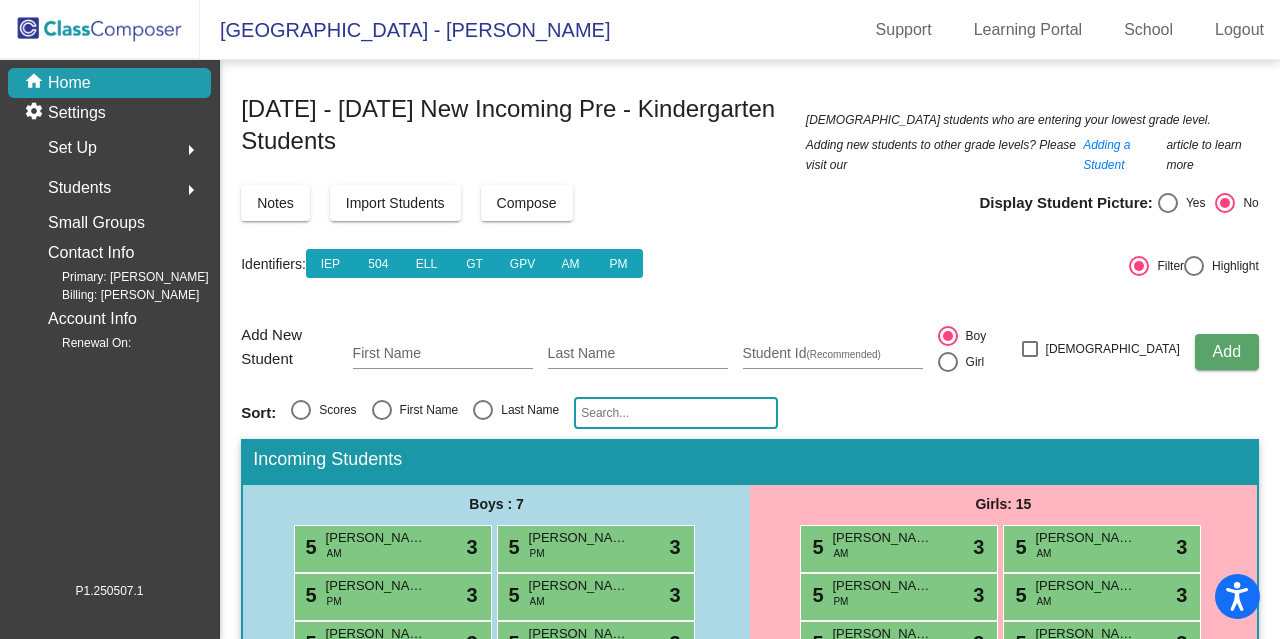 click on "Students  arrow_right" 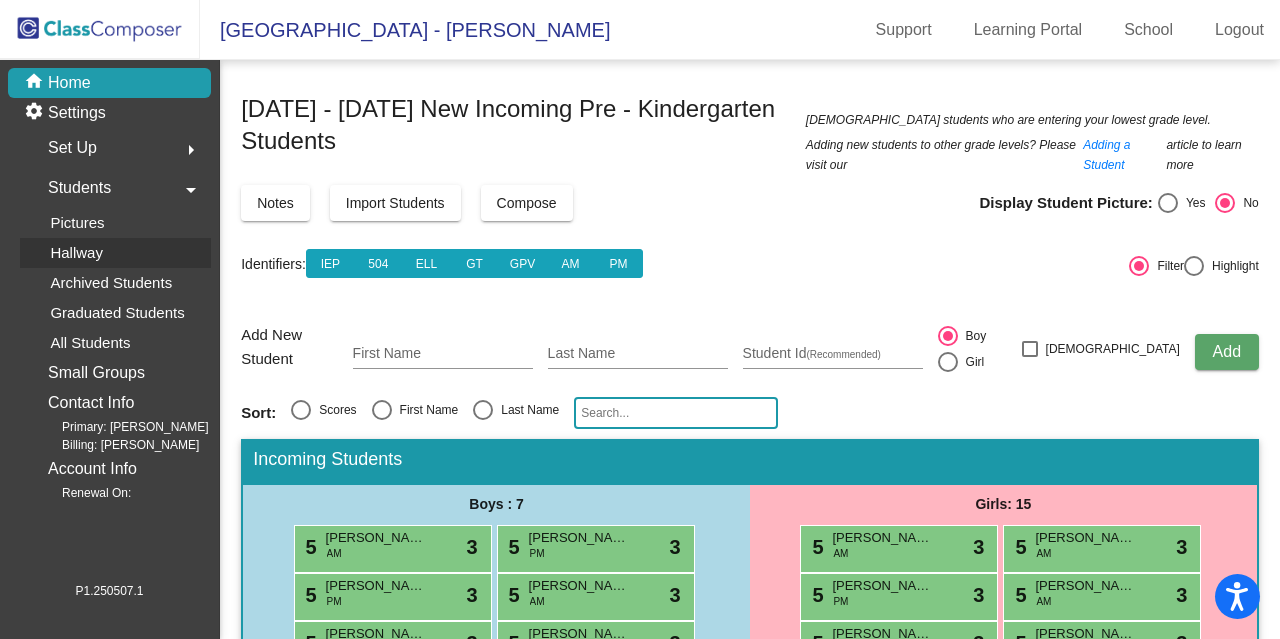 click on "Hallway" 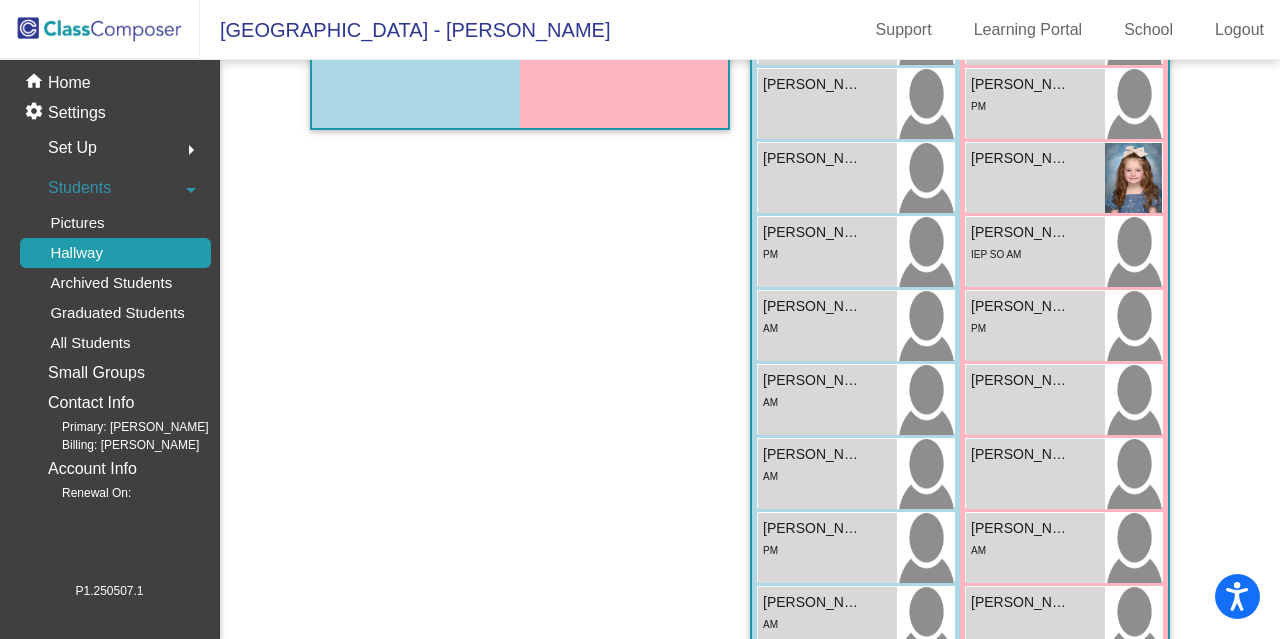 scroll, scrollTop: 0, scrollLeft: 0, axis: both 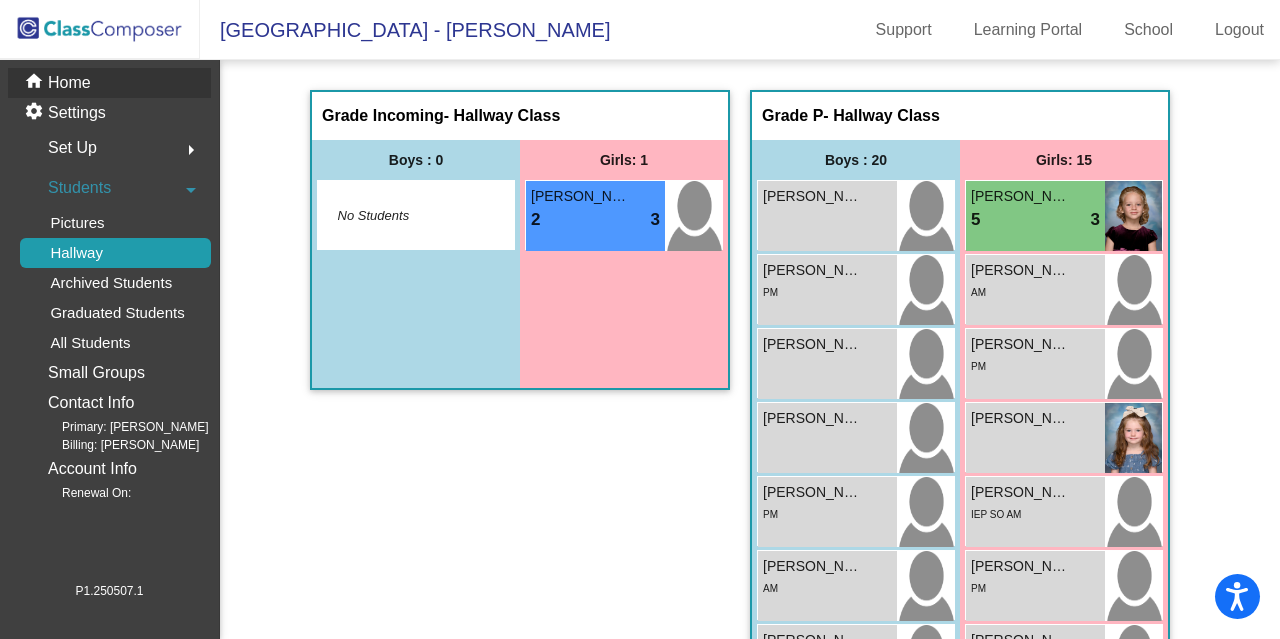click on "home Home" 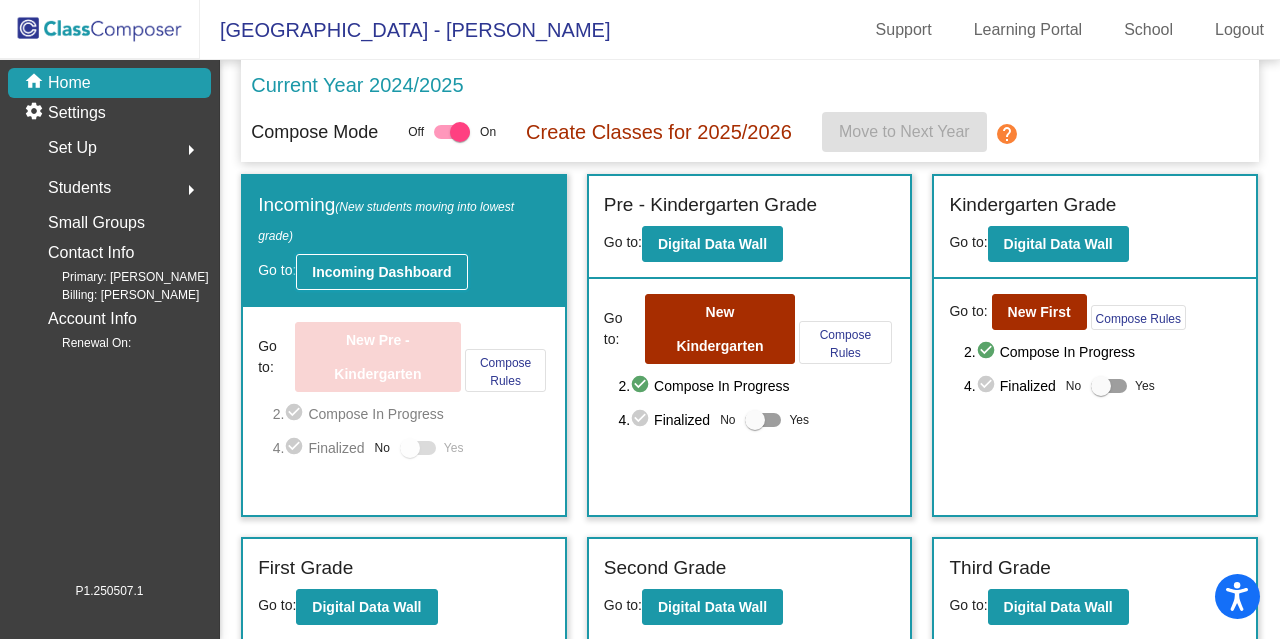 click on "Incoming Dashboard" 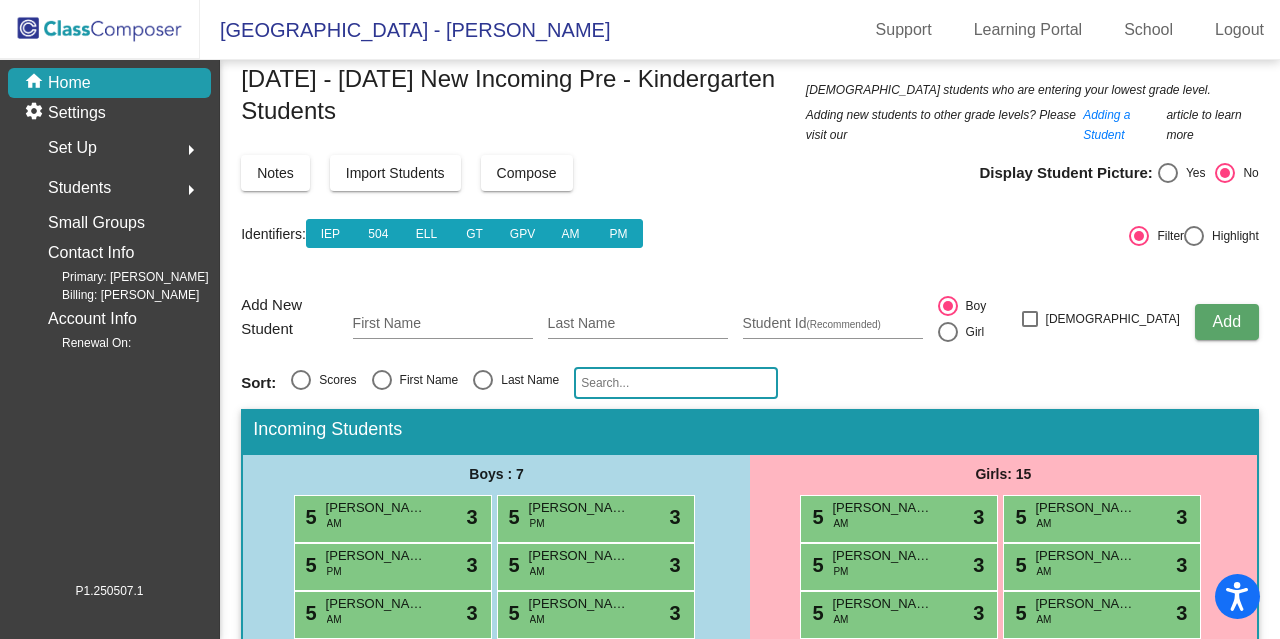 scroll, scrollTop: 0, scrollLeft: 0, axis: both 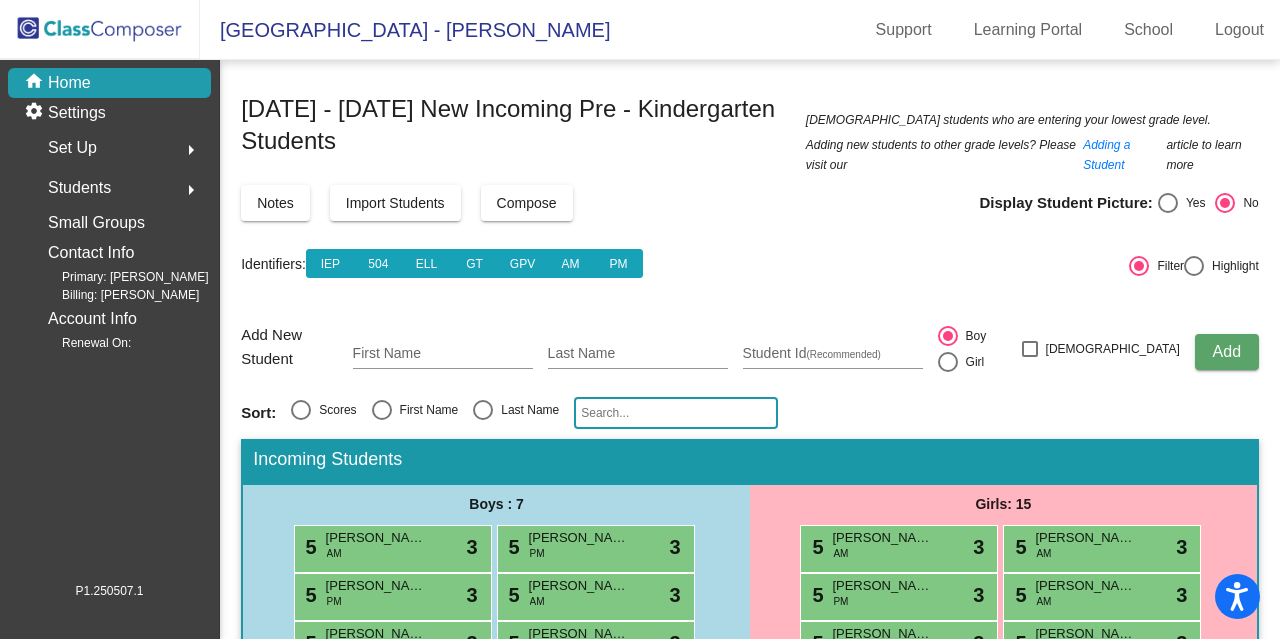 click on "arrow_right" 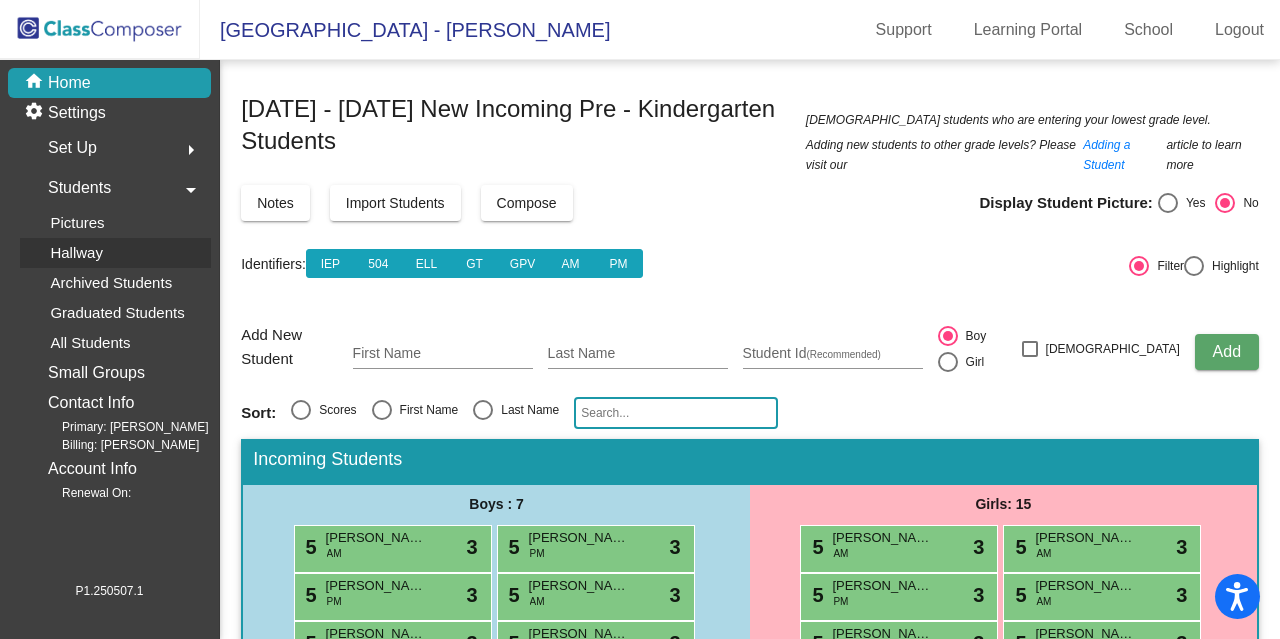 click on "Hallway" 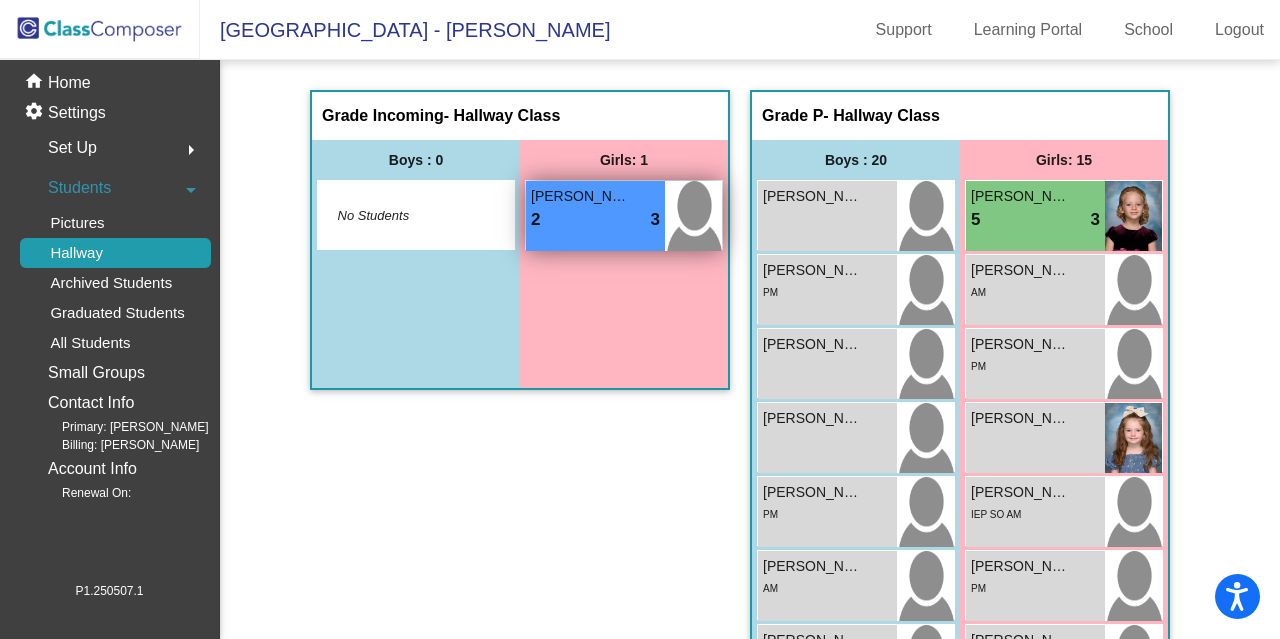 click on "[PERSON_NAME] [PERSON_NAME] 2 lock do_not_disturb_alt 3" at bounding box center [595, 216] 